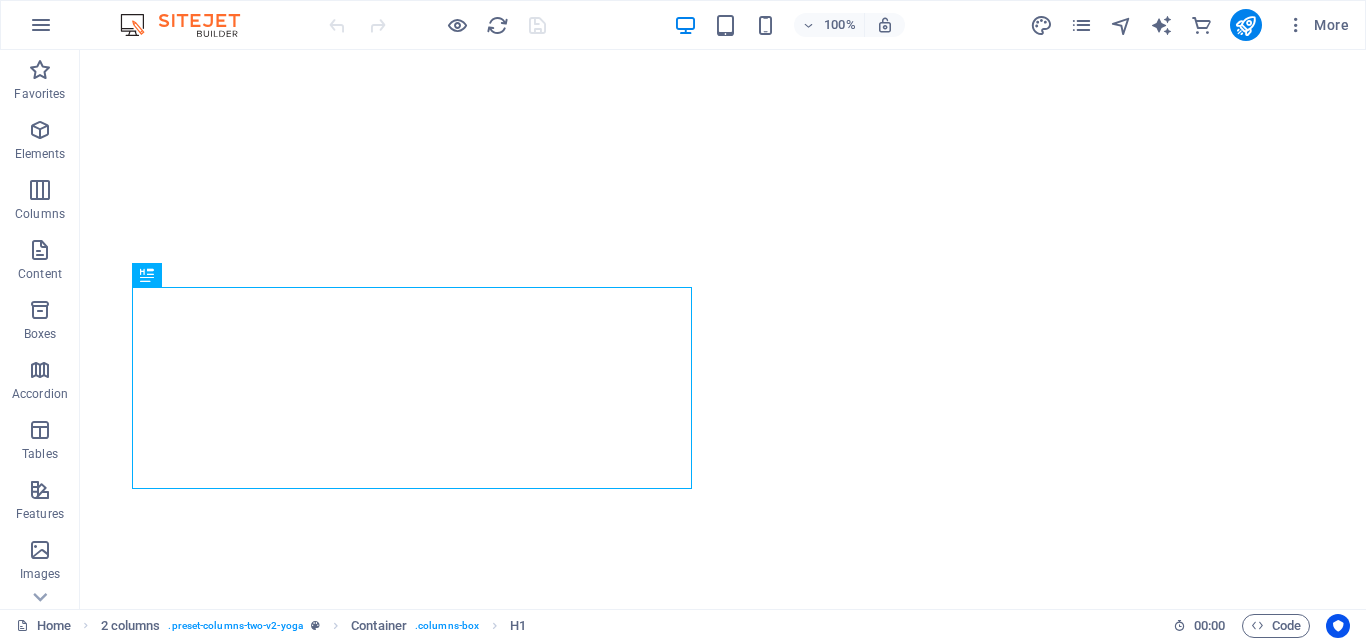 scroll, scrollTop: 0, scrollLeft: 0, axis: both 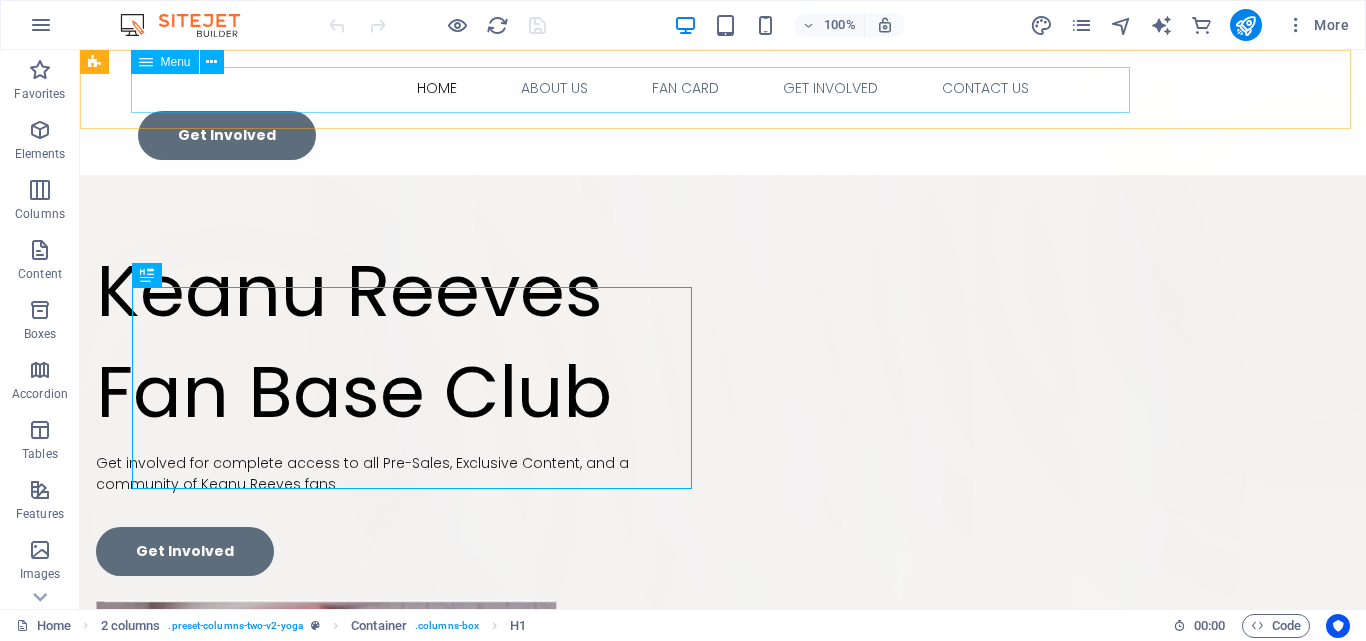 click on "Home About Us Fan Card Get Involved Contact Us" at bounding box center (723, 88) 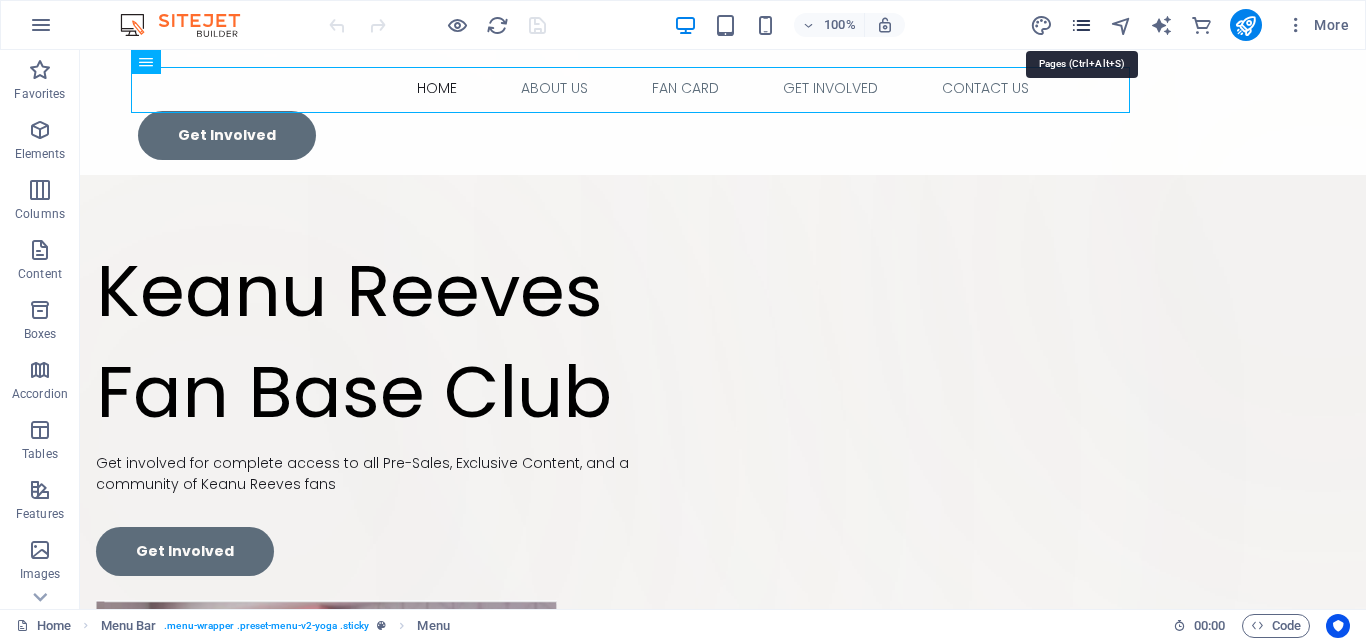 click at bounding box center [1081, 25] 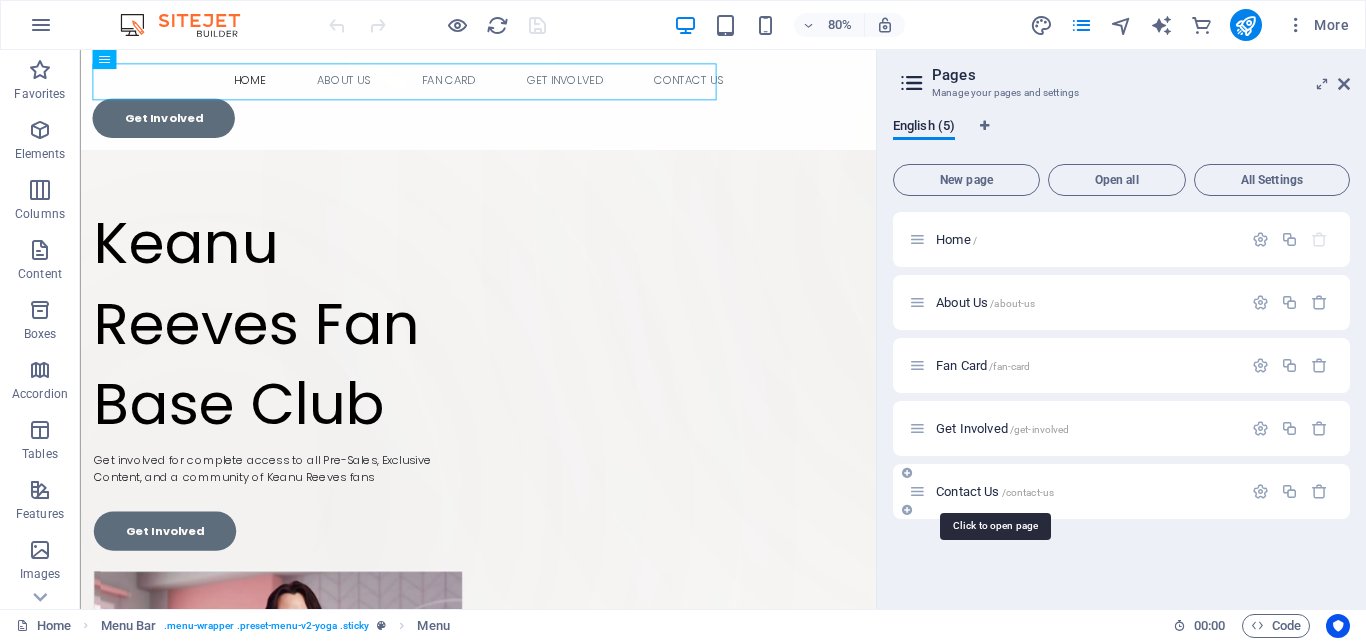 click on "/contact-us" at bounding box center (1028, 492) 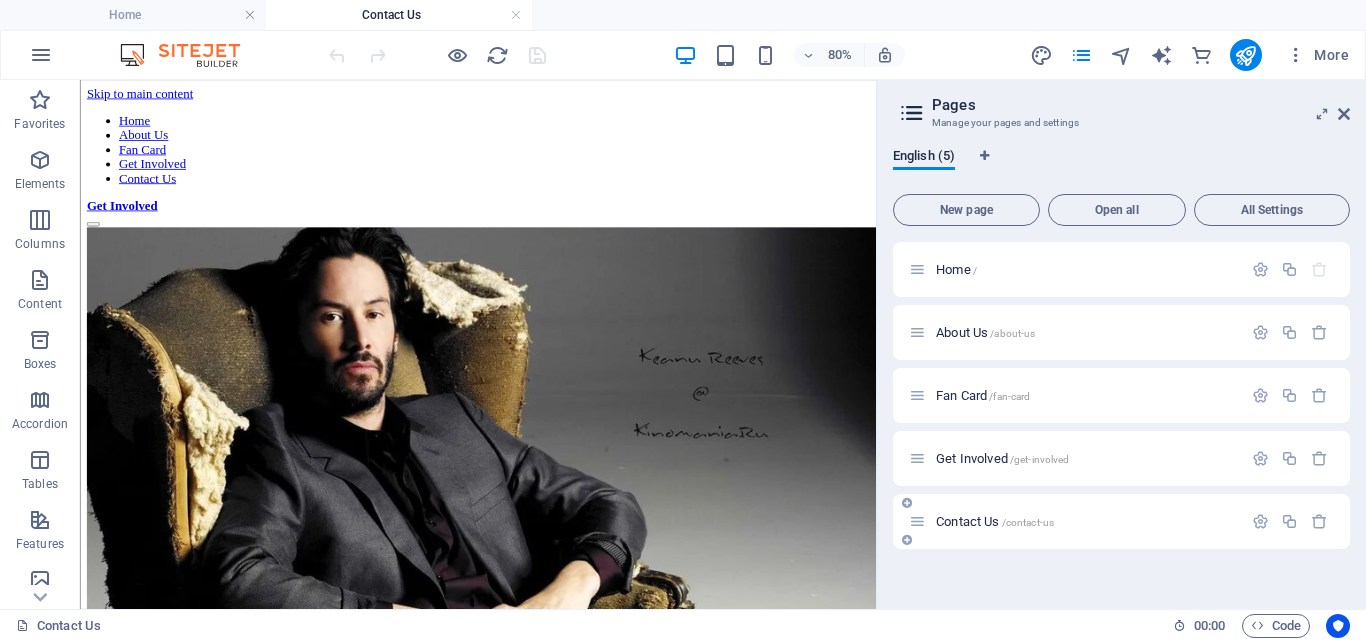 scroll, scrollTop: 0, scrollLeft: 0, axis: both 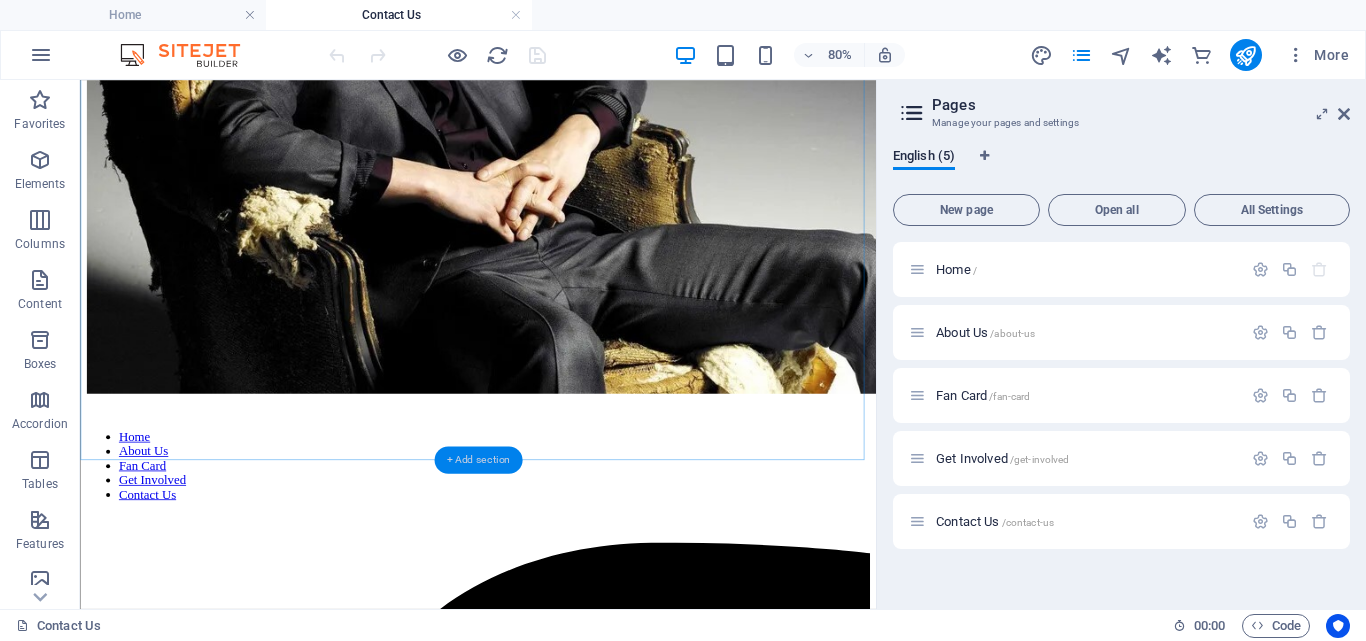 click on "+ Add section" at bounding box center [478, 459] 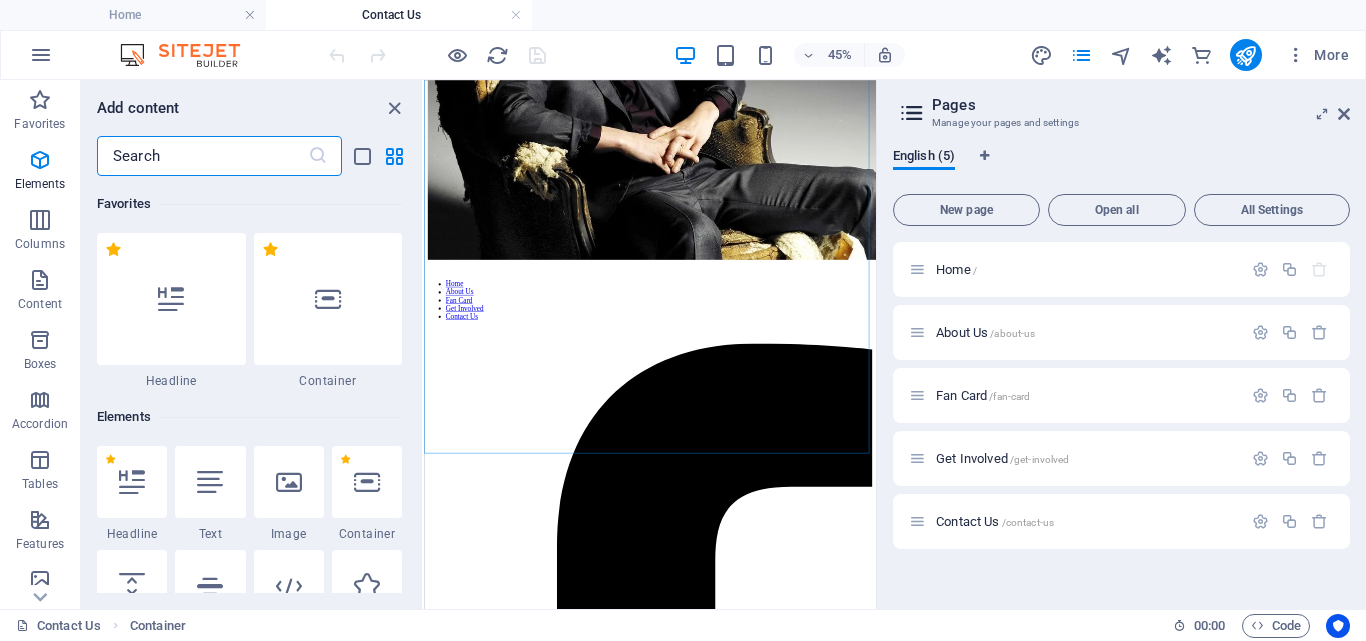 scroll, scrollTop: 211, scrollLeft: 0, axis: vertical 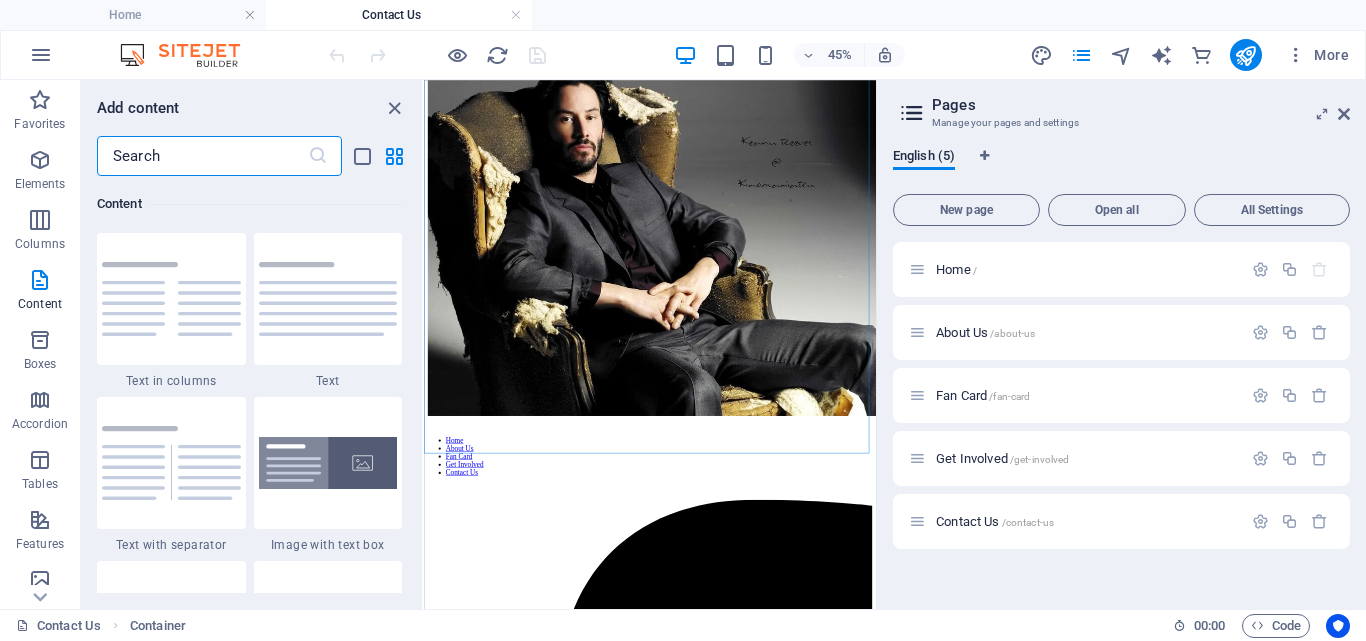 click at bounding box center [202, 156] 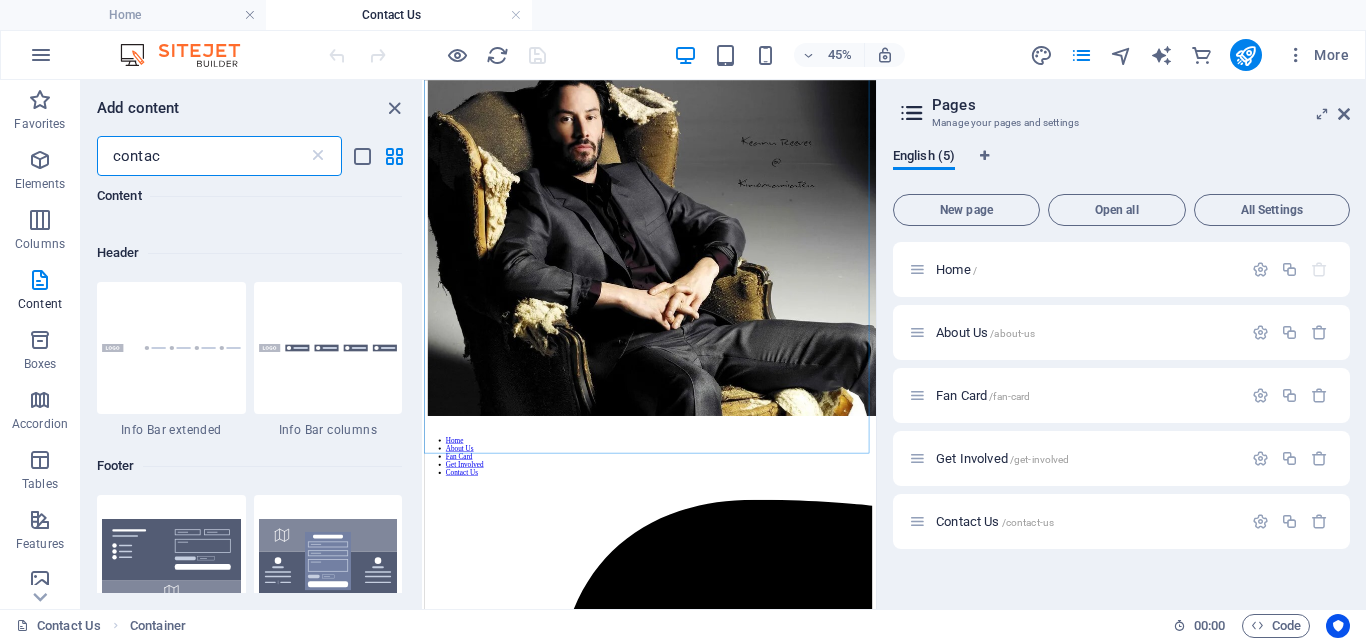 scroll, scrollTop: 0, scrollLeft: 0, axis: both 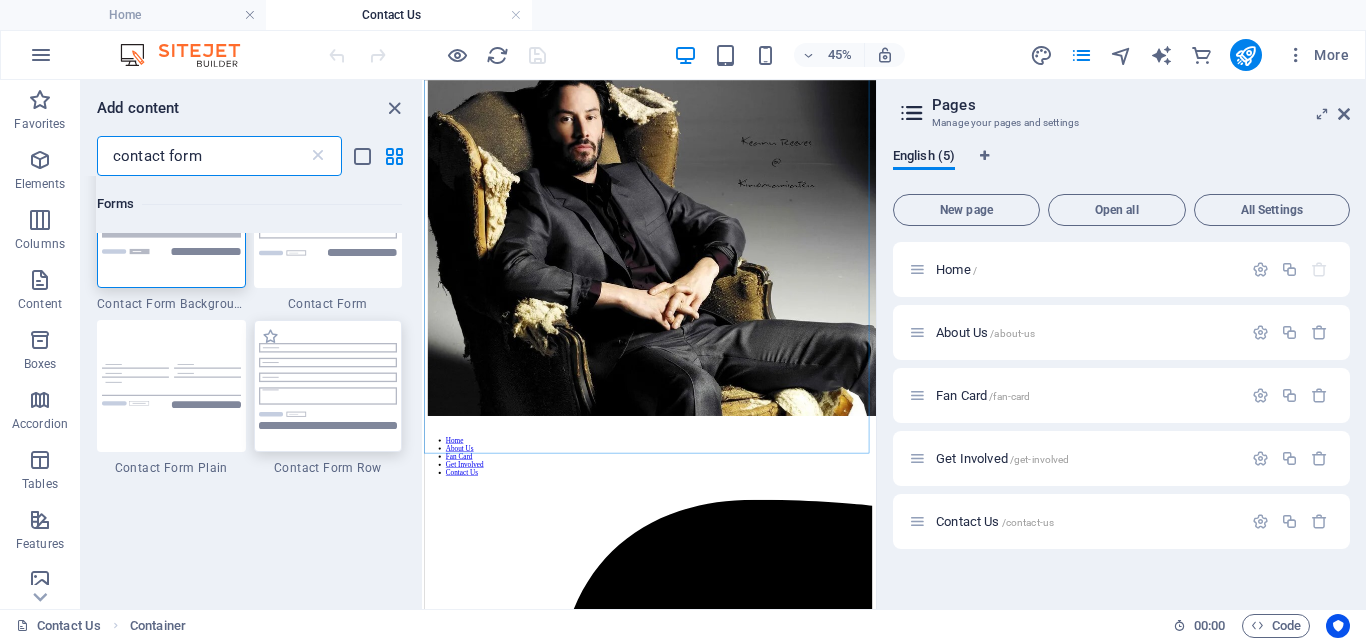 type on "contact form" 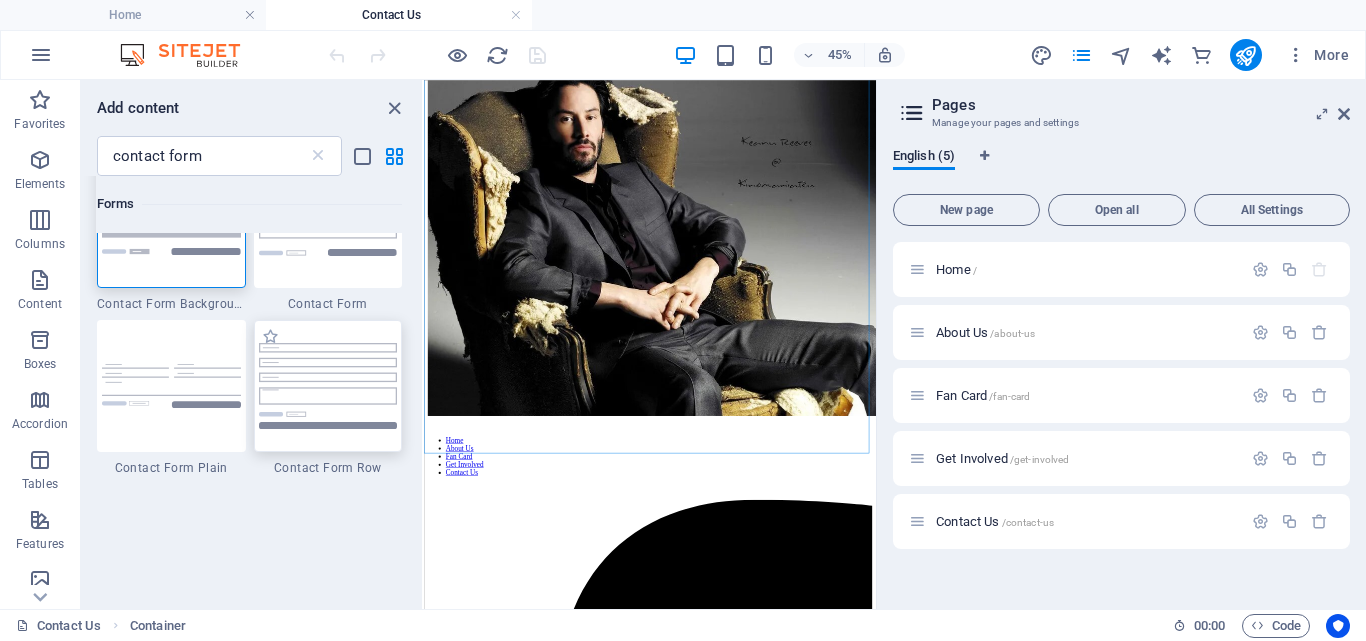 click at bounding box center [328, 385] 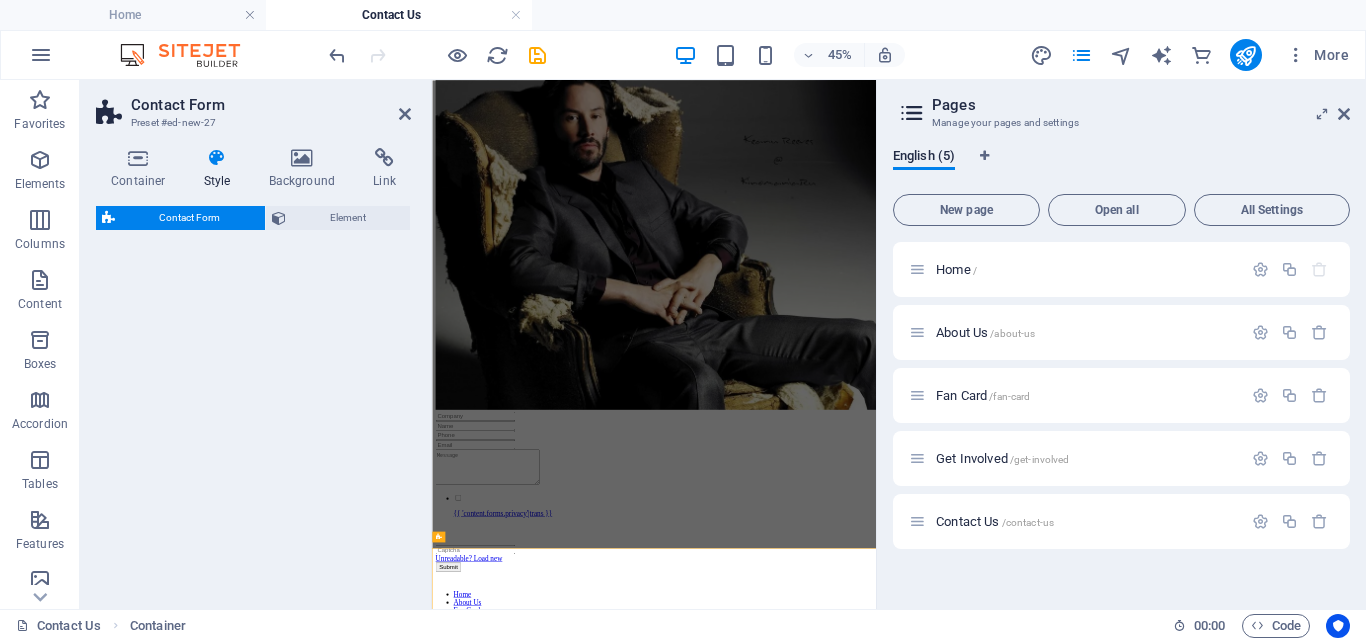 select on "rem" 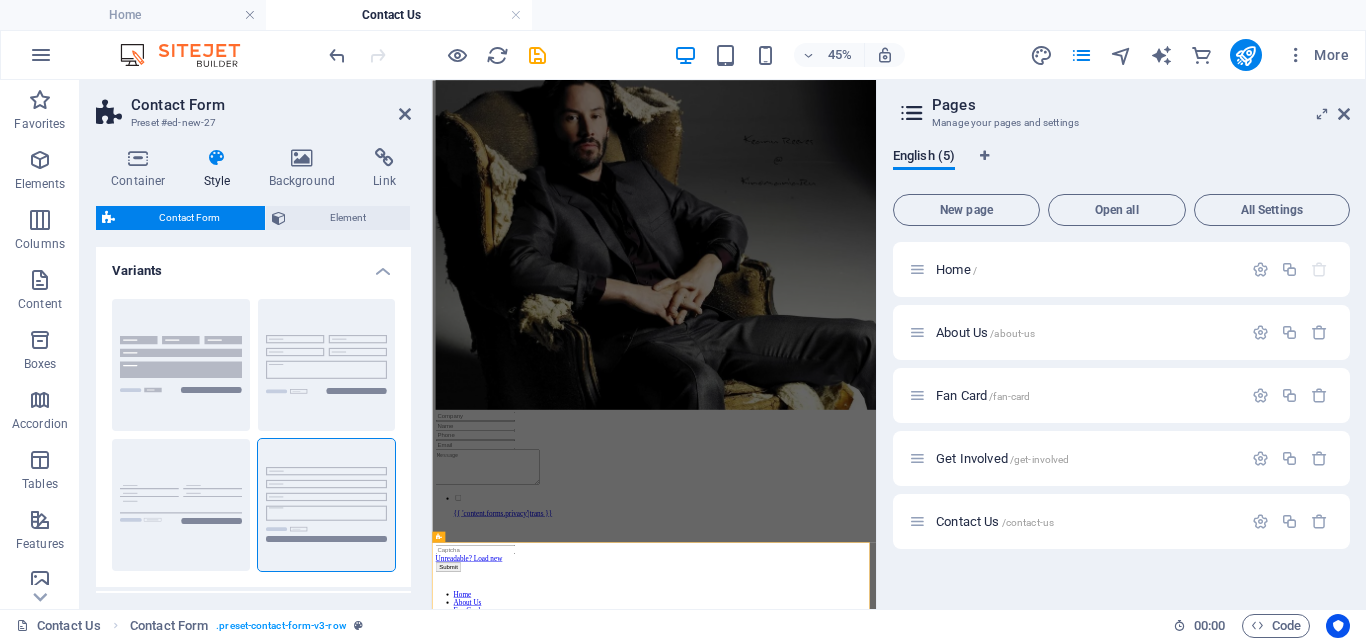 scroll, scrollTop: 0, scrollLeft: 0, axis: both 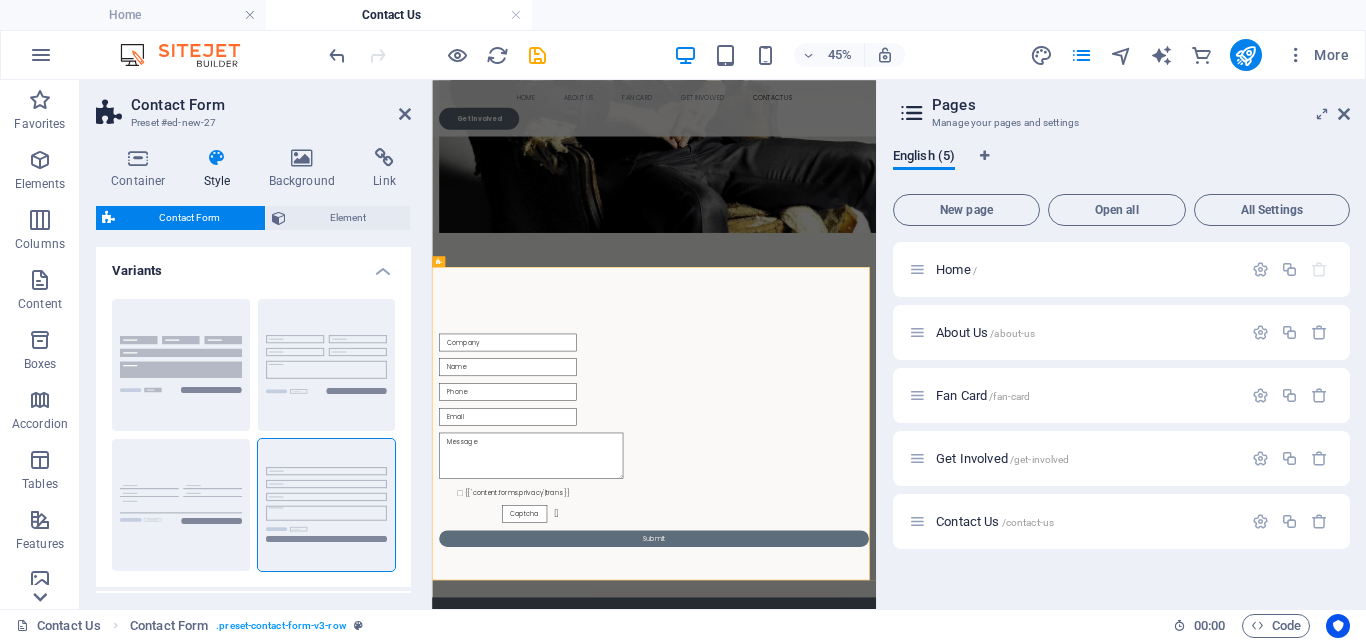 click 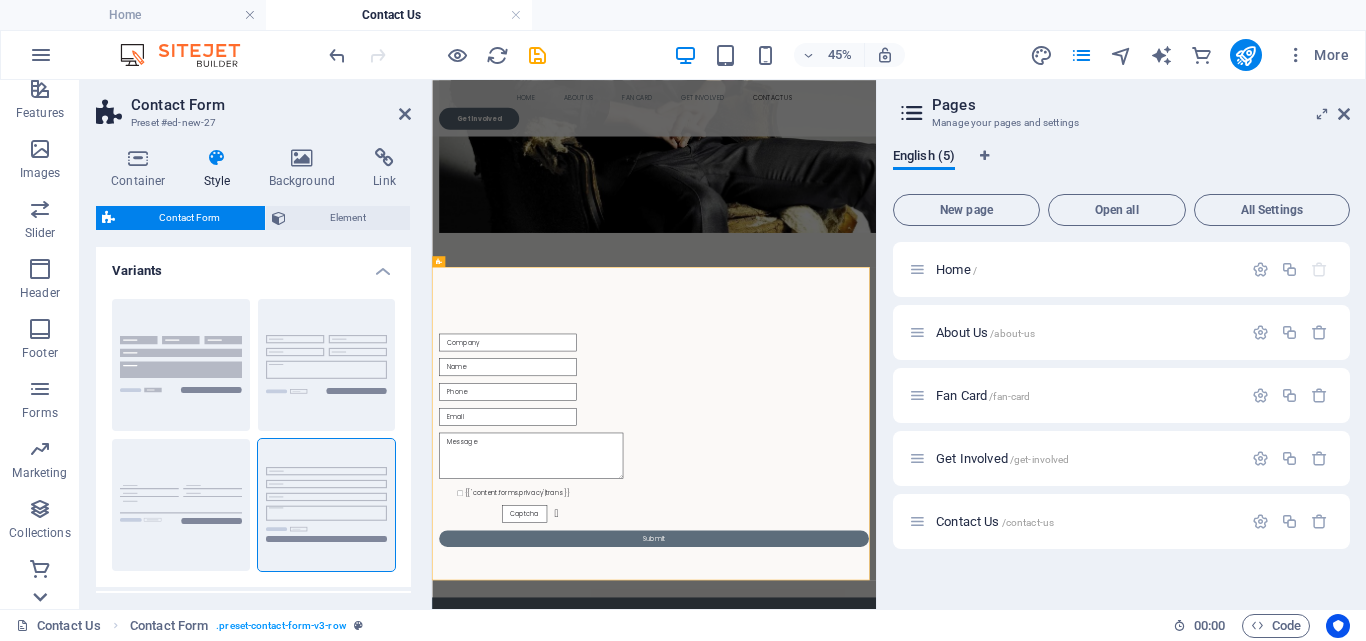 scroll, scrollTop: 431, scrollLeft: 0, axis: vertical 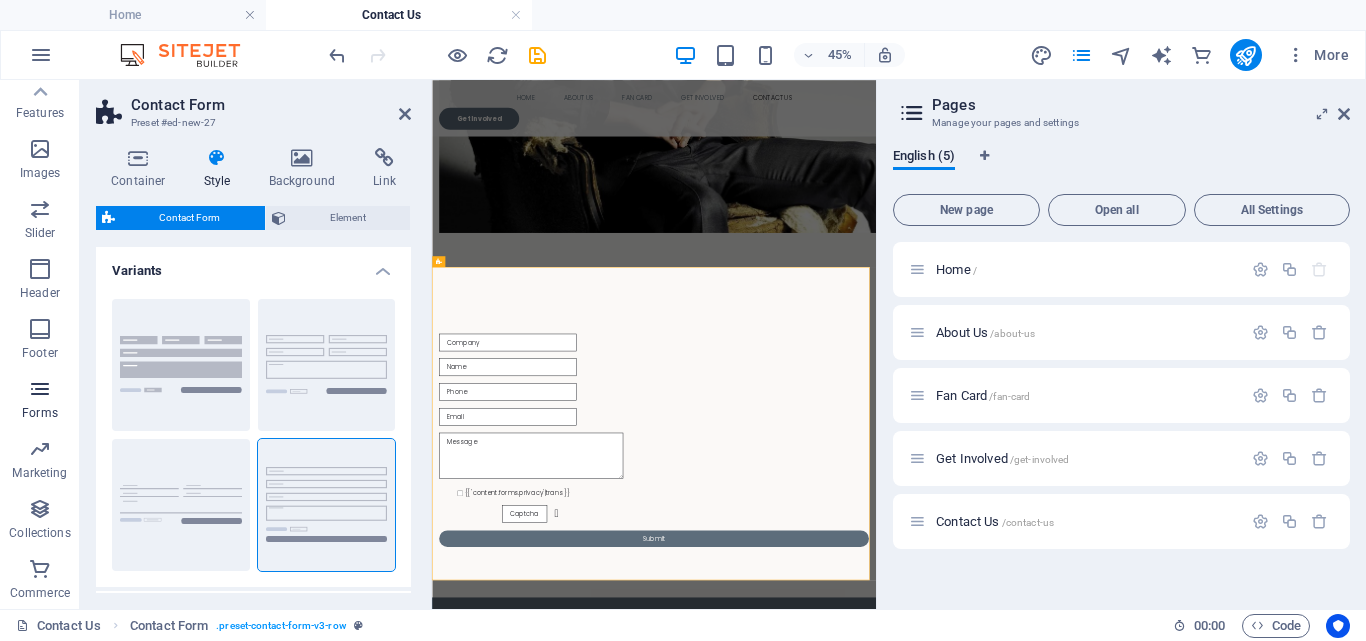 click at bounding box center (40, 389) 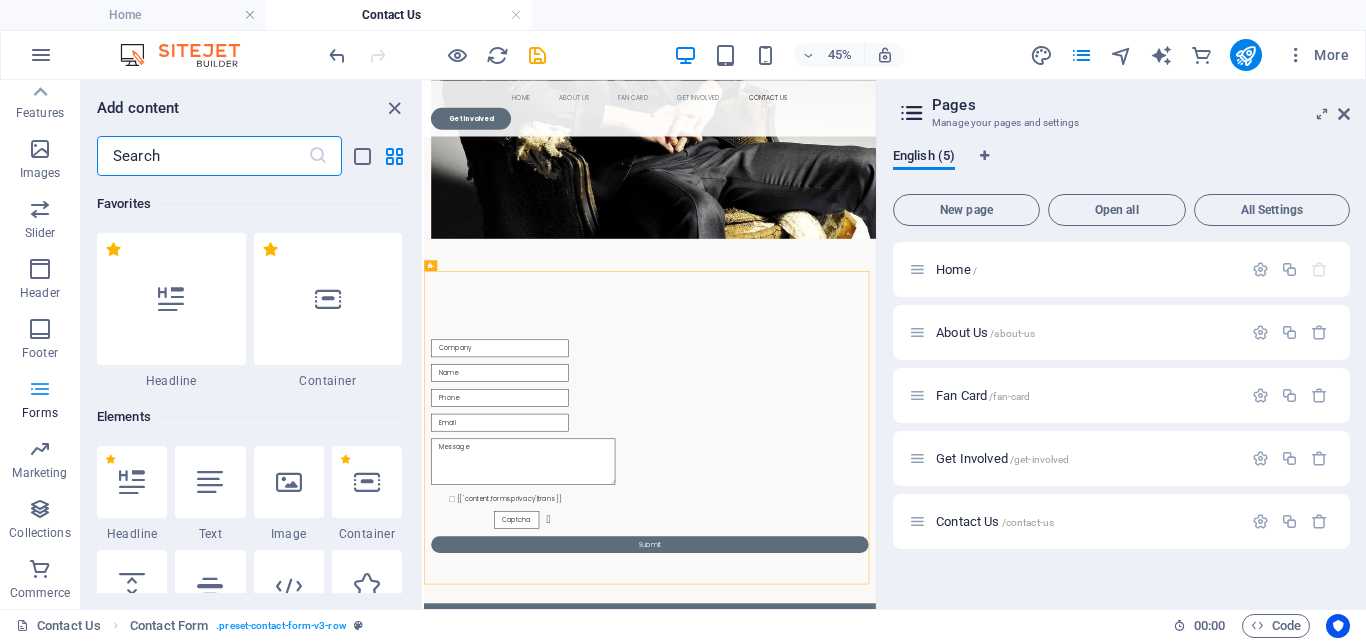 scroll, scrollTop: 616, scrollLeft: 0, axis: vertical 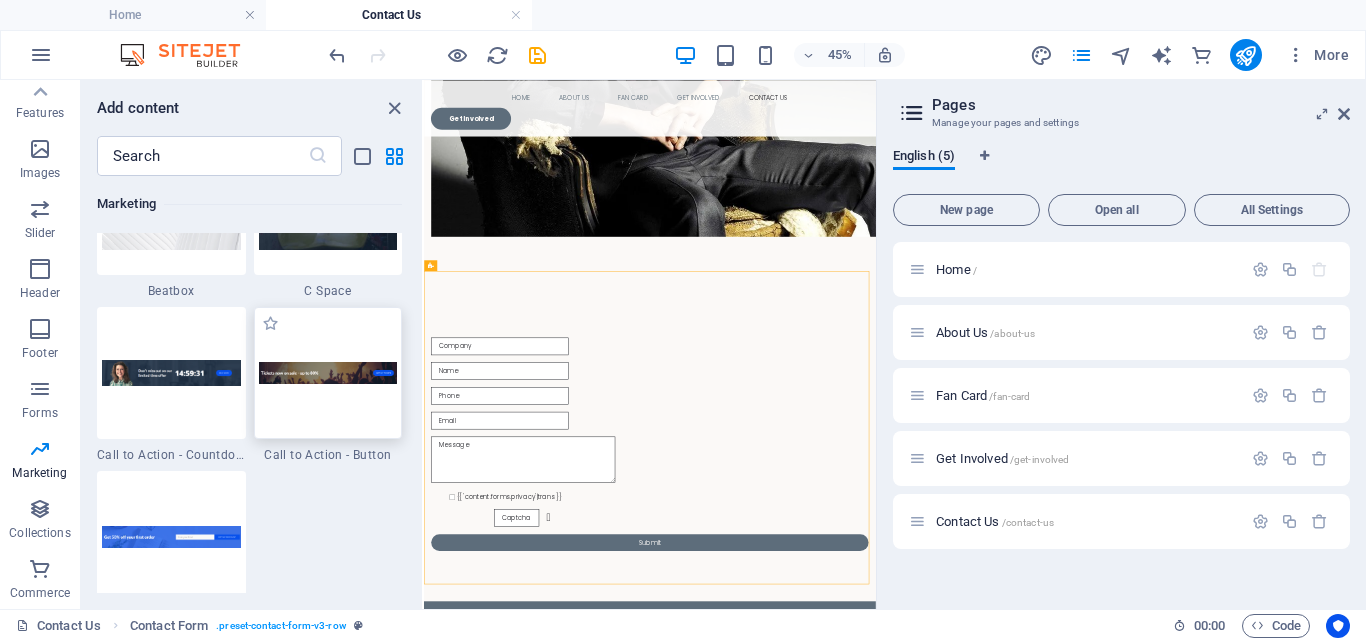 click at bounding box center (328, 373) 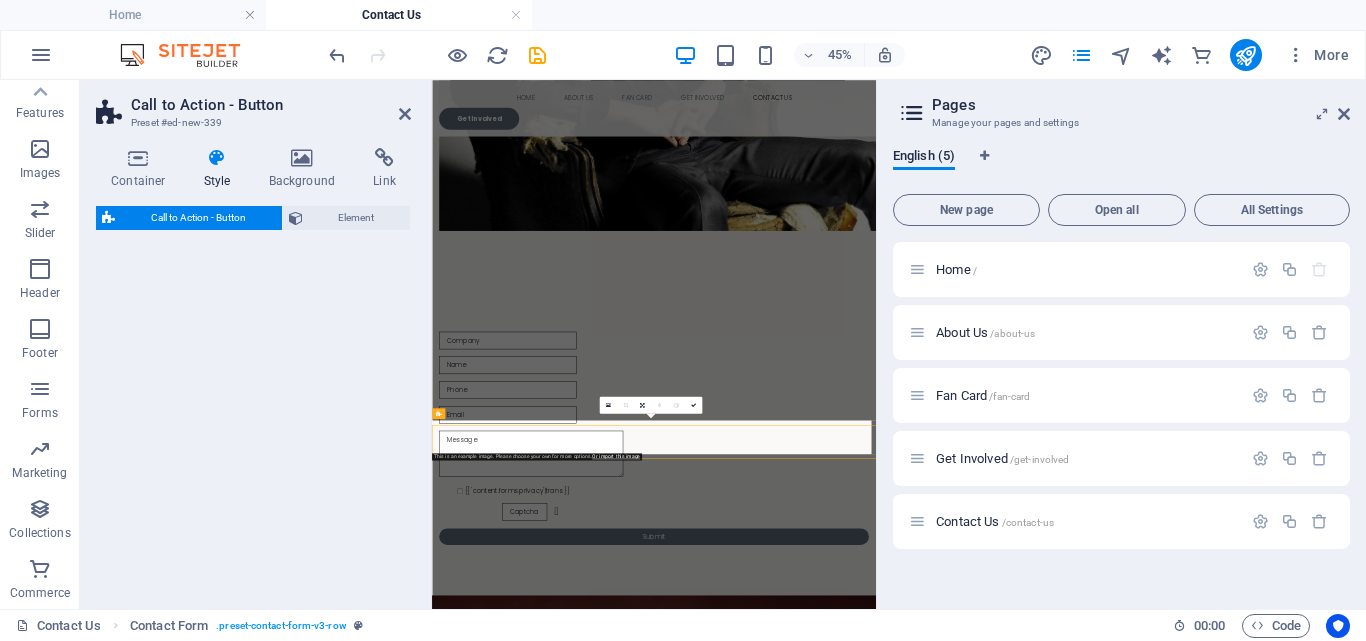 select on "rem" 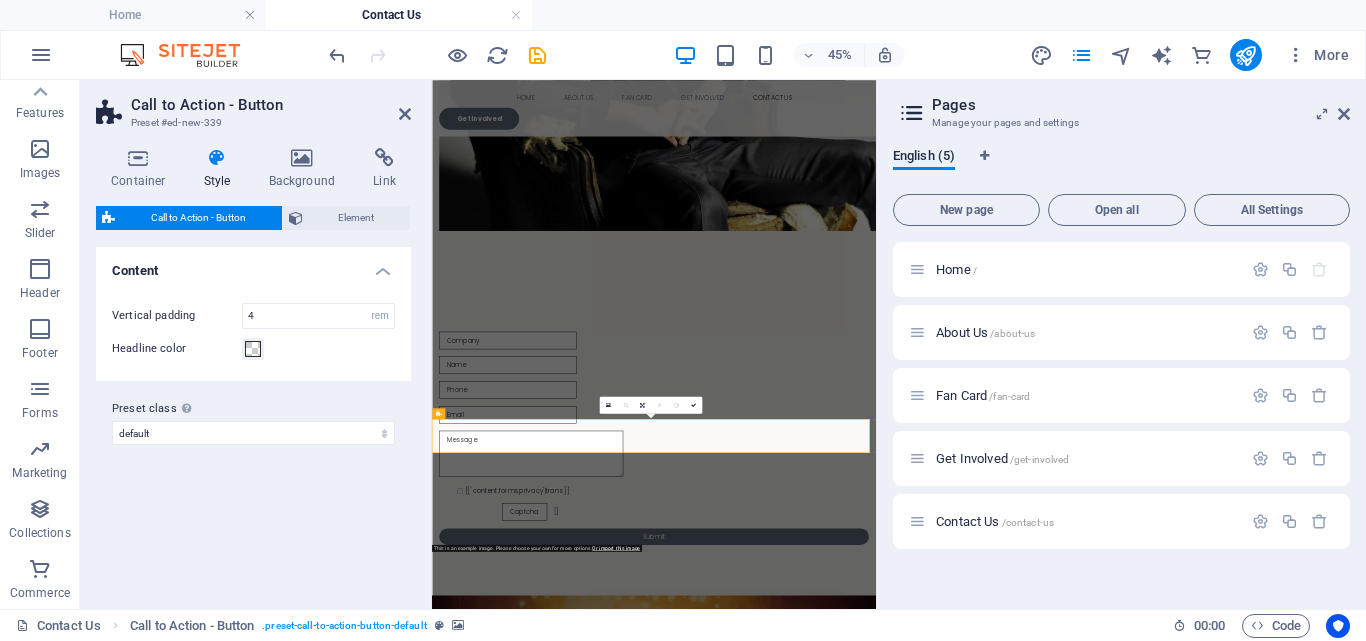 scroll, scrollTop: 970, scrollLeft: 0, axis: vertical 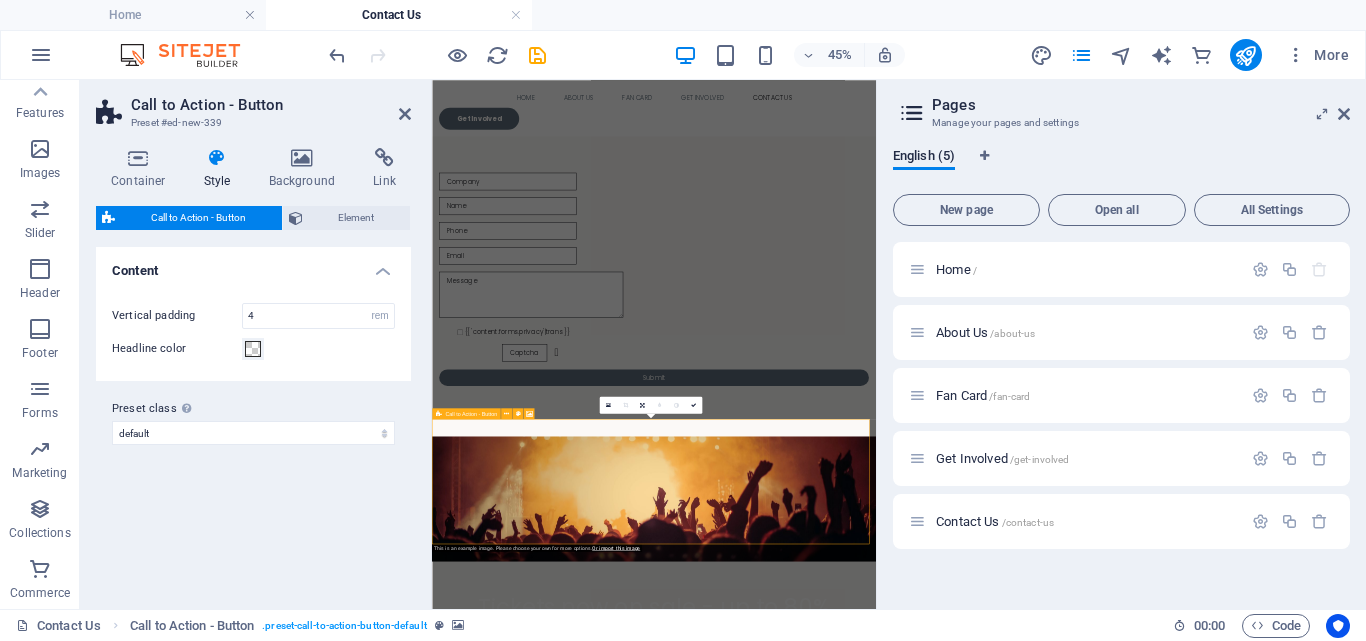 click at bounding box center (439, 413) 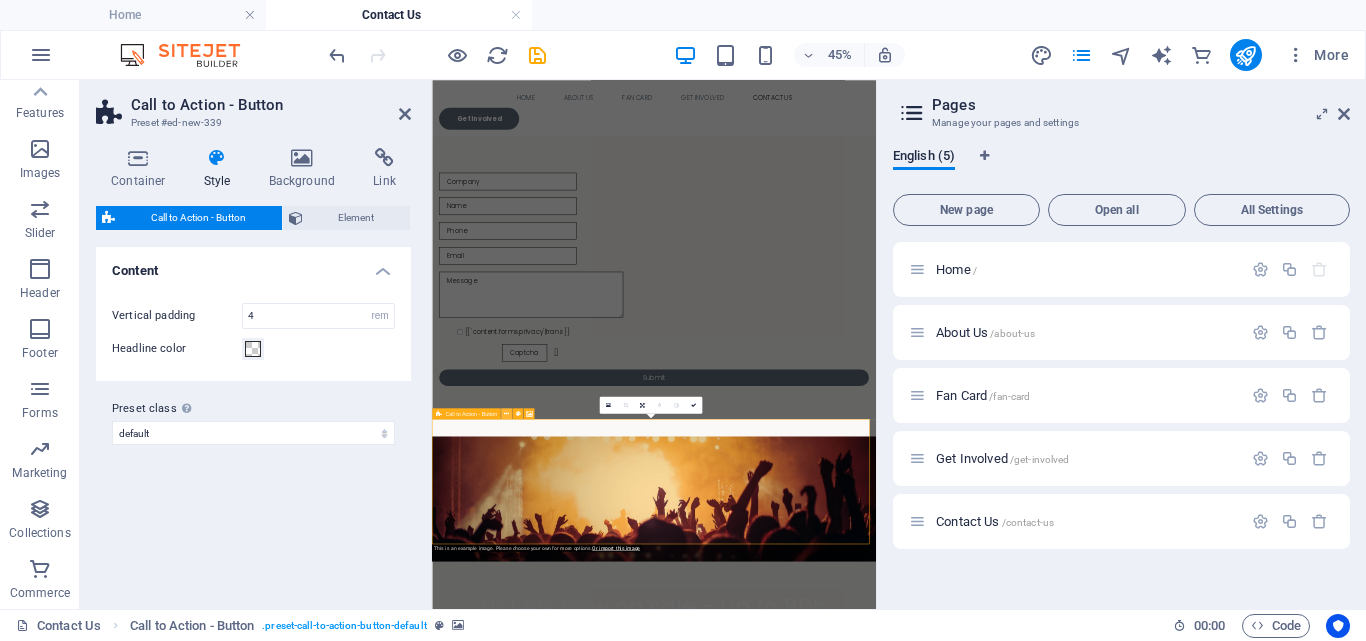 click at bounding box center (506, 413) 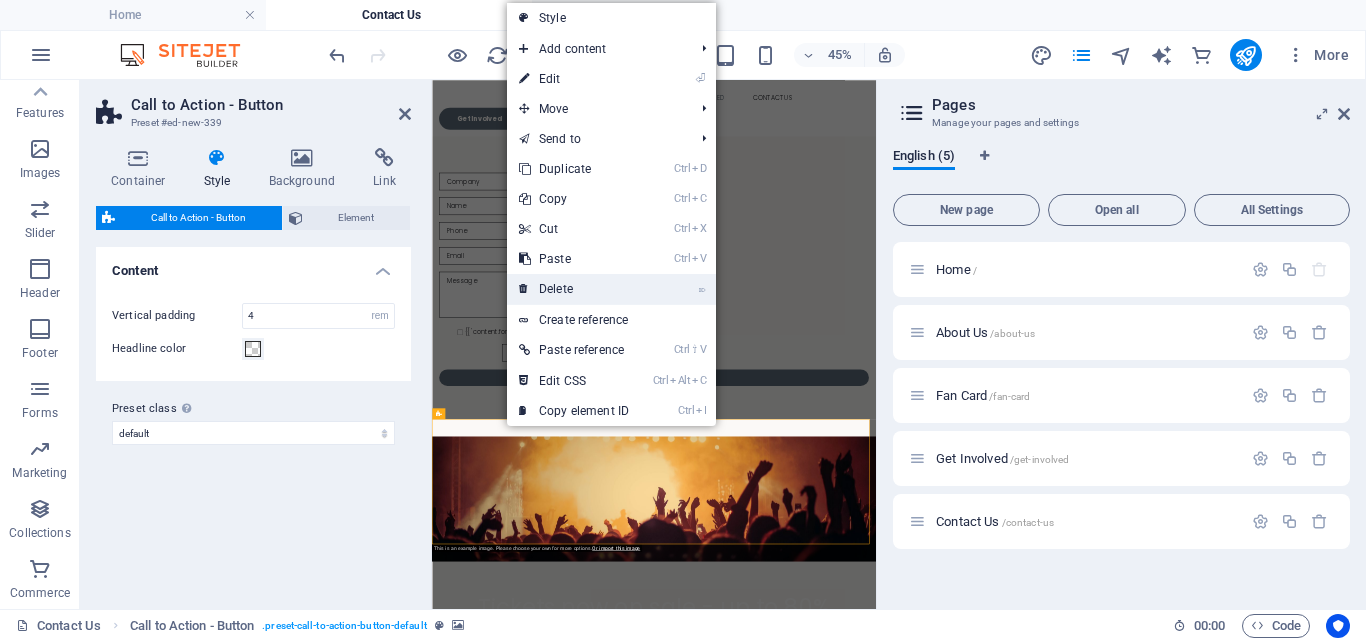 click on "⌦  Delete" at bounding box center (574, 289) 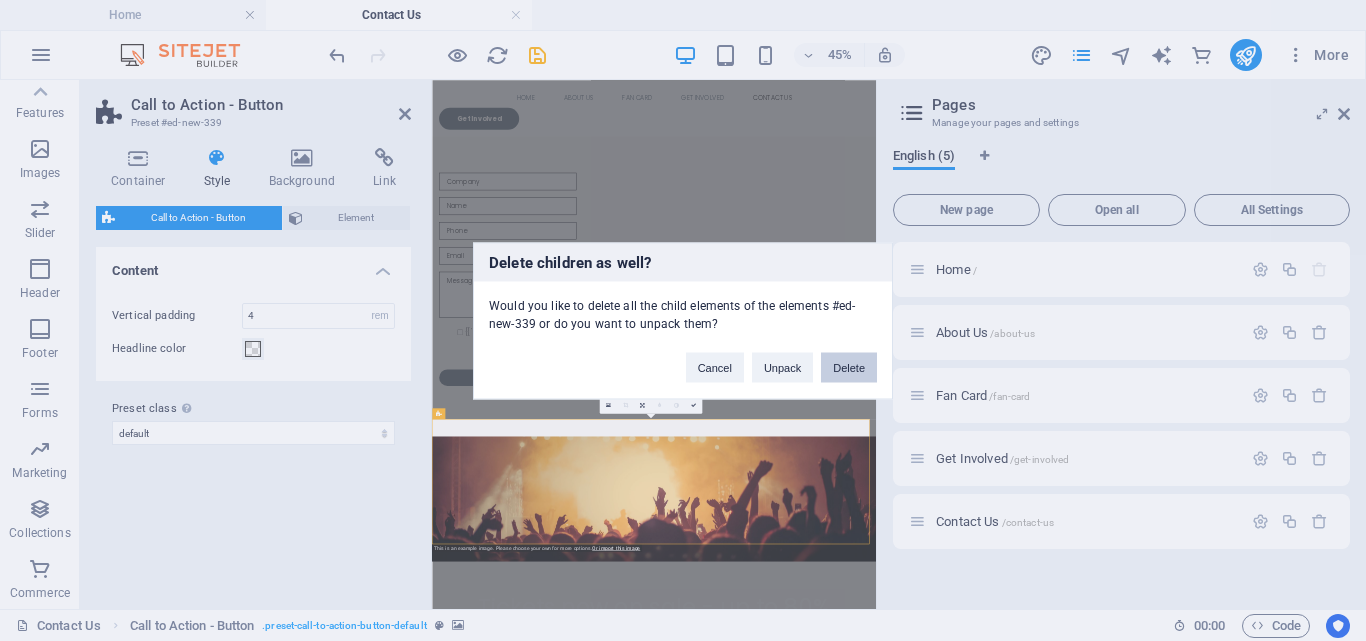 click on "Delete" at bounding box center (849, 367) 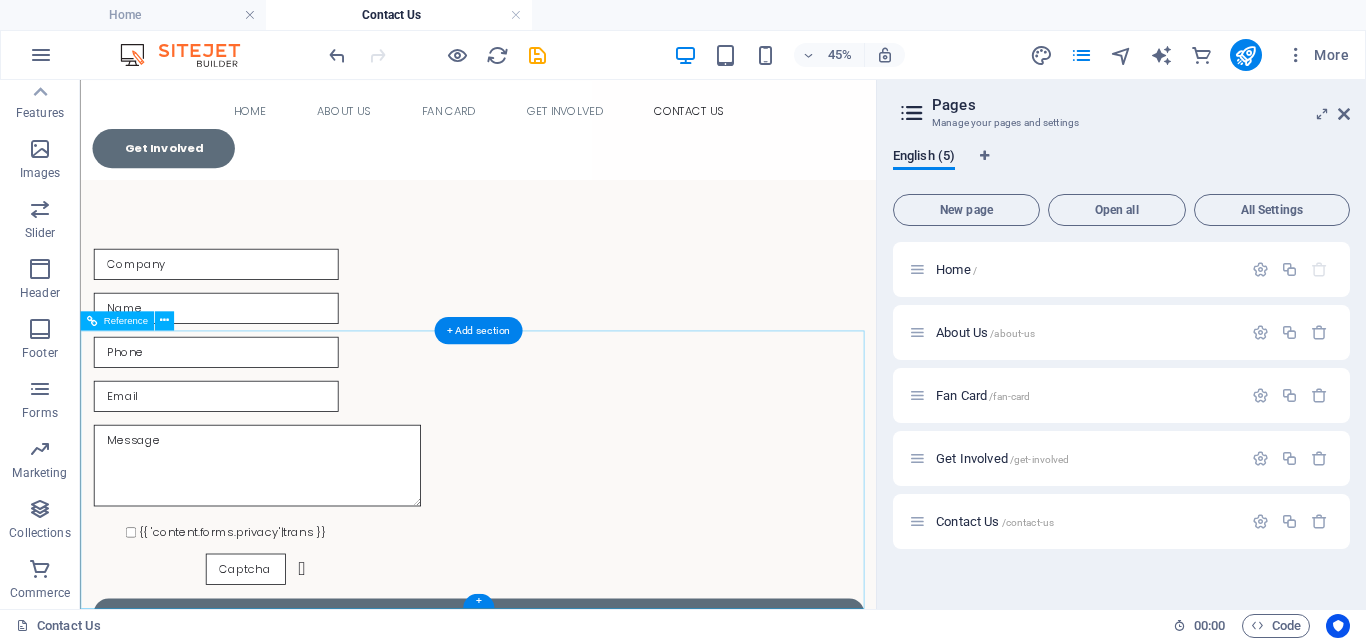 scroll, scrollTop: 1416, scrollLeft: 0, axis: vertical 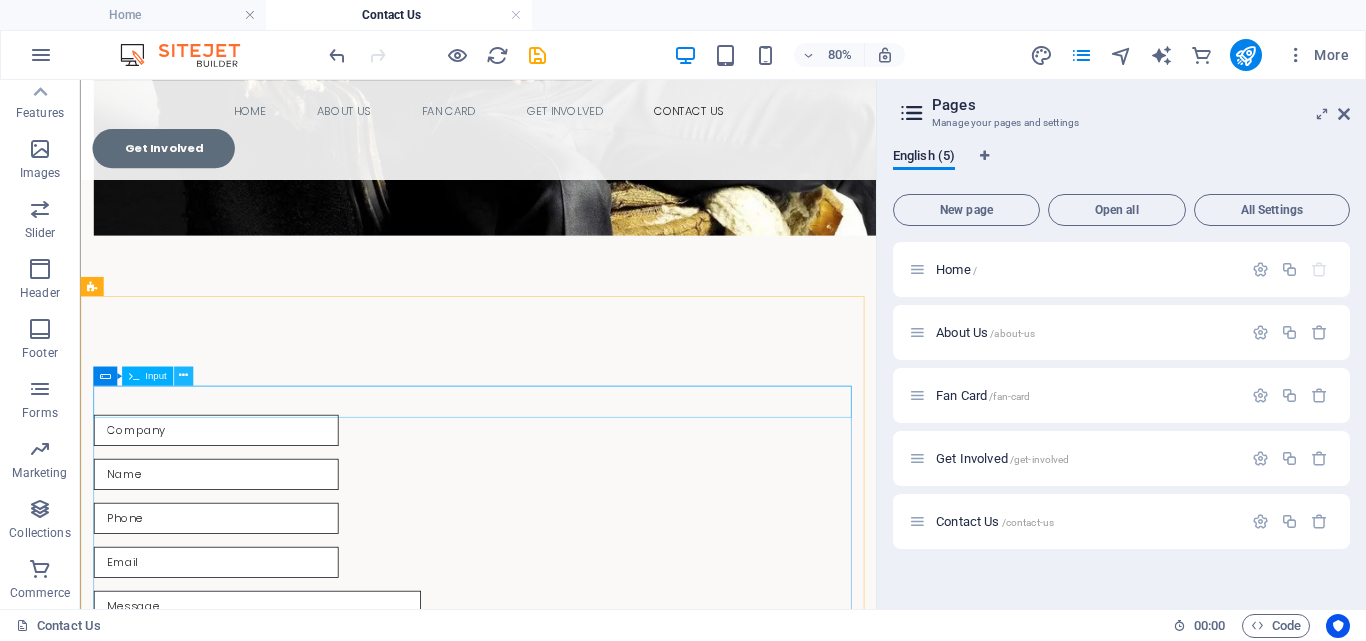click at bounding box center (183, 375) 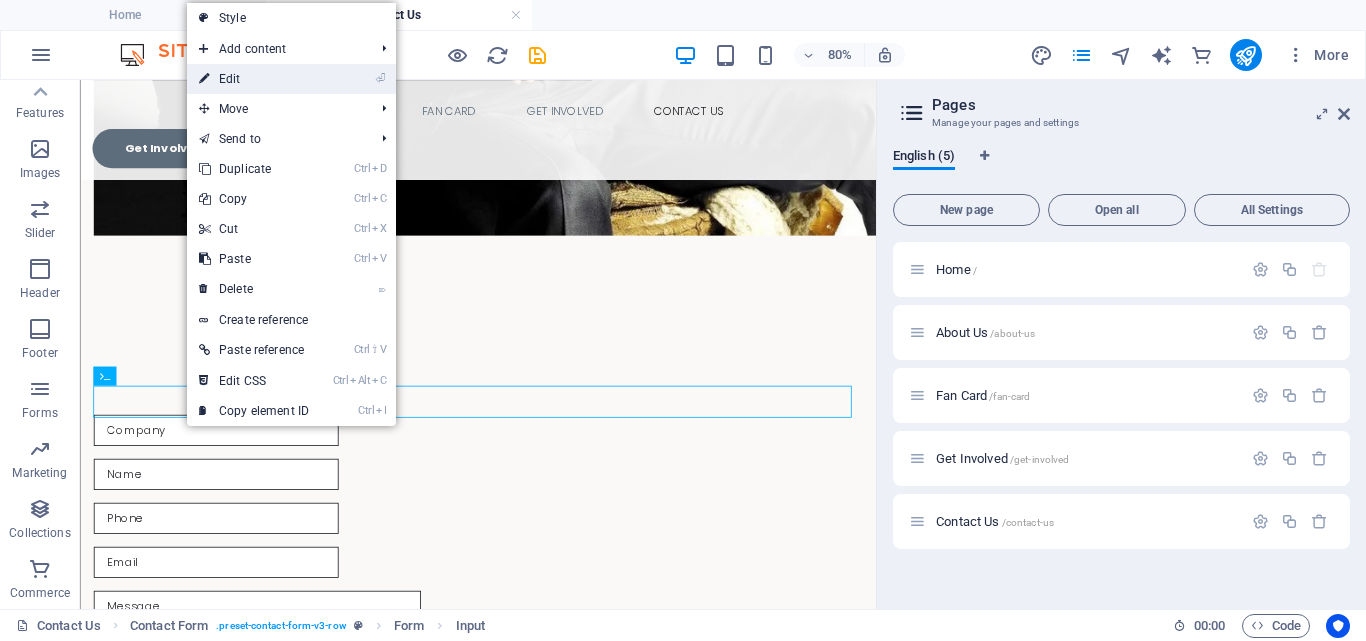 click on "⏎  Edit" at bounding box center [254, 79] 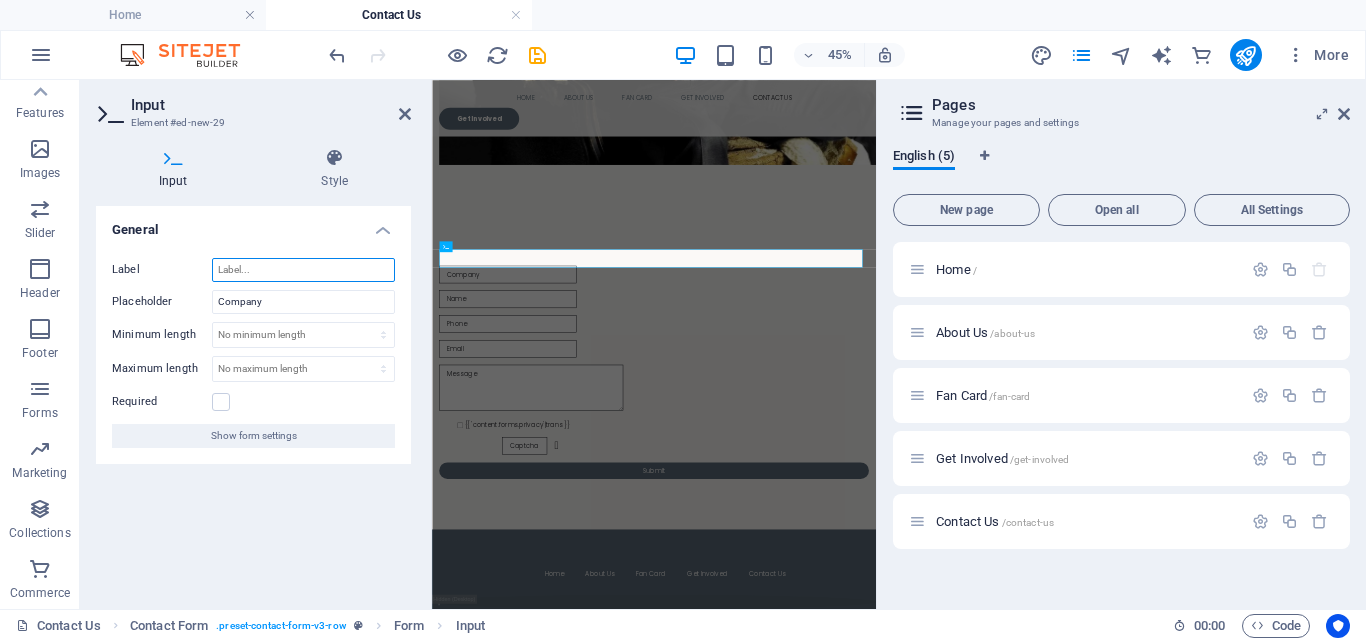 click on "Label" at bounding box center [303, 270] 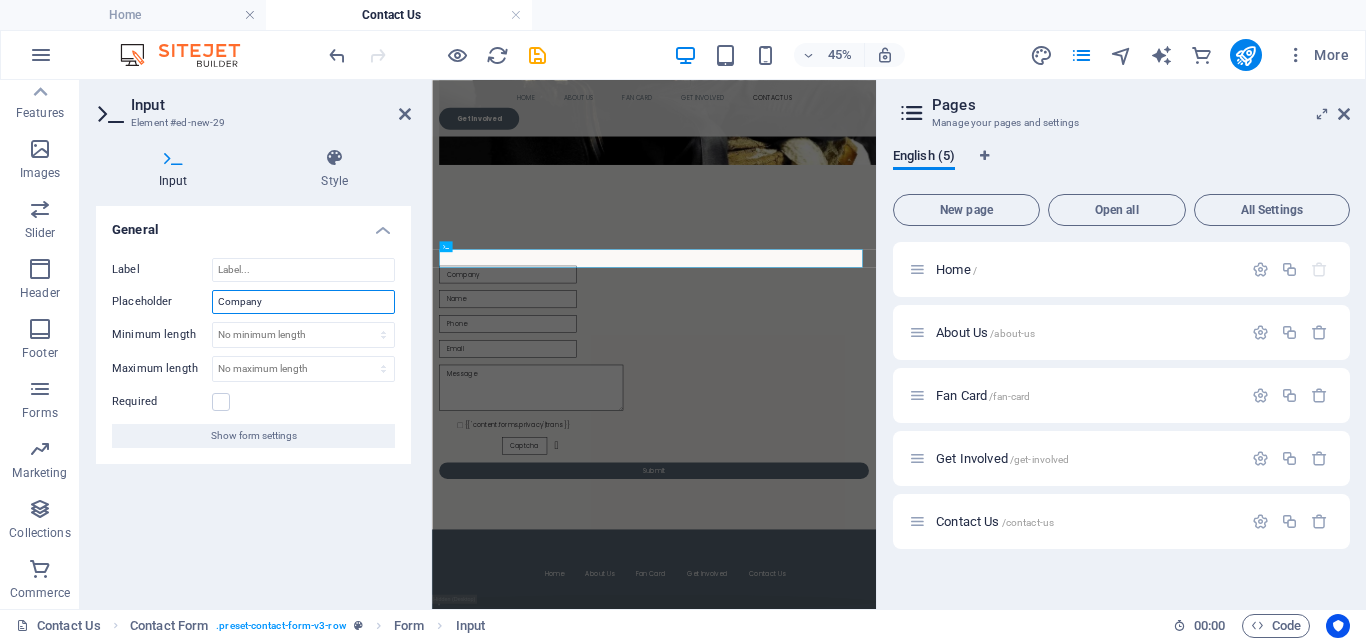 click on "Company" at bounding box center (303, 302) 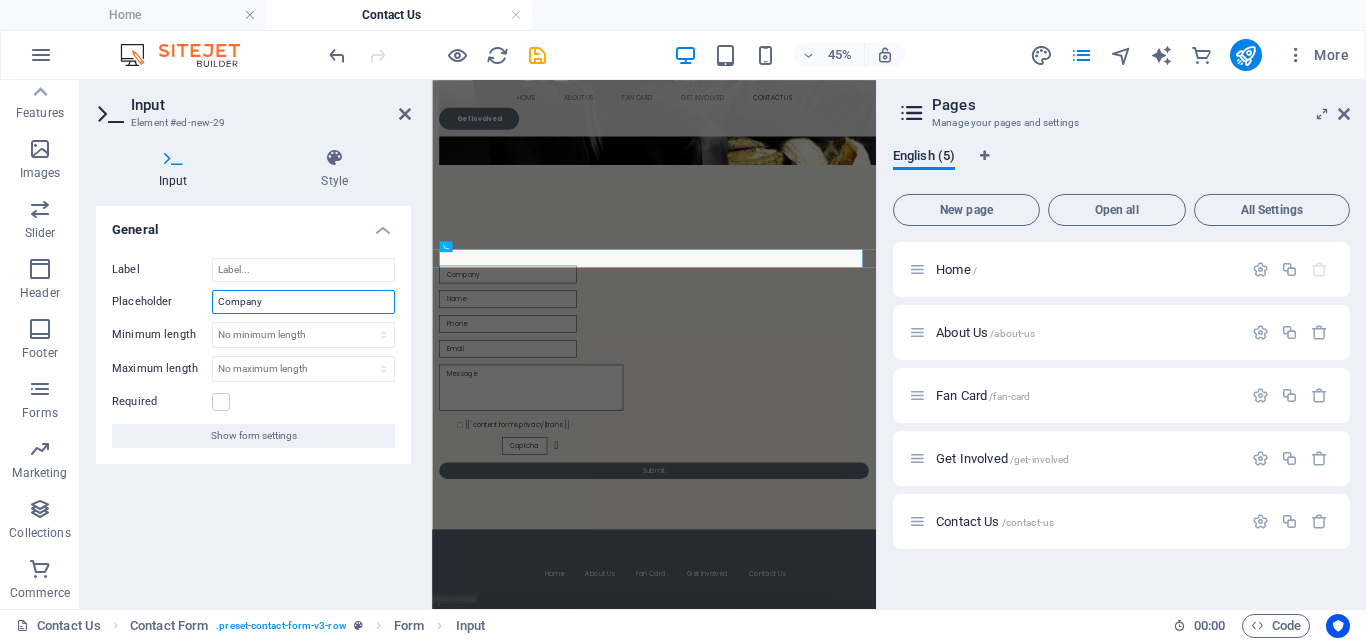 click on "Company" at bounding box center (303, 302) 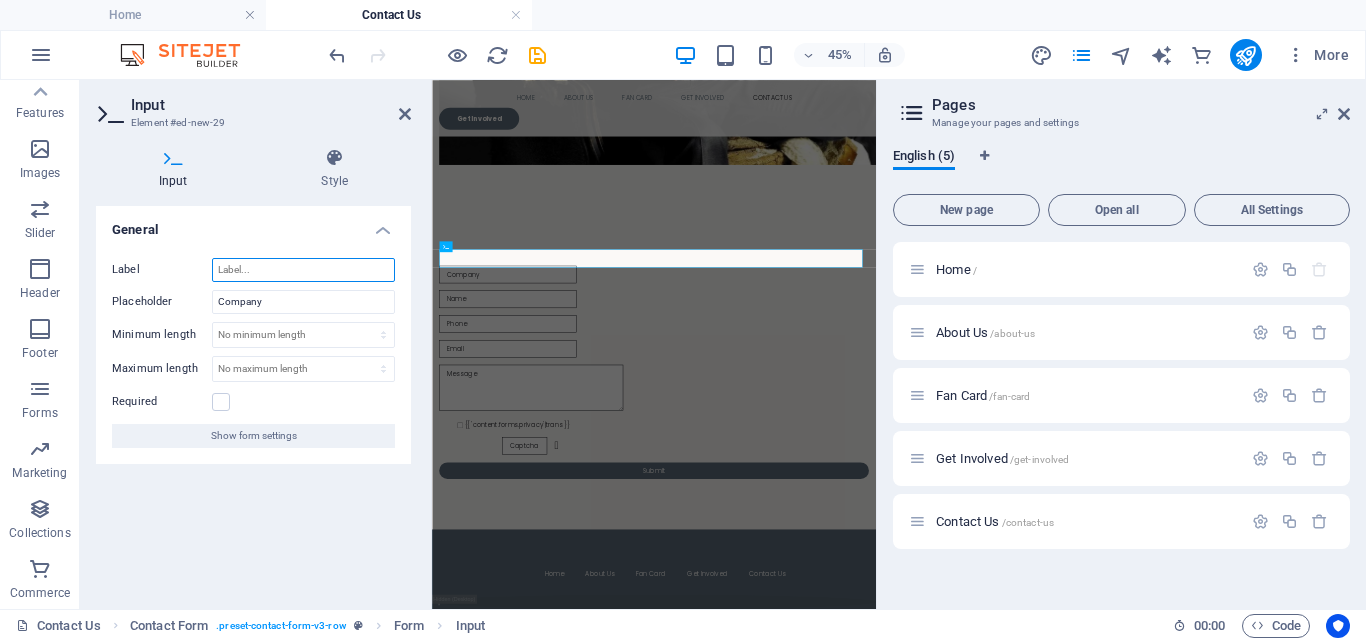 click on "Label" at bounding box center [303, 270] 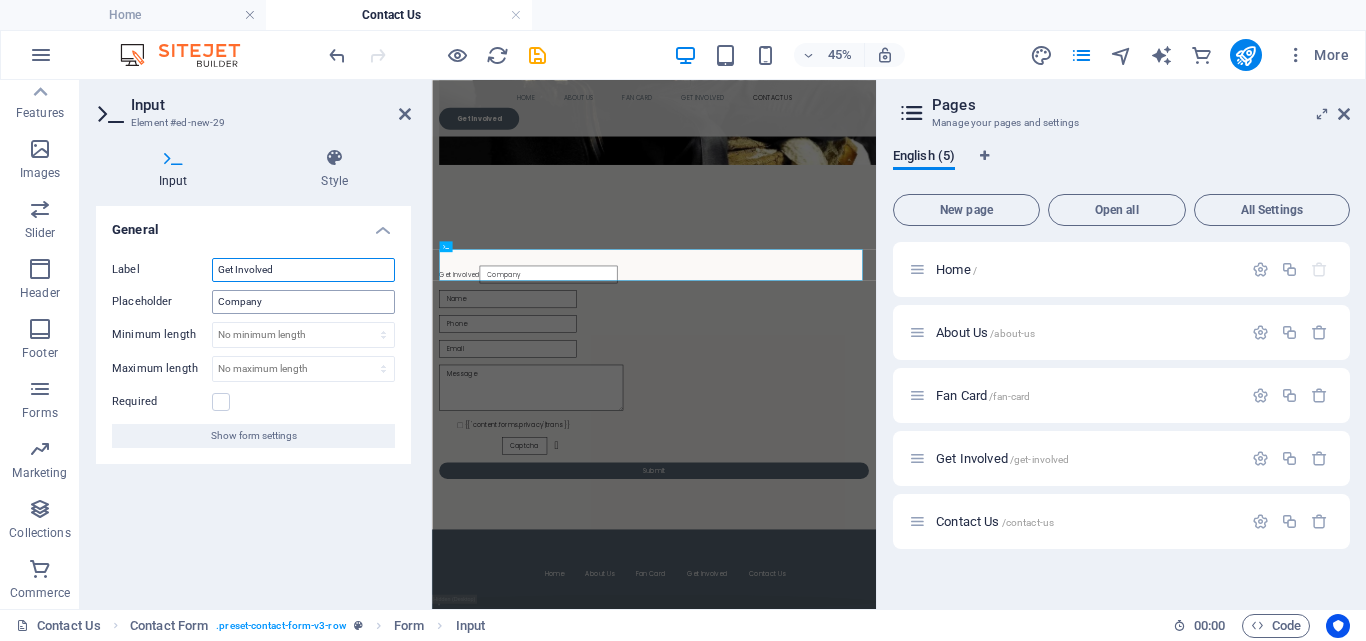 type on "Get Involved" 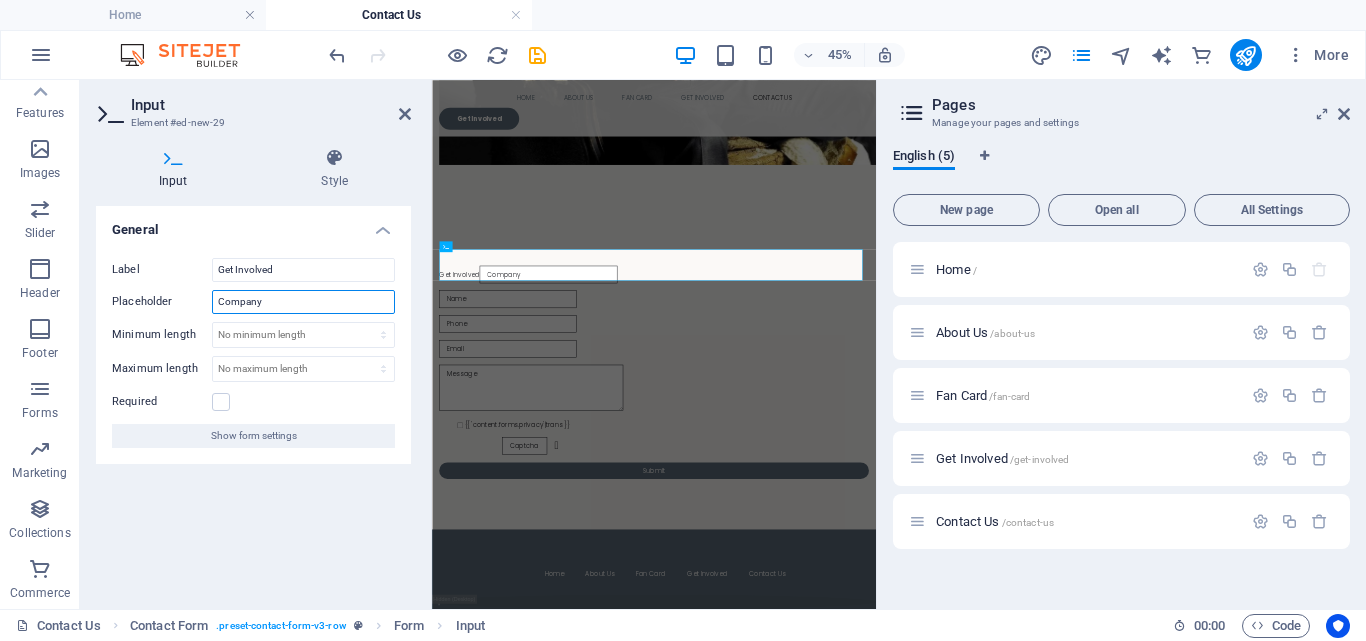 click on "Company" at bounding box center [303, 302] 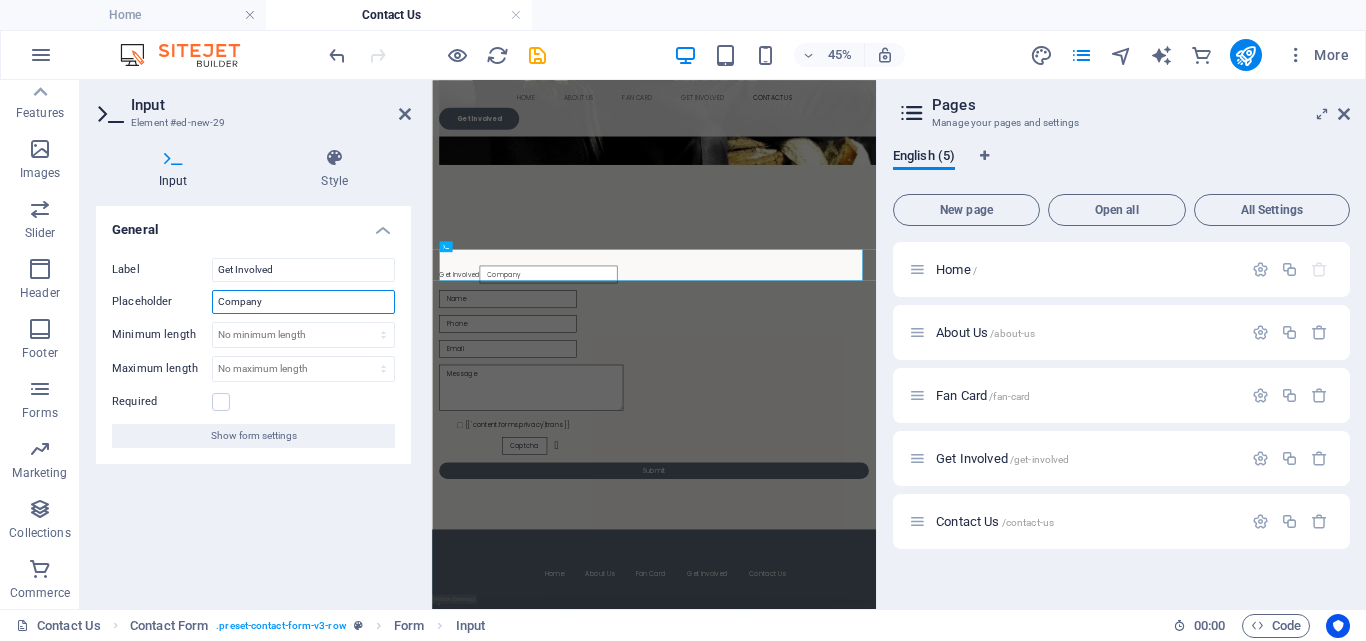 click on "Company" at bounding box center (303, 302) 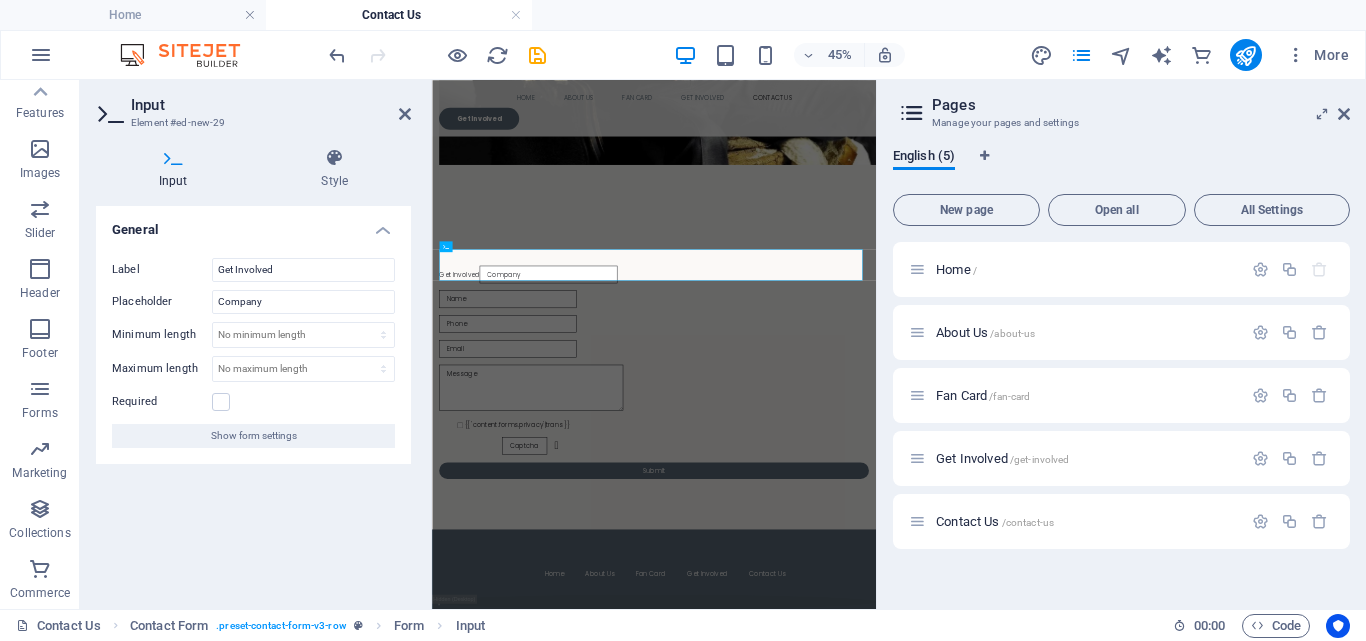 click on "General" at bounding box center [253, 224] 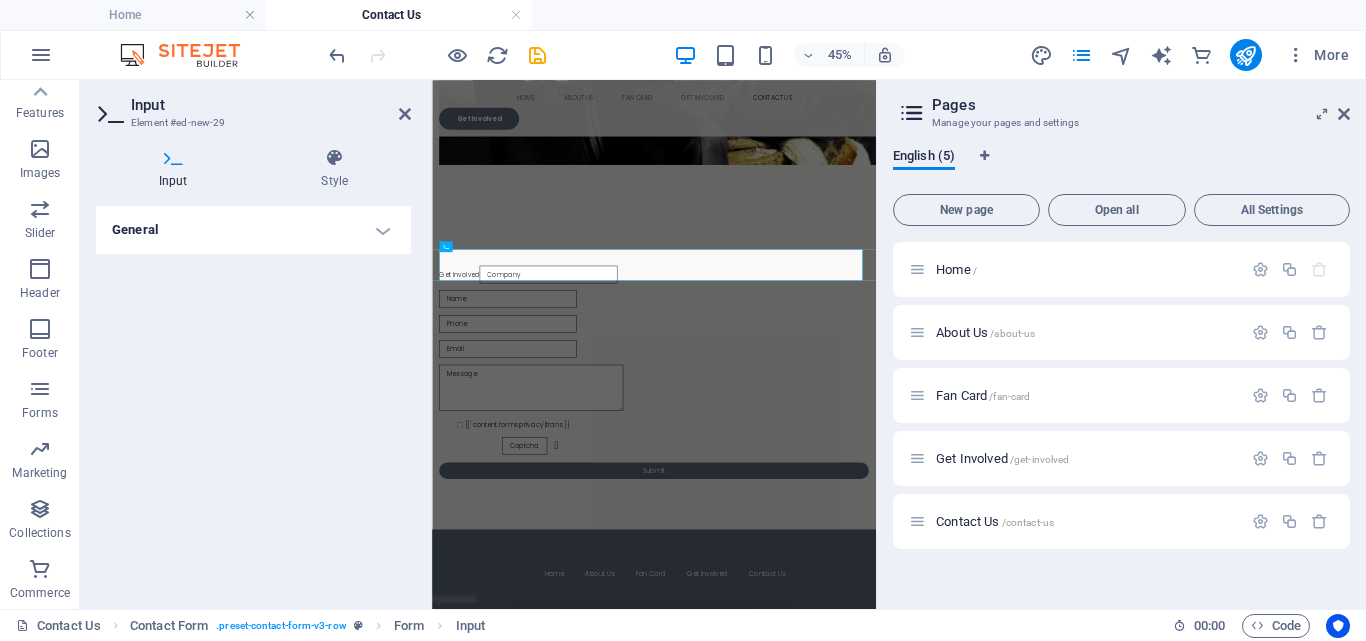 click on "General" at bounding box center (253, 230) 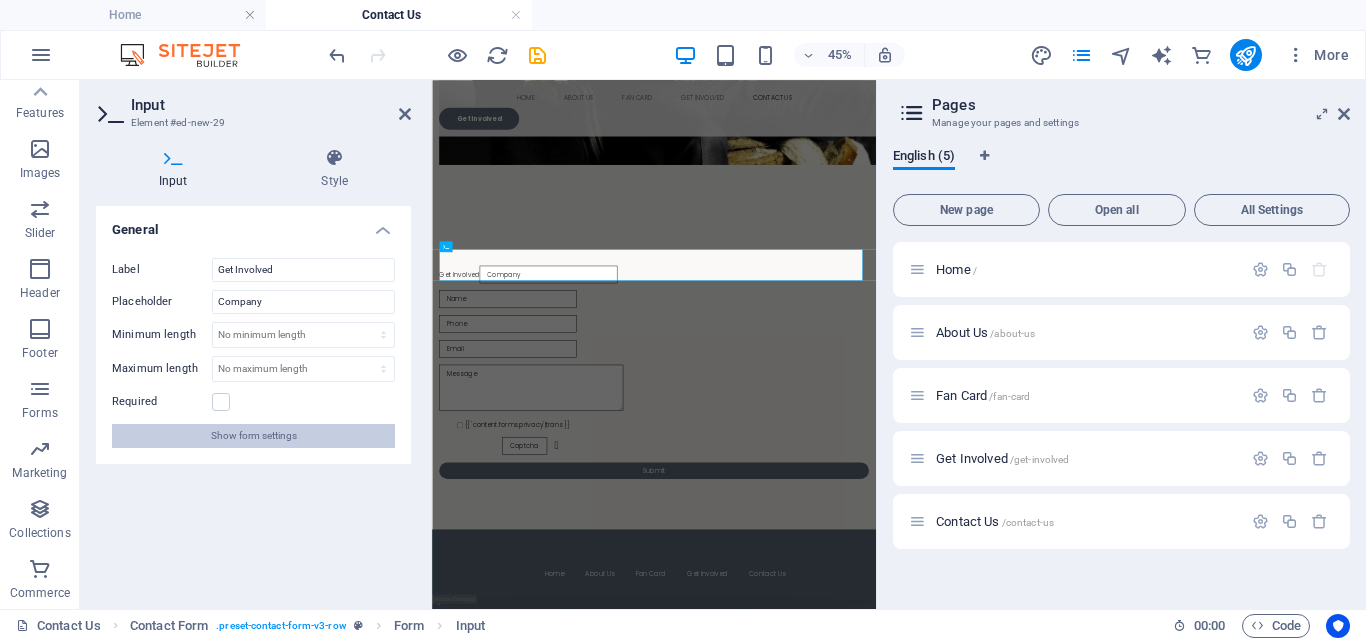 click on "Show form settings" at bounding box center [254, 436] 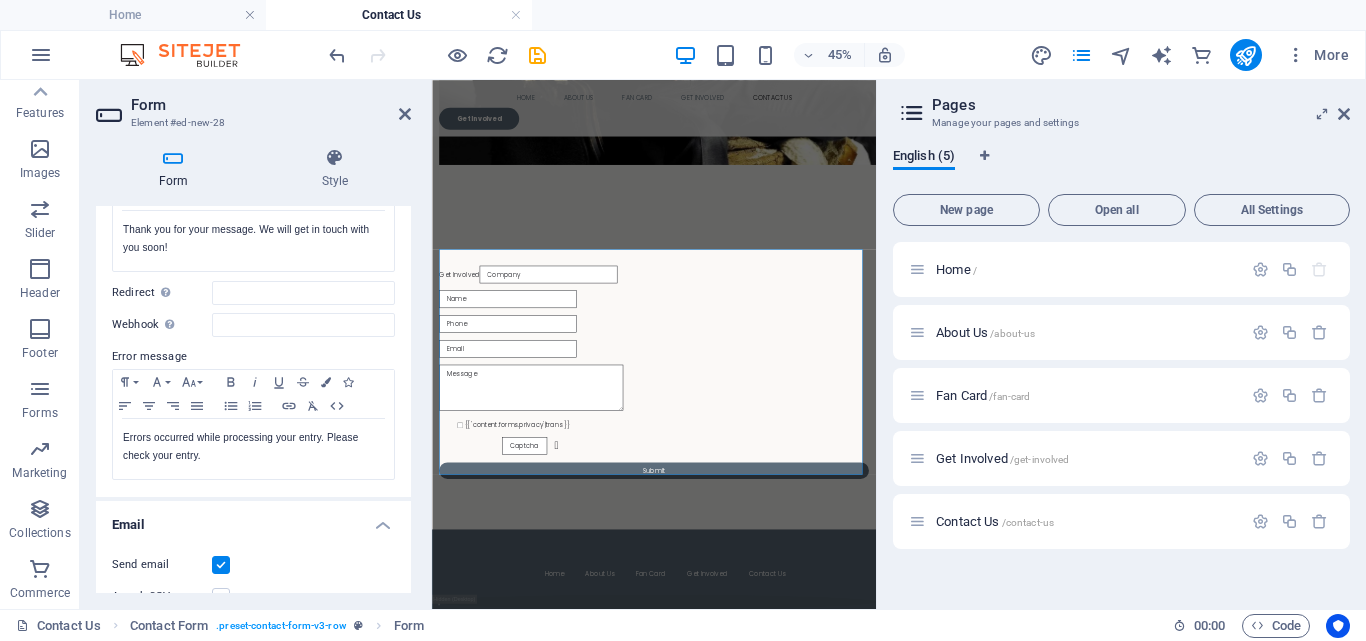 scroll, scrollTop: 248, scrollLeft: 0, axis: vertical 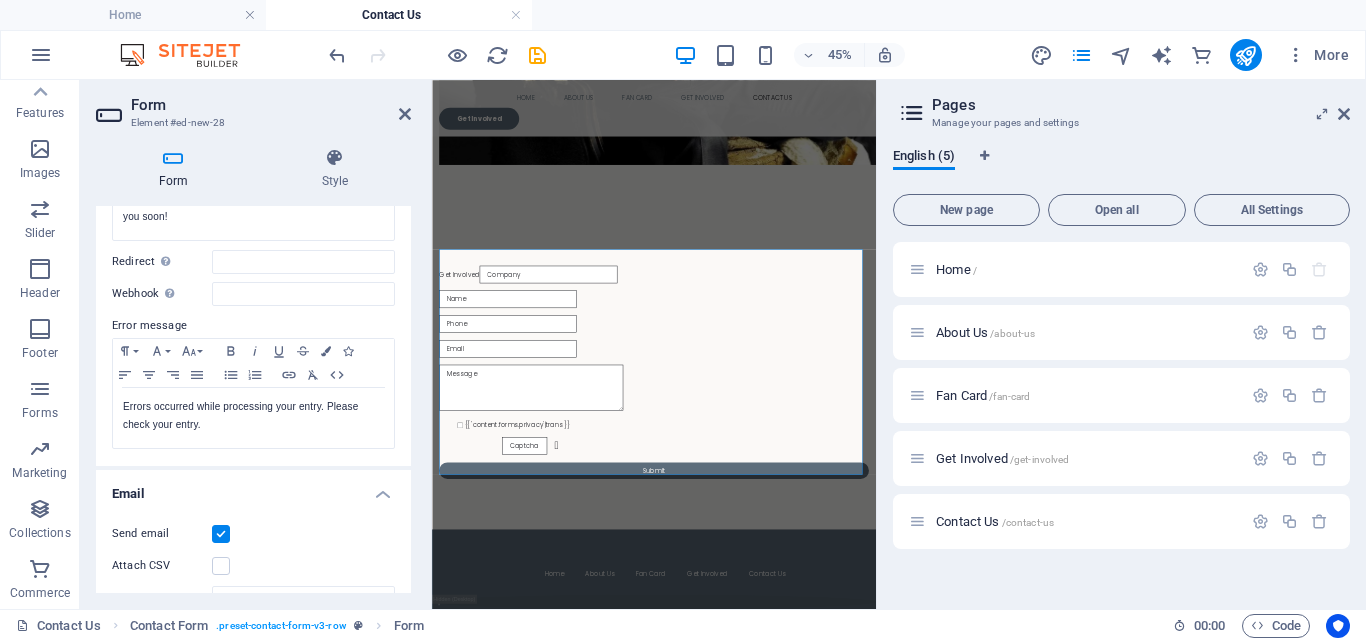 drag, startPoint x: 406, startPoint y: 367, endPoint x: 403, endPoint y: 411, distance: 44.102154 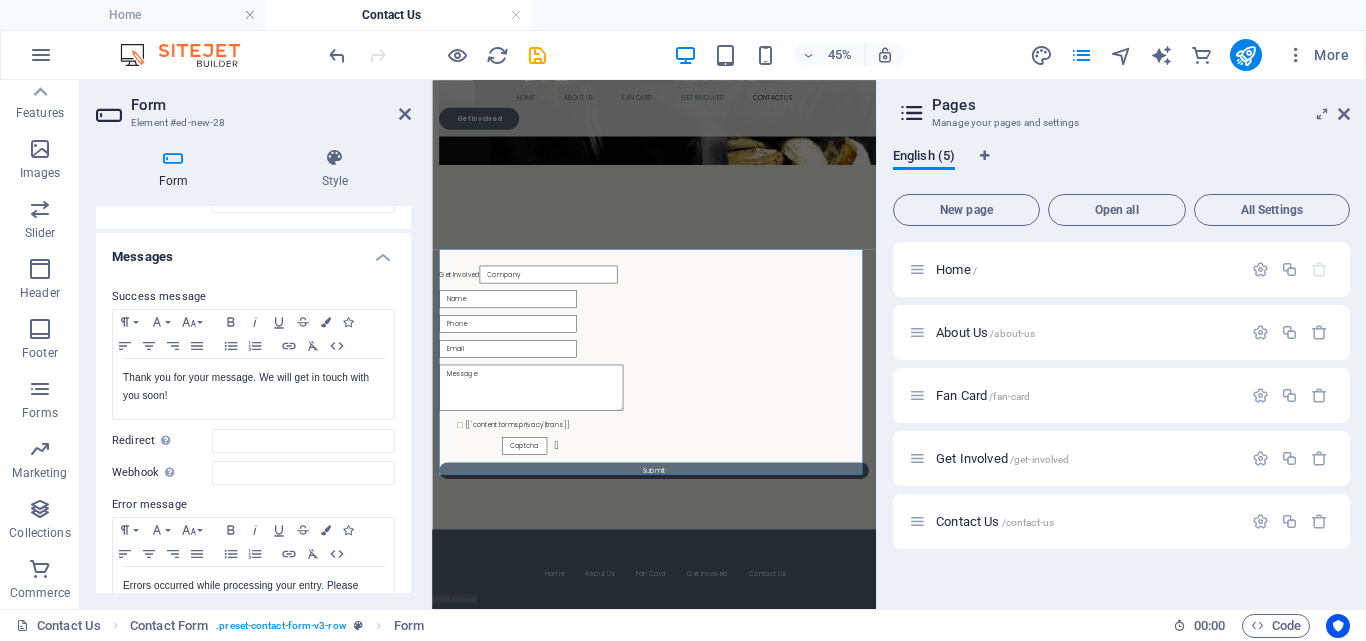 scroll, scrollTop: 0, scrollLeft: 0, axis: both 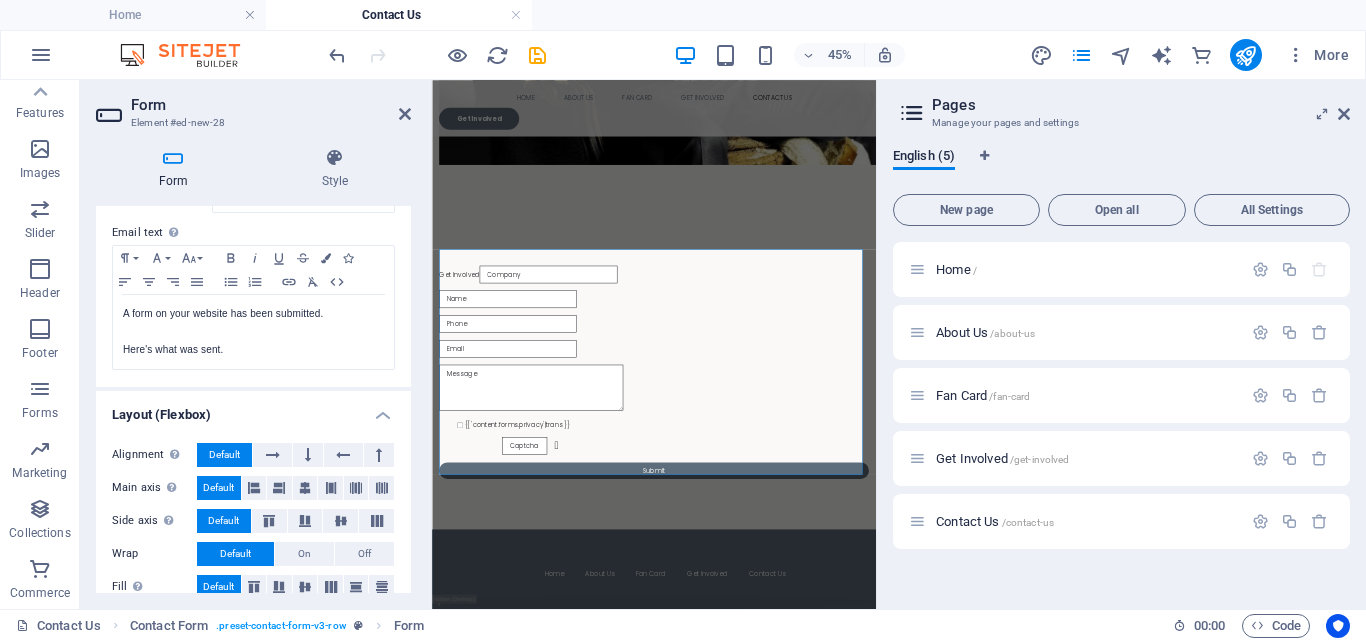 drag, startPoint x: 402, startPoint y: 556, endPoint x: 403, endPoint y: 488, distance: 68.007355 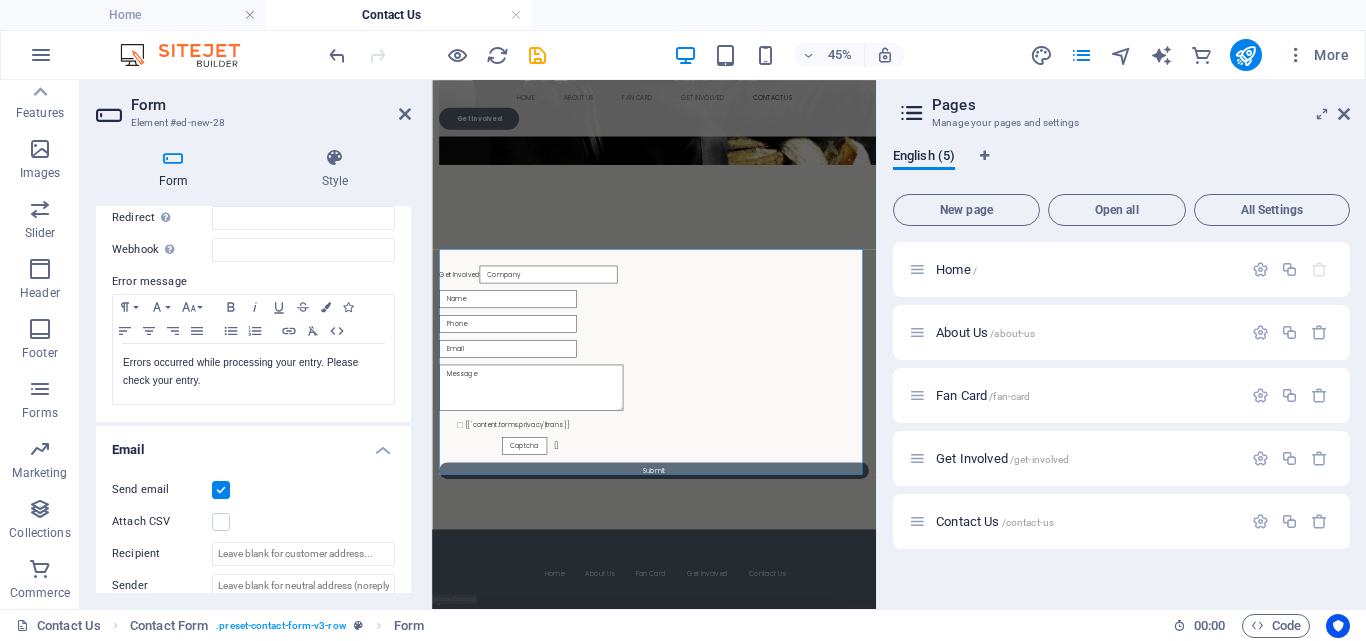 scroll, scrollTop: 287, scrollLeft: 0, axis: vertical 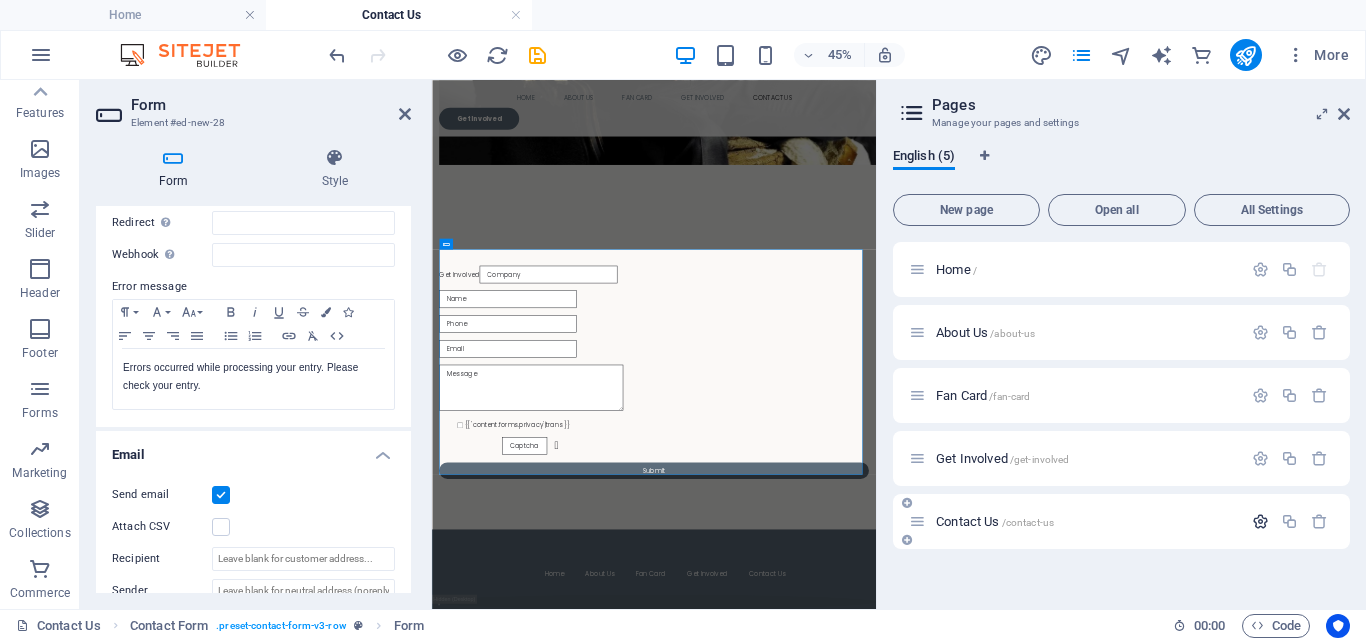 click at bounding box center (1260, 521) 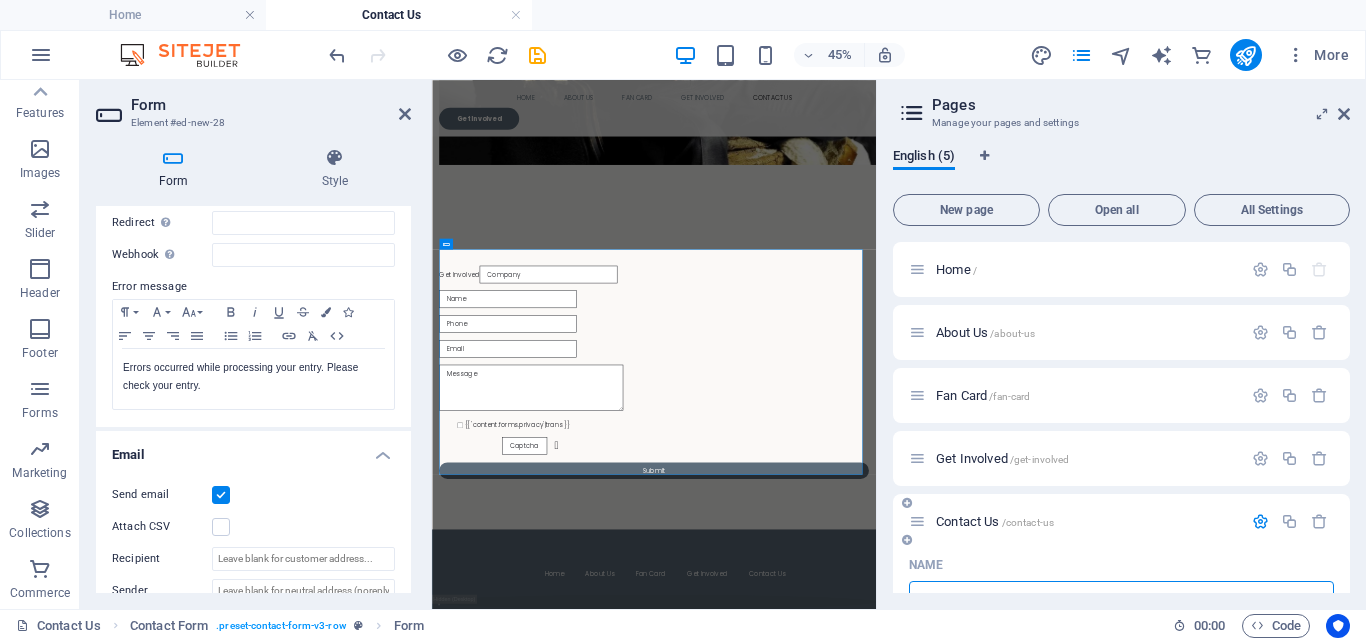 scroll, scrollTop: 20, scrollLeft: 0, axis: vertical 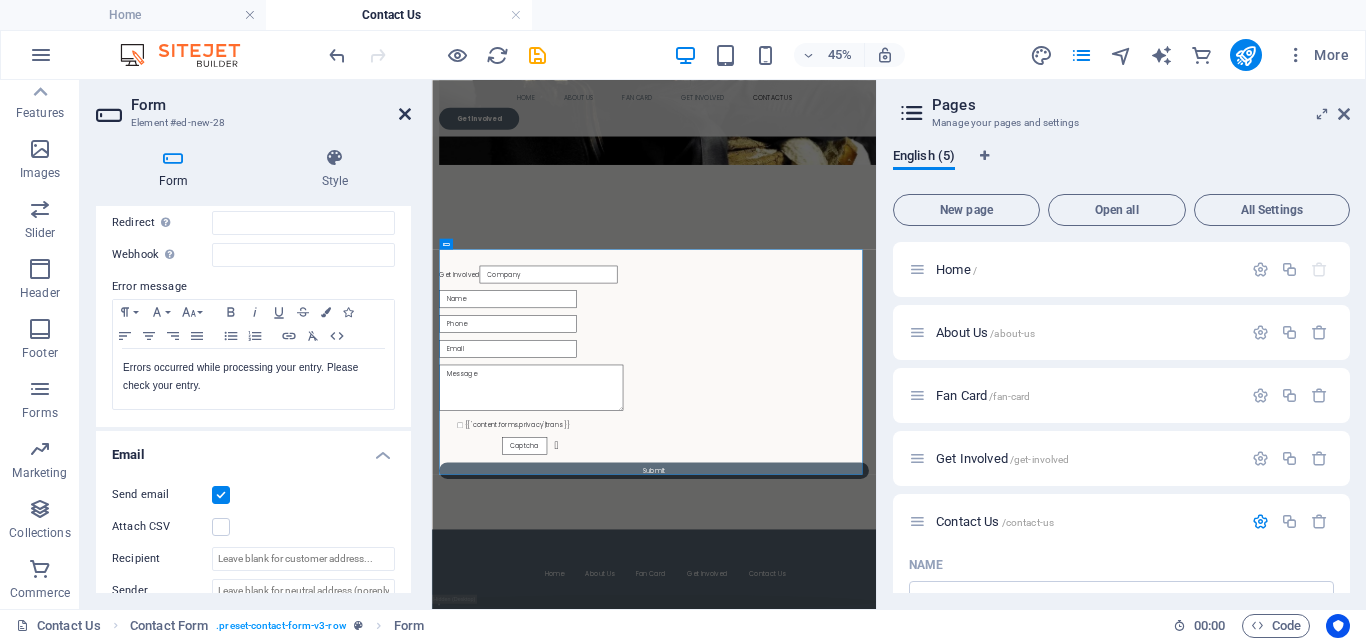 click at bounding box center [405, 114] 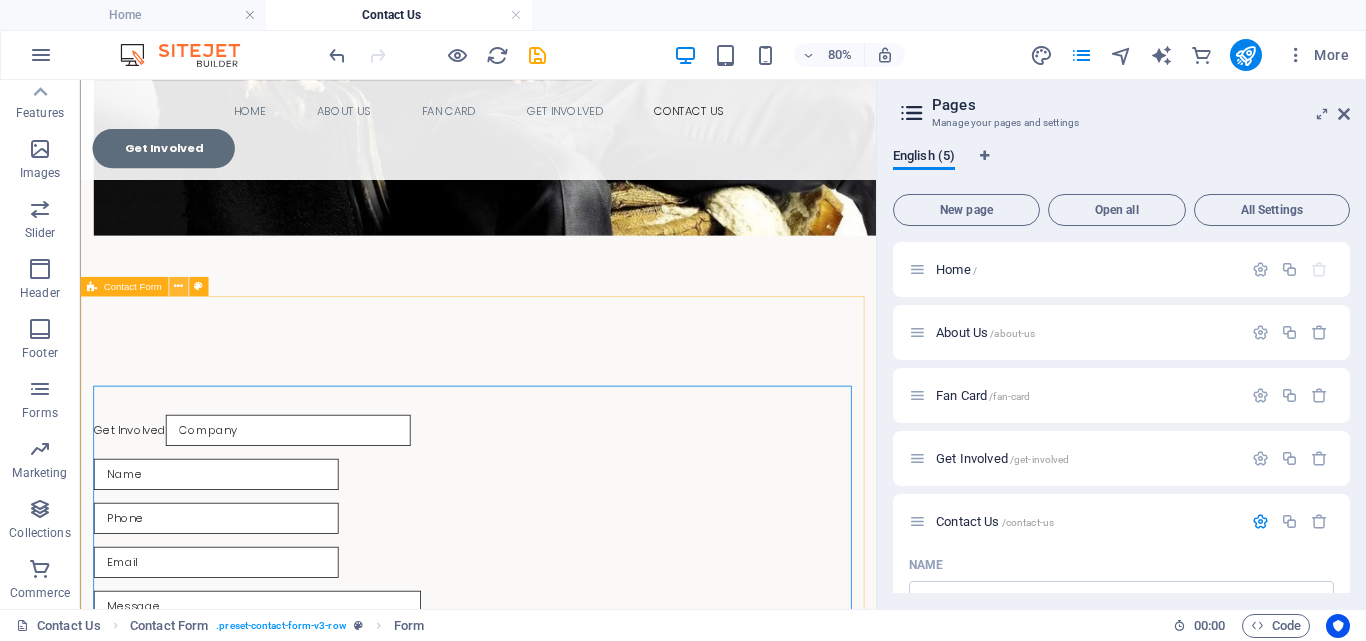 click at bounding box center (178, 286) 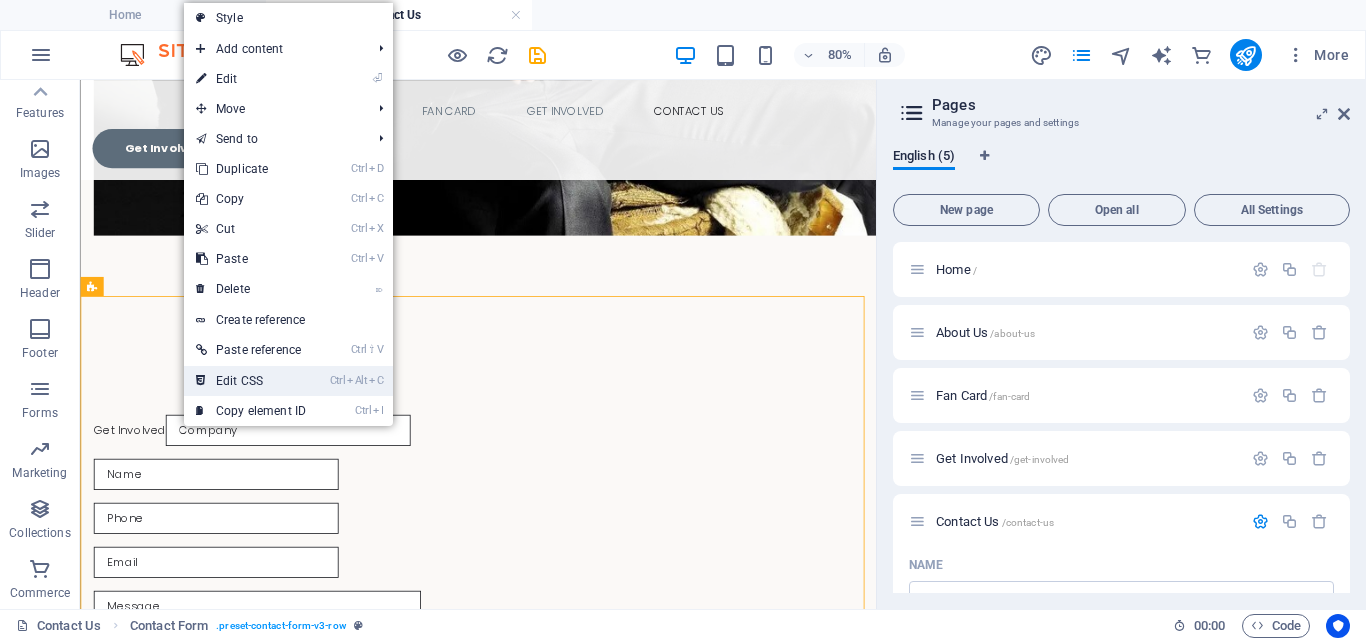 drag, startPoint x: 256, startPoint y: 377, endPoint x: 220, endPoint y: 370, distance: 36.67424 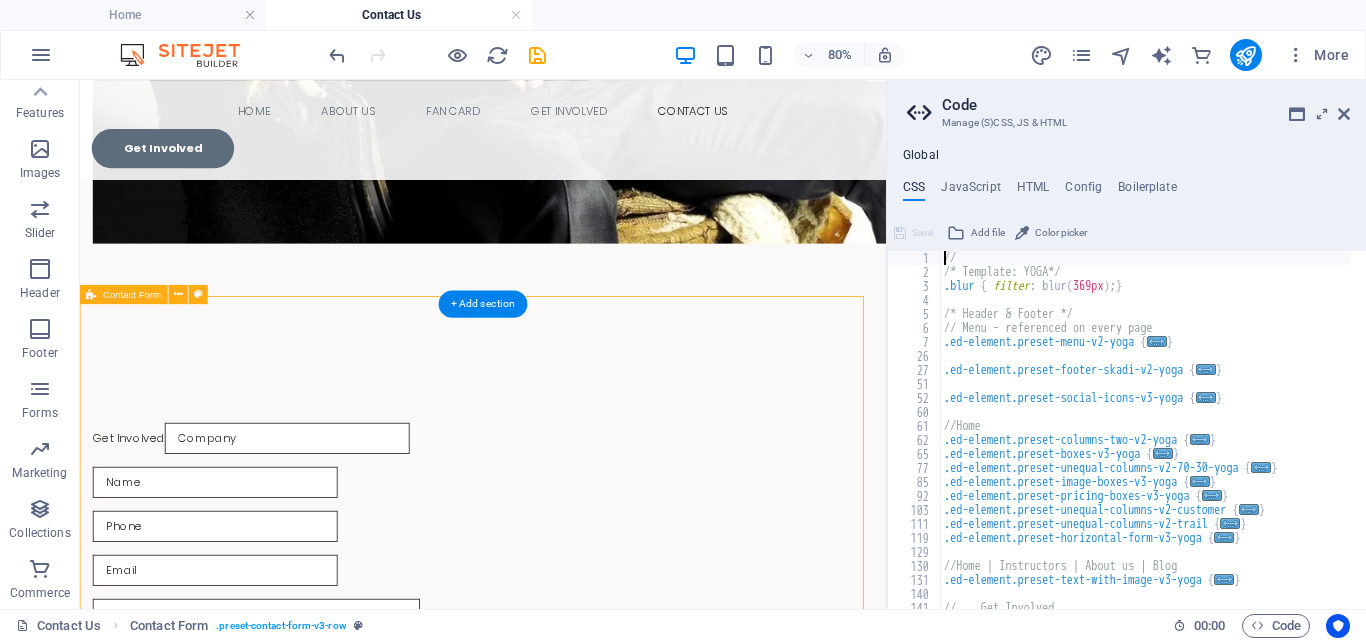 type on "@include contact-form-v3($columns: (1, 1, 1));" 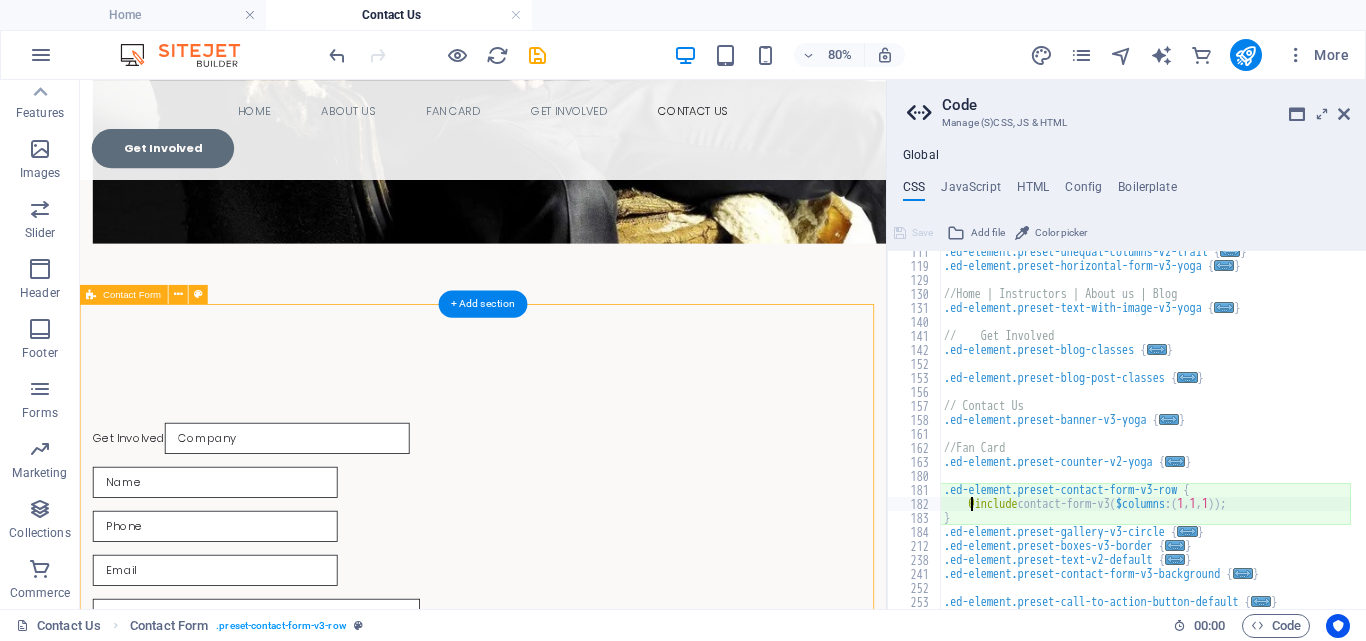 scroll, scrollTop: 272, scrollLeft: 0, axis: vertical 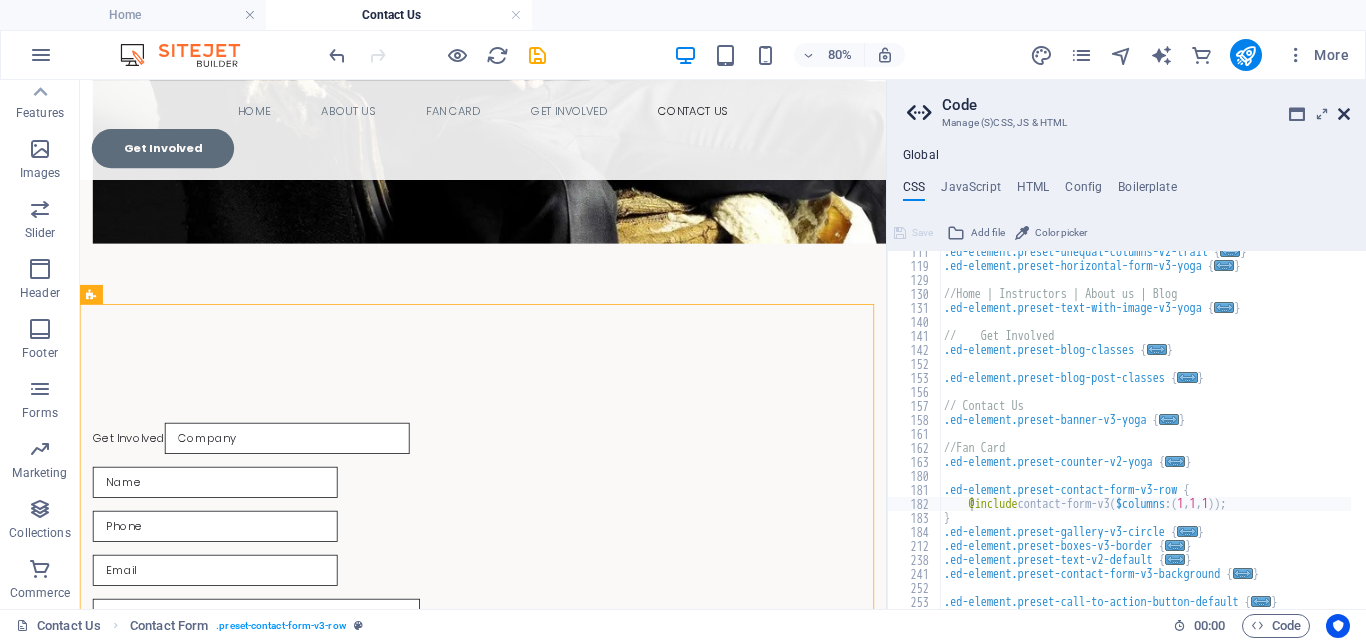 click at bounding box center [1344, 114] 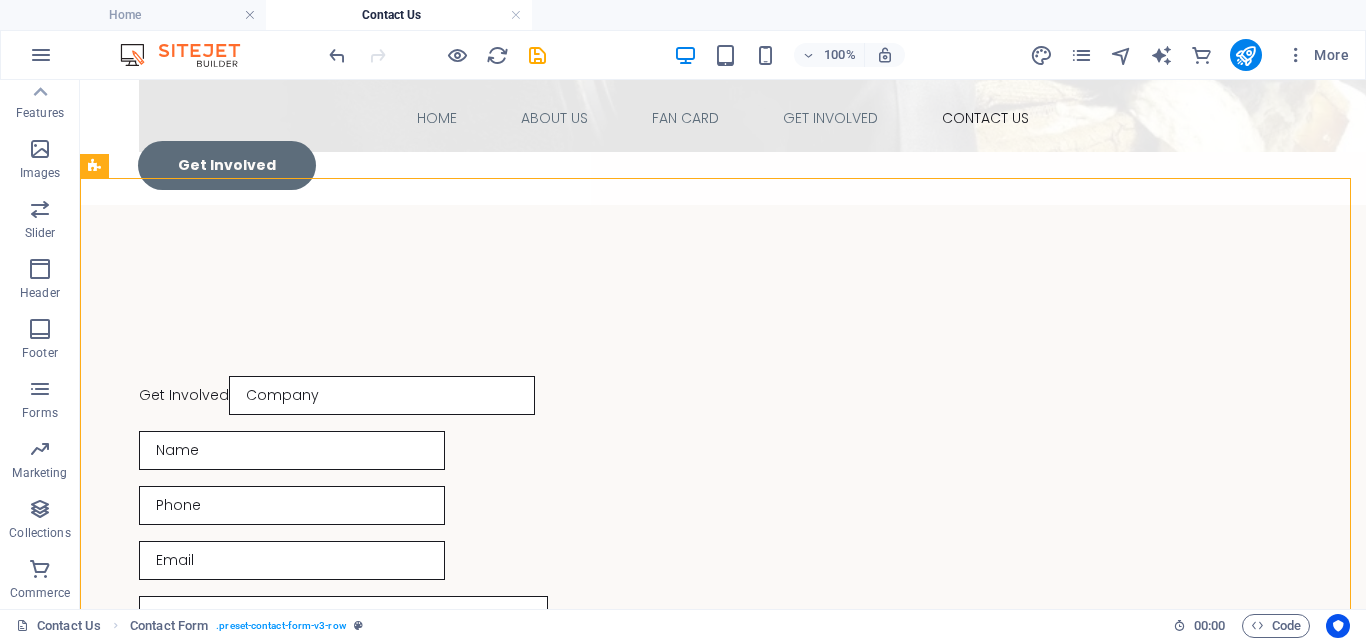scroll, scrollTop: 1113, scrollLeft: 0, axis: vertical 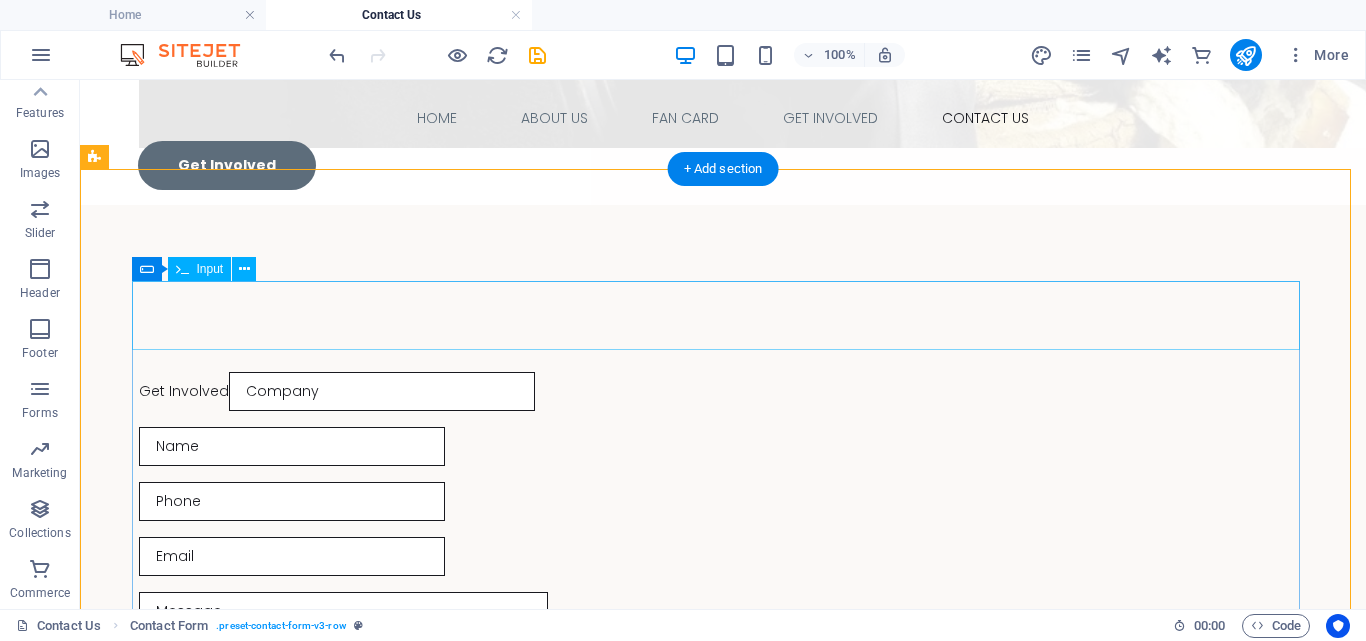 click on "Get Involved" at bounding box center (723, 391) 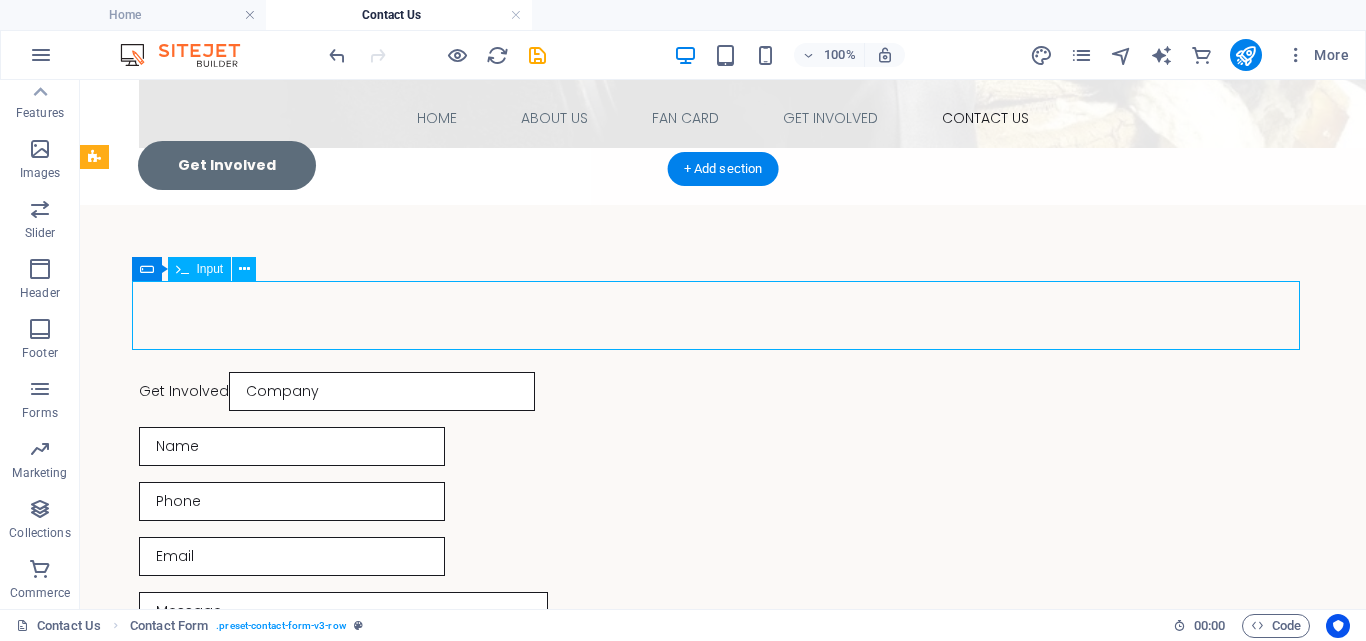 click on "Get Involved" at bounding box center [723, 391] 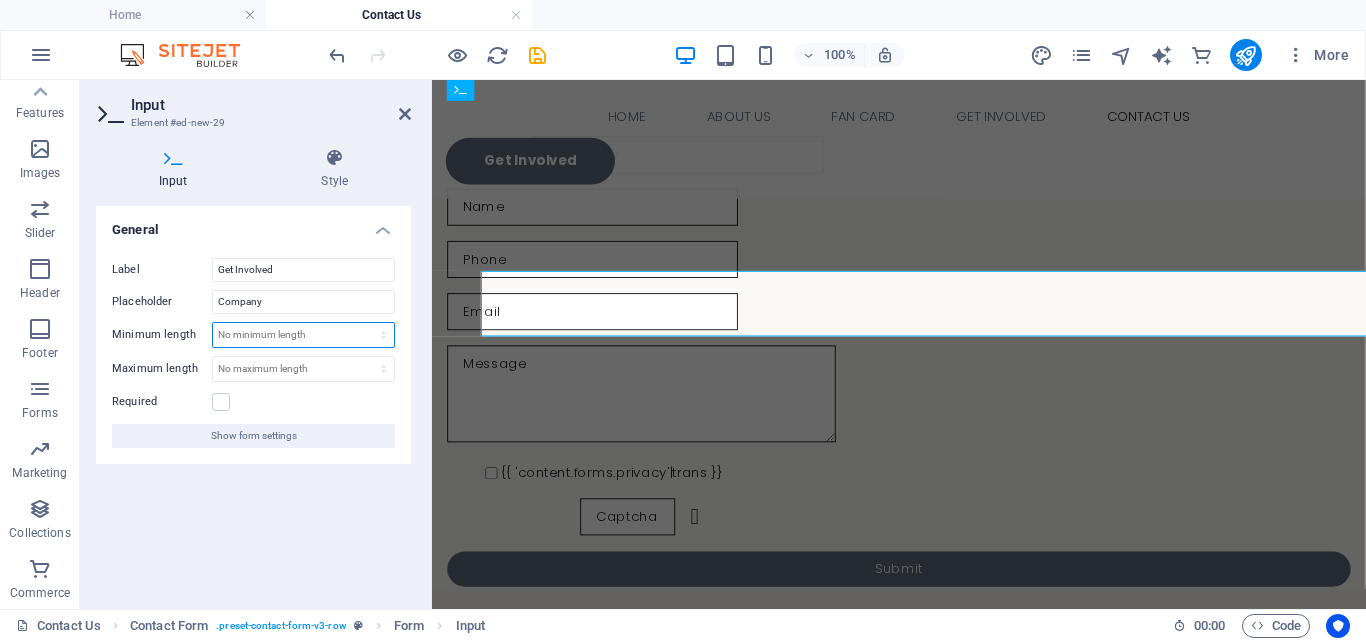 click on "No minimum length chars" at bounding box center [303, 335] 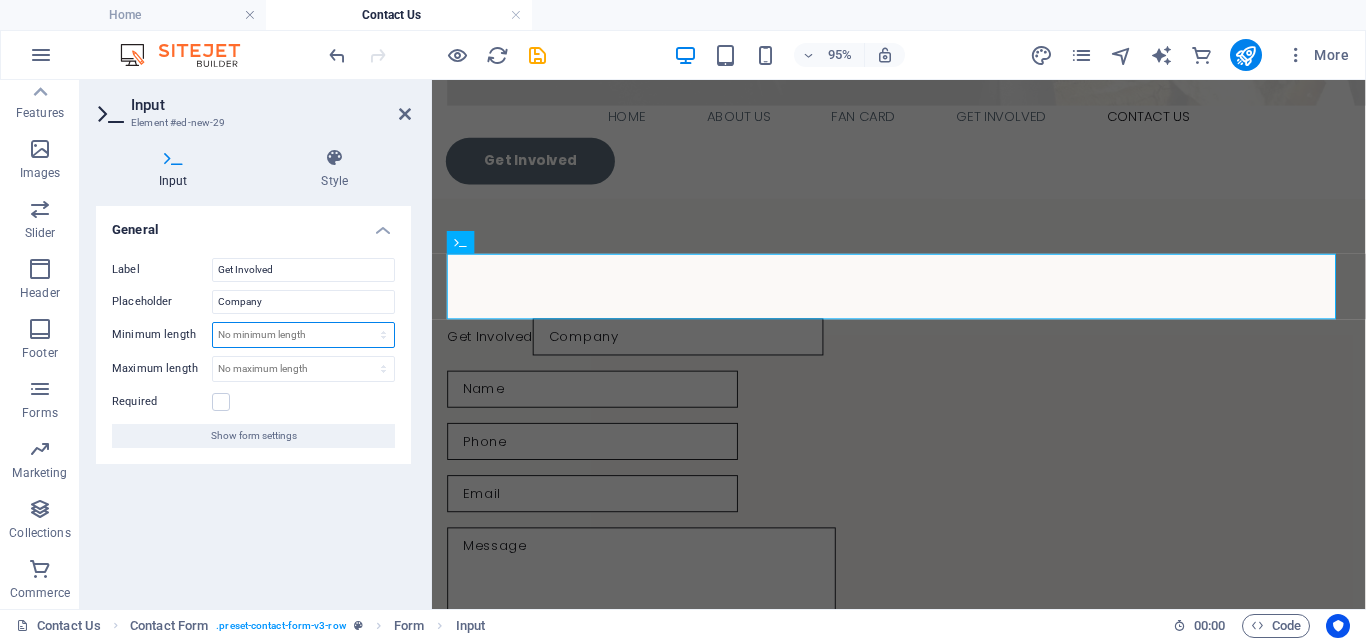scroll, scrollTop: 904, scrollLeft: 0, axis: vertical 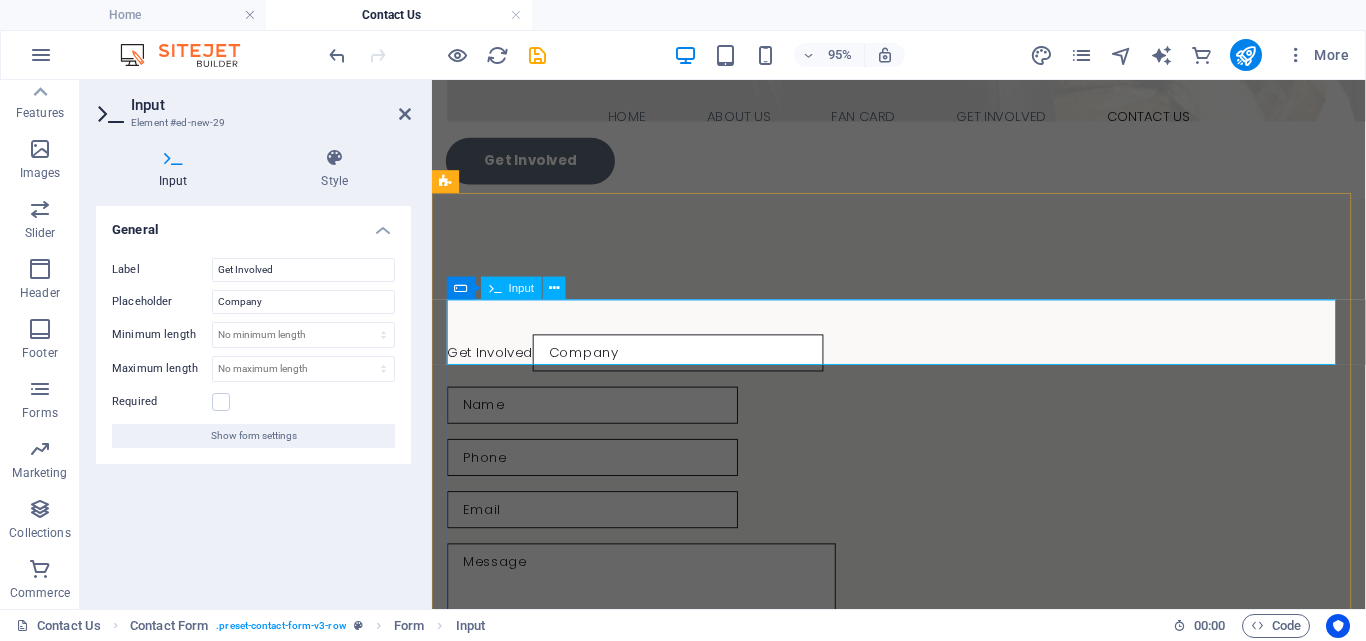 click on "Get Involved" at bounding box center (923, 367) 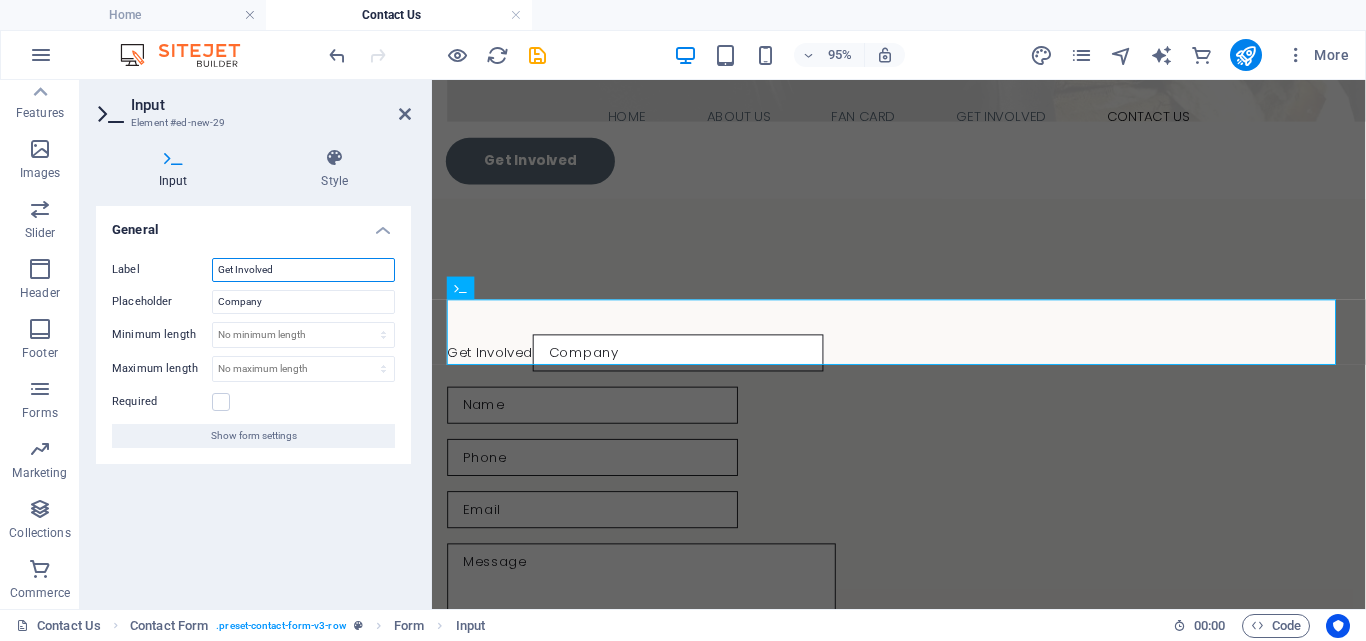 click on "Get Involved" at bounding box center (303, 270) 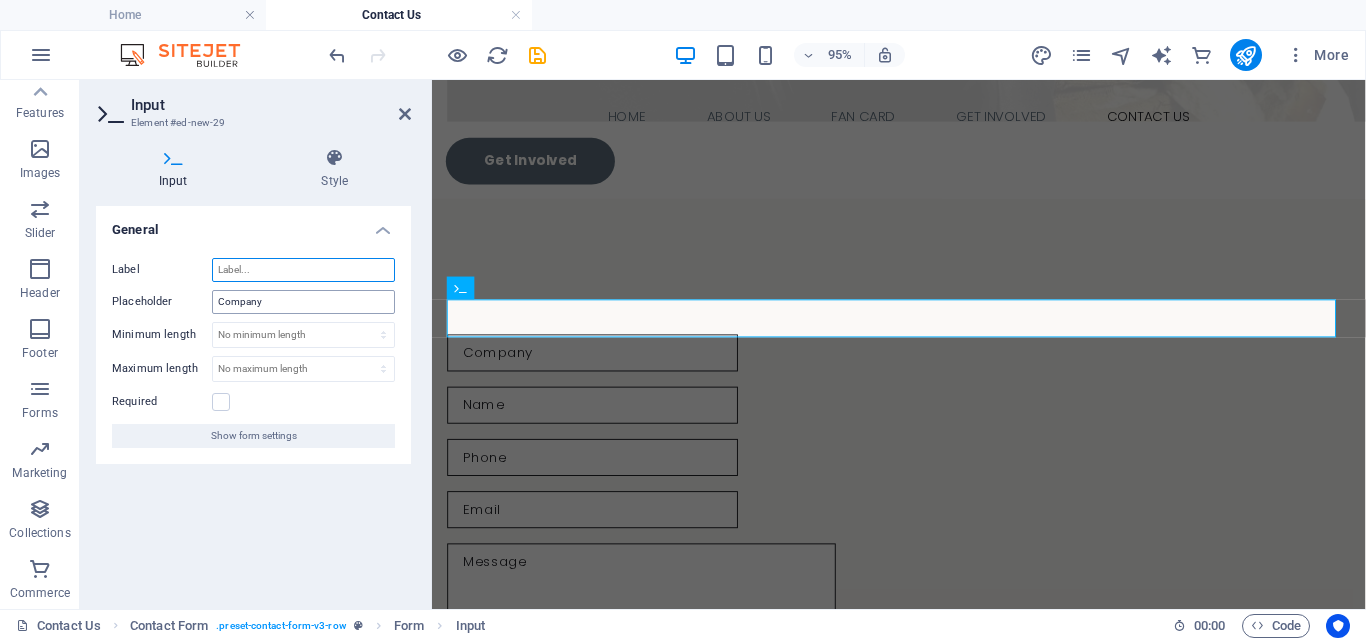 type 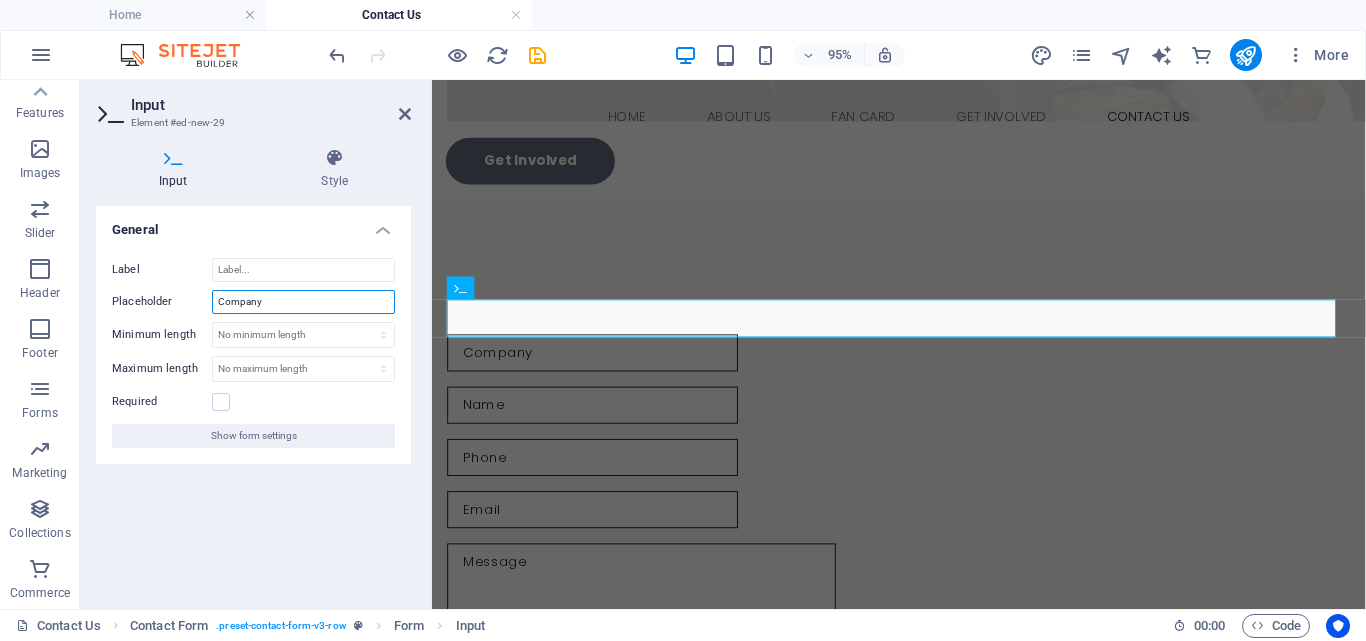 click on "Company" at bounding box center (303, 302) 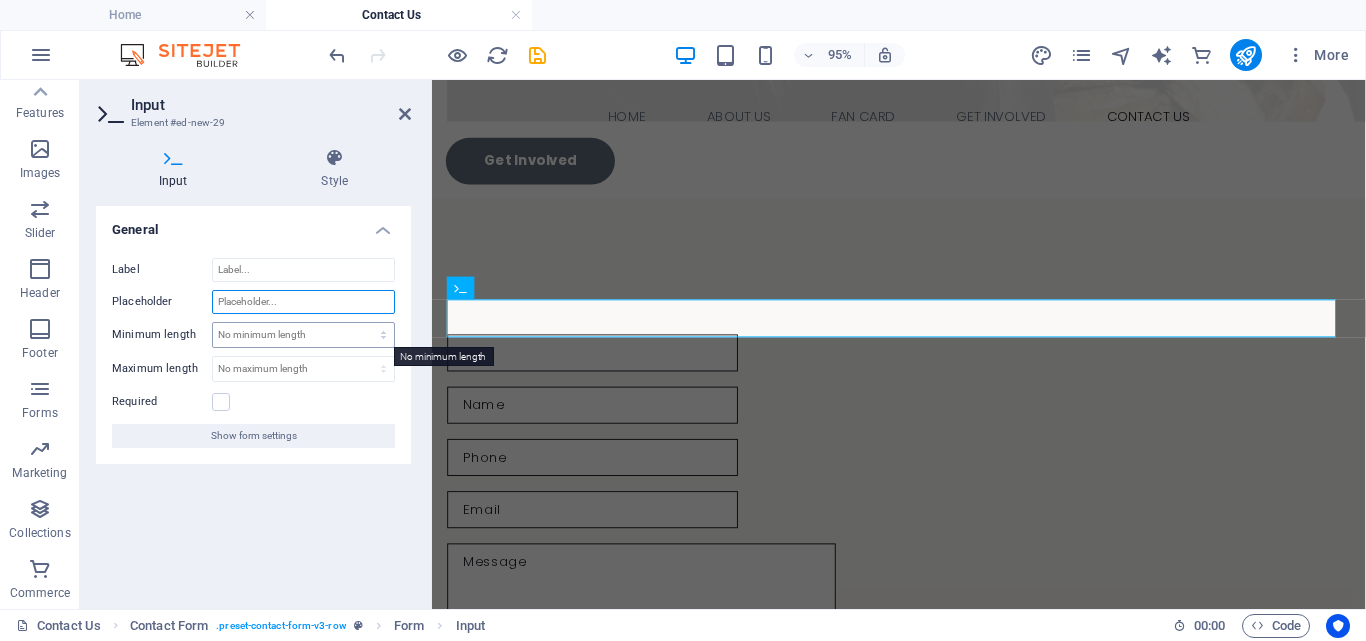 type 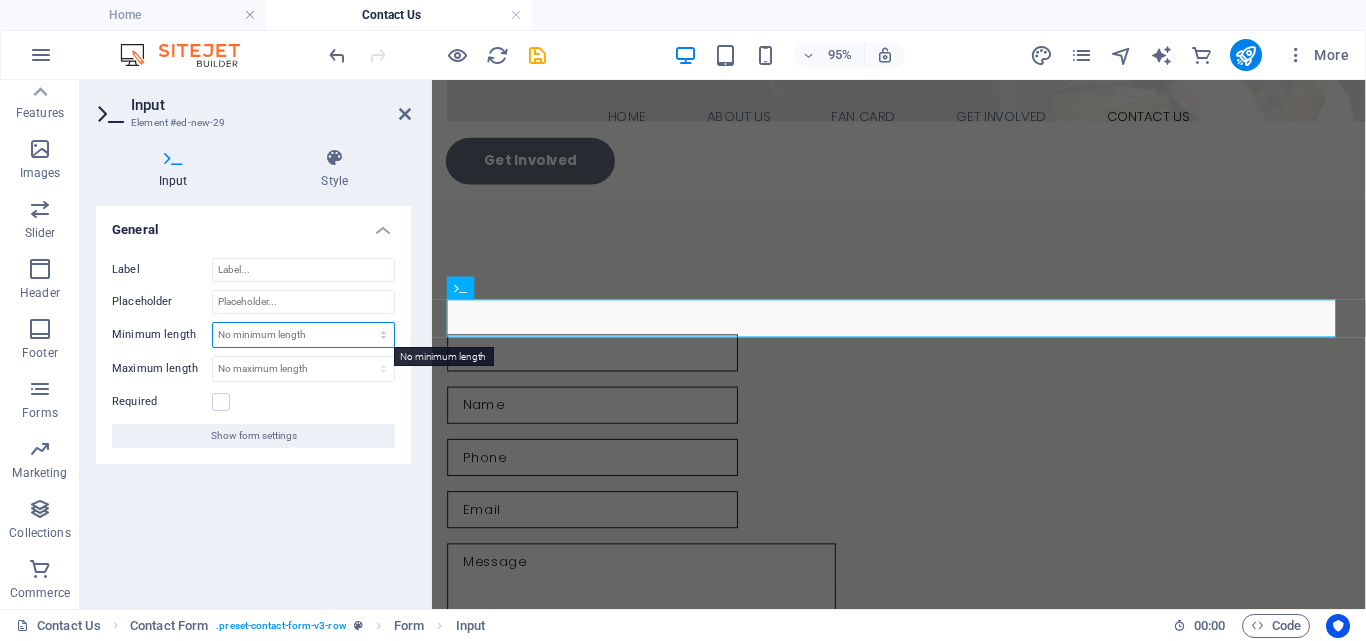 click on "No minimum length chars" at bounding box center [303, 335] 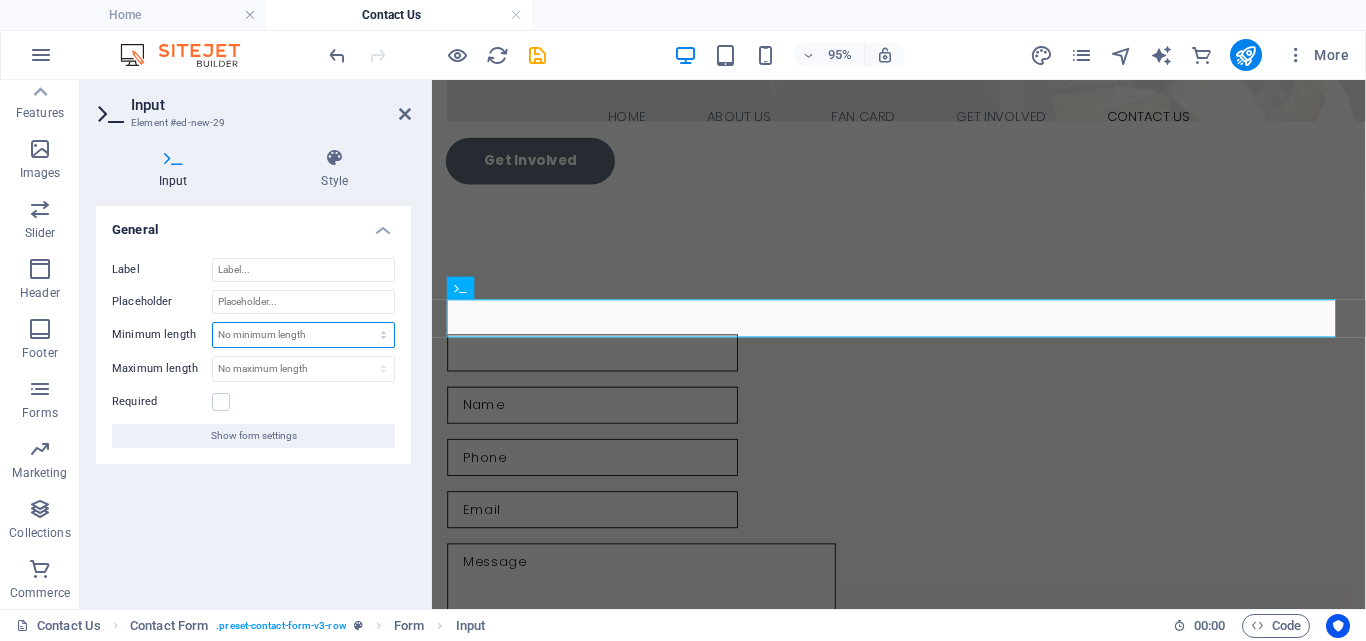 click on "No minimum length chars" at bounding box center (303, 335) 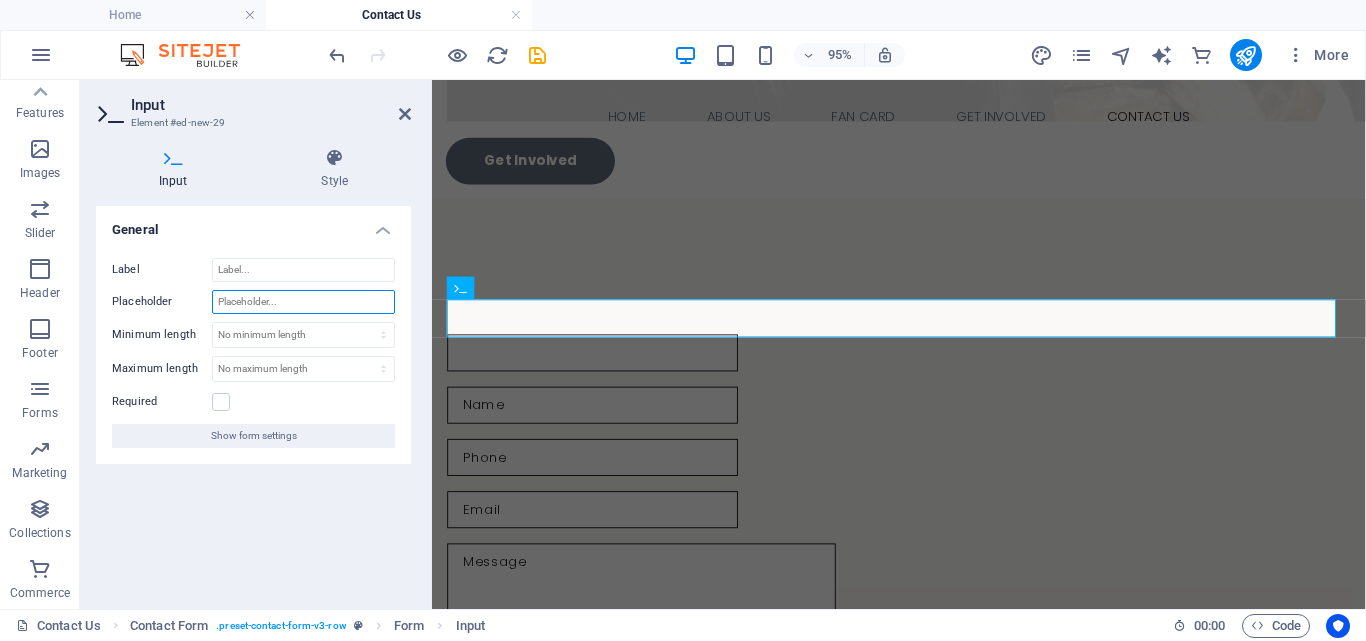 click on "Placeholder" at bounding box center (303, 302) 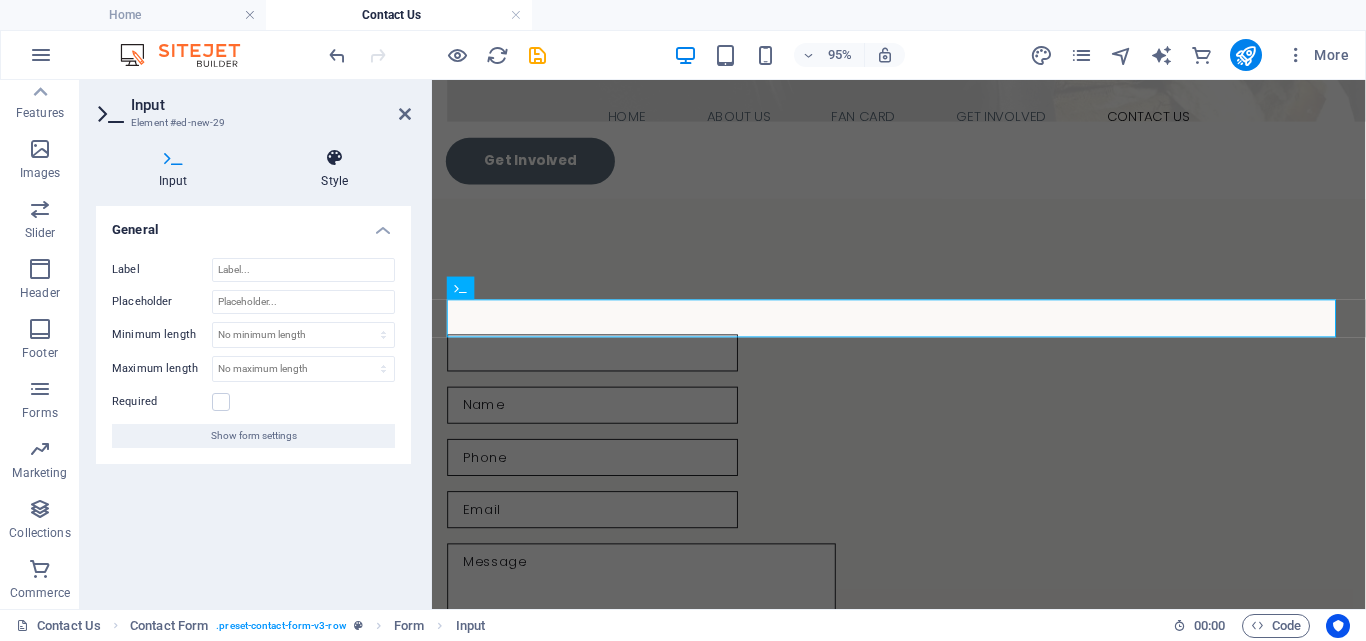 click at bounding box center (335, 158) 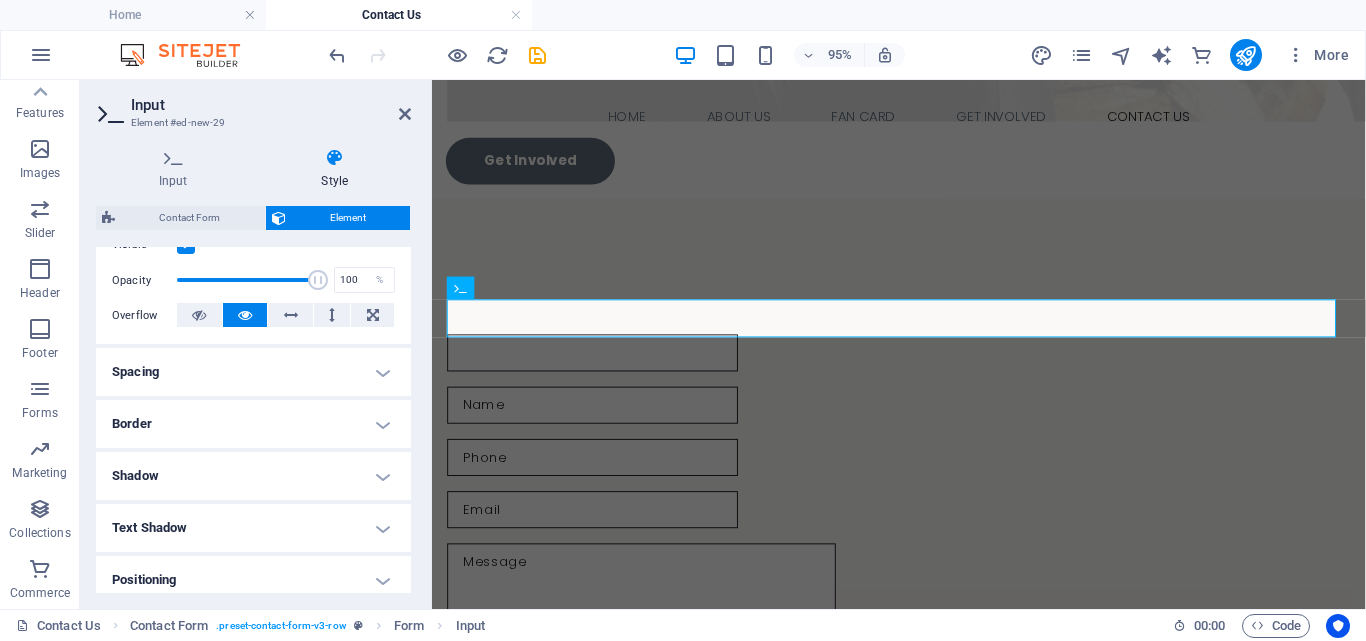 scroll, scrollTop: 0, scrollLeft: 0, axis: both 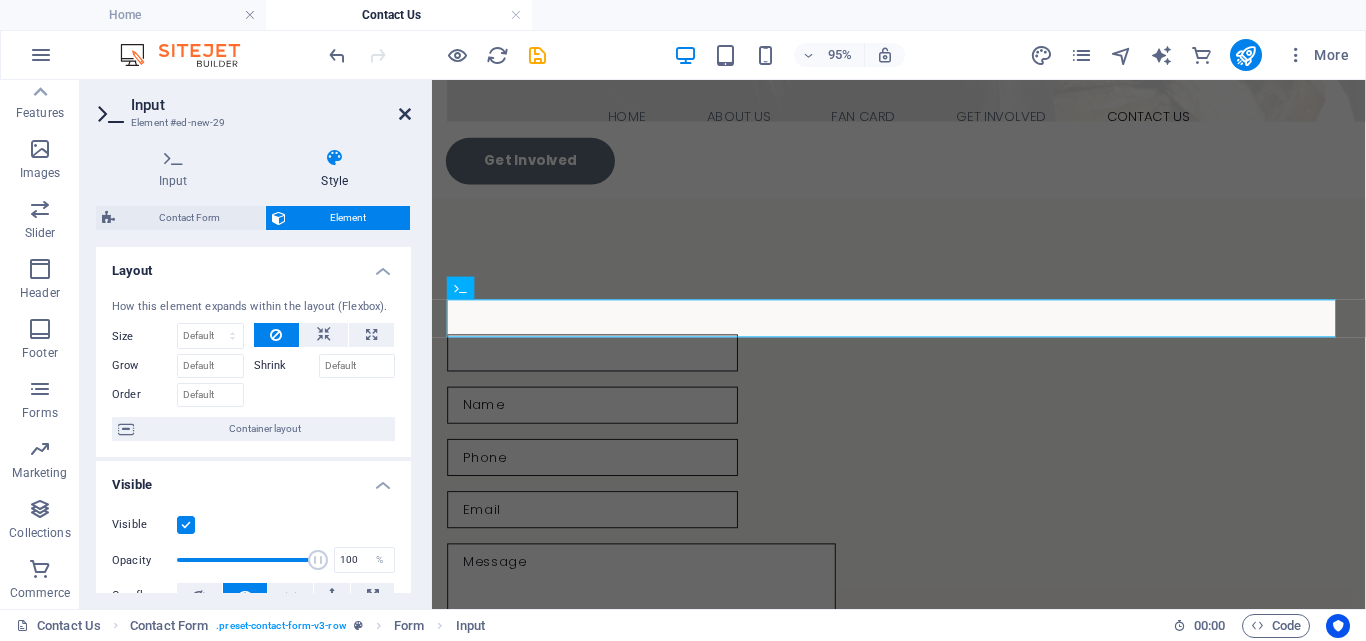 click at bounding box center [405, 114] 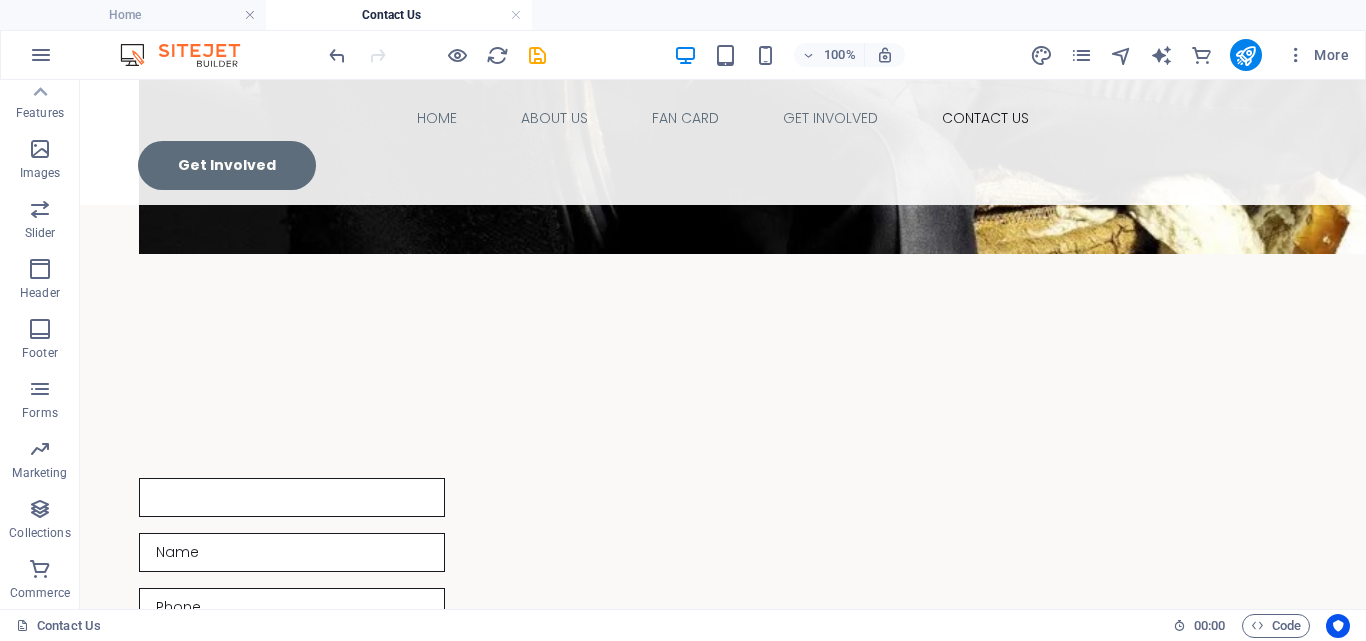 scroll, scrollTop: 997, scrollLeft: 0, axis: vertical 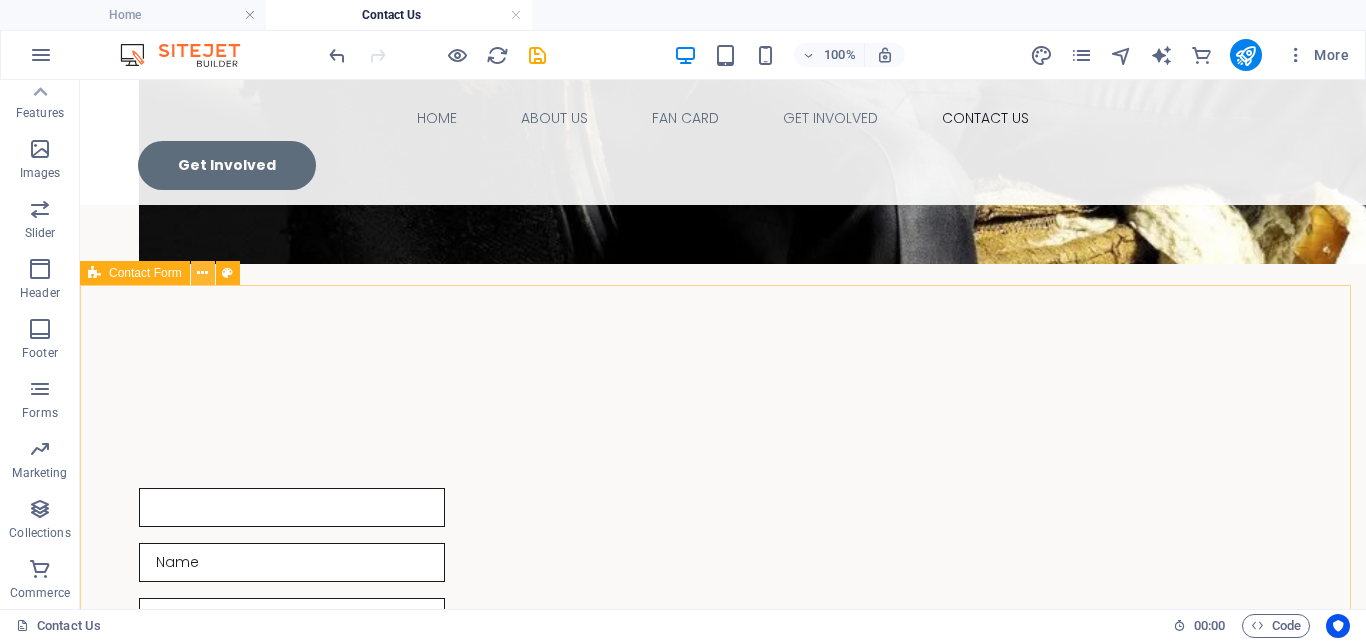 click at bounding box center (202, 273) 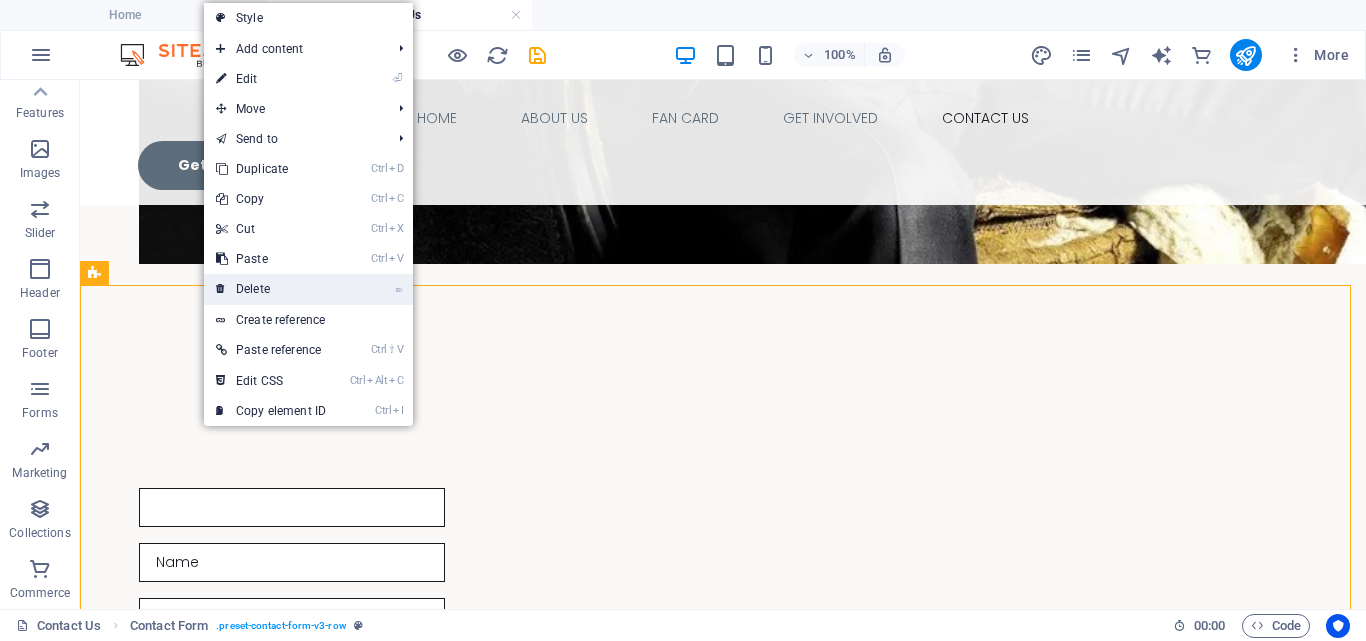 click on "⌦  Delete" at bounding box center (271, 289) 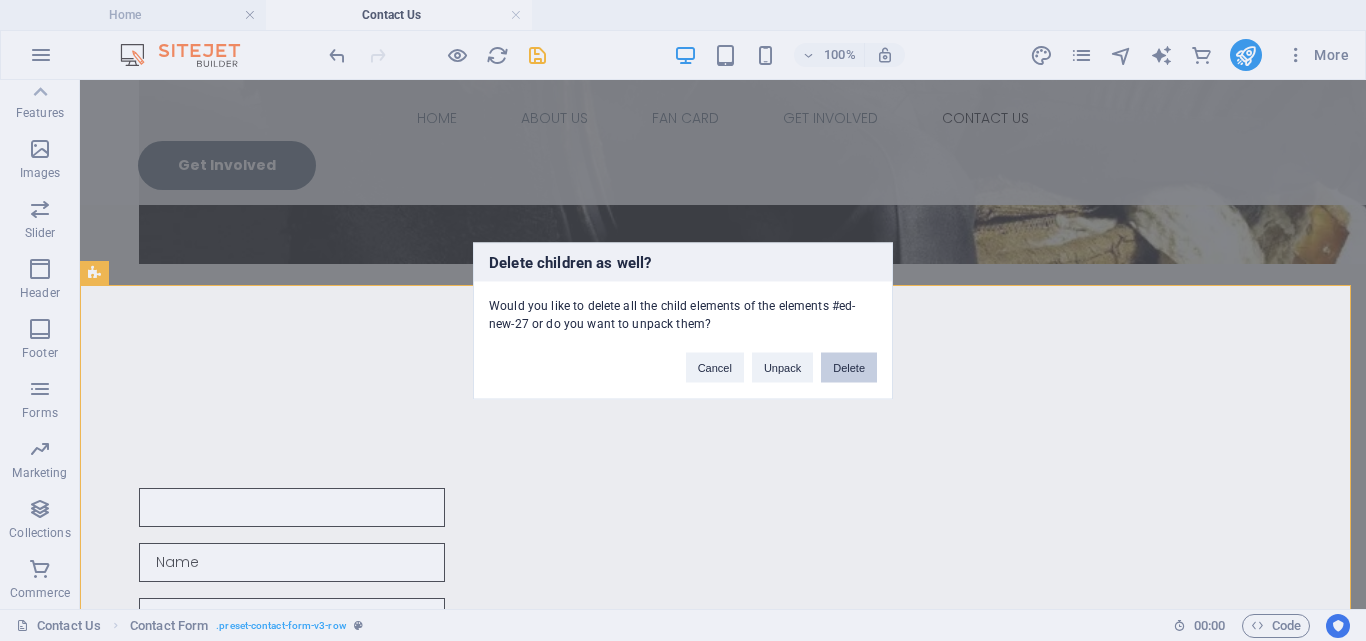 click on "Delete" at bounding box center [849, 367] 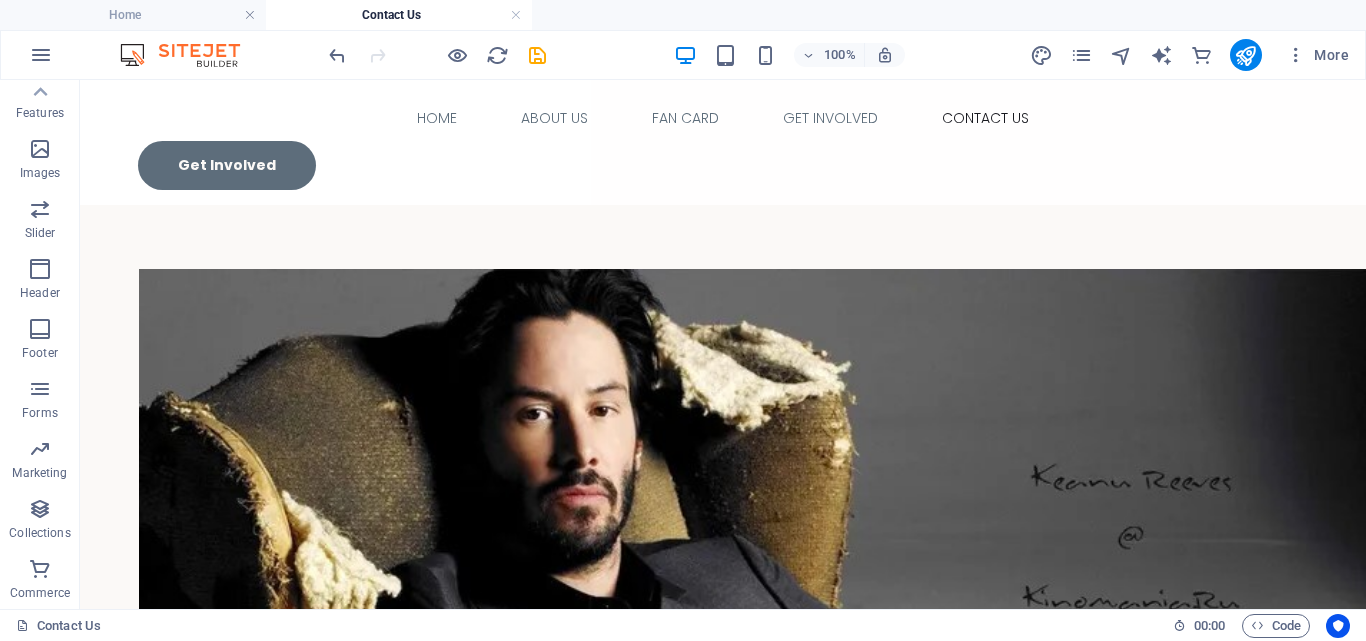scroll, scrollTop: 0, scrollLeft: 0, axis: both 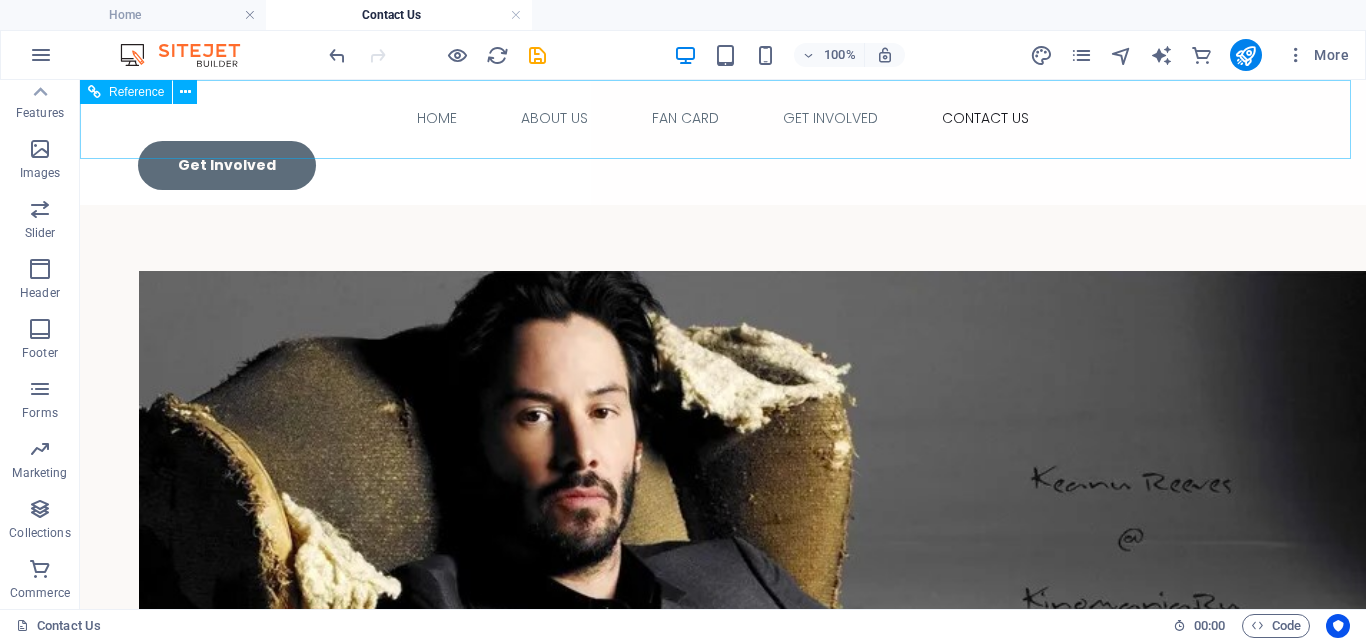 click on "Get Involved" at bounding box center (723, 165) 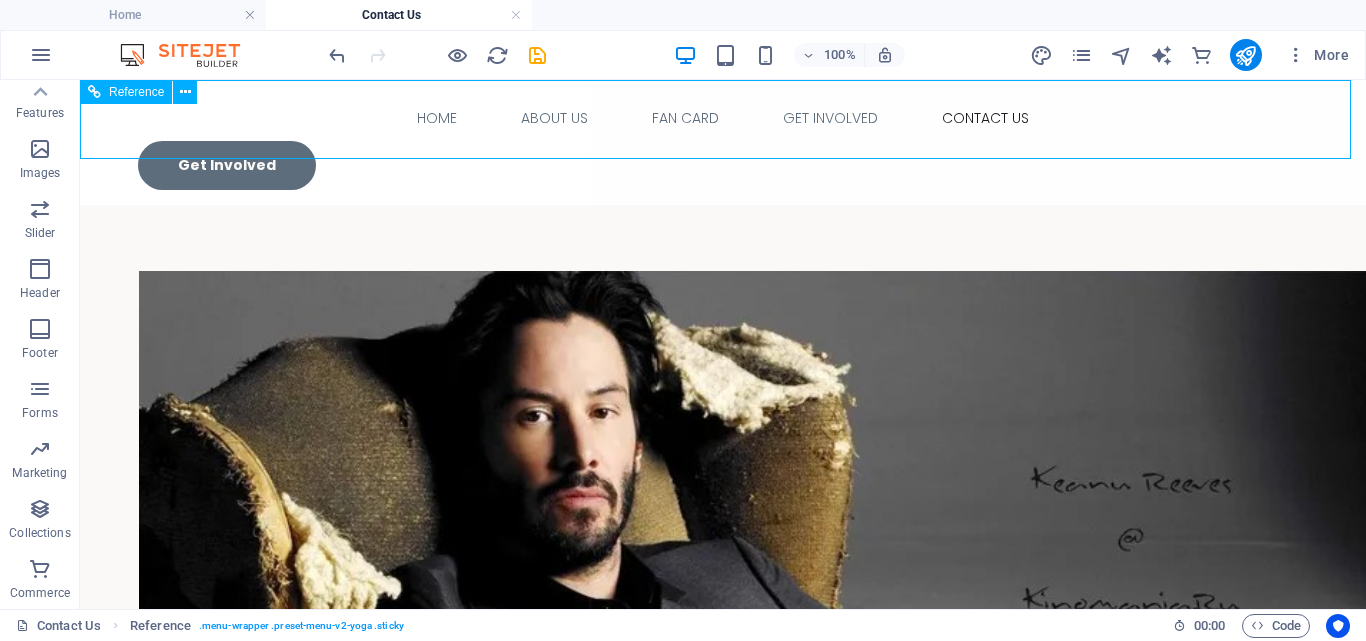 click on "Get Involved" at bounding box center [723, 165] 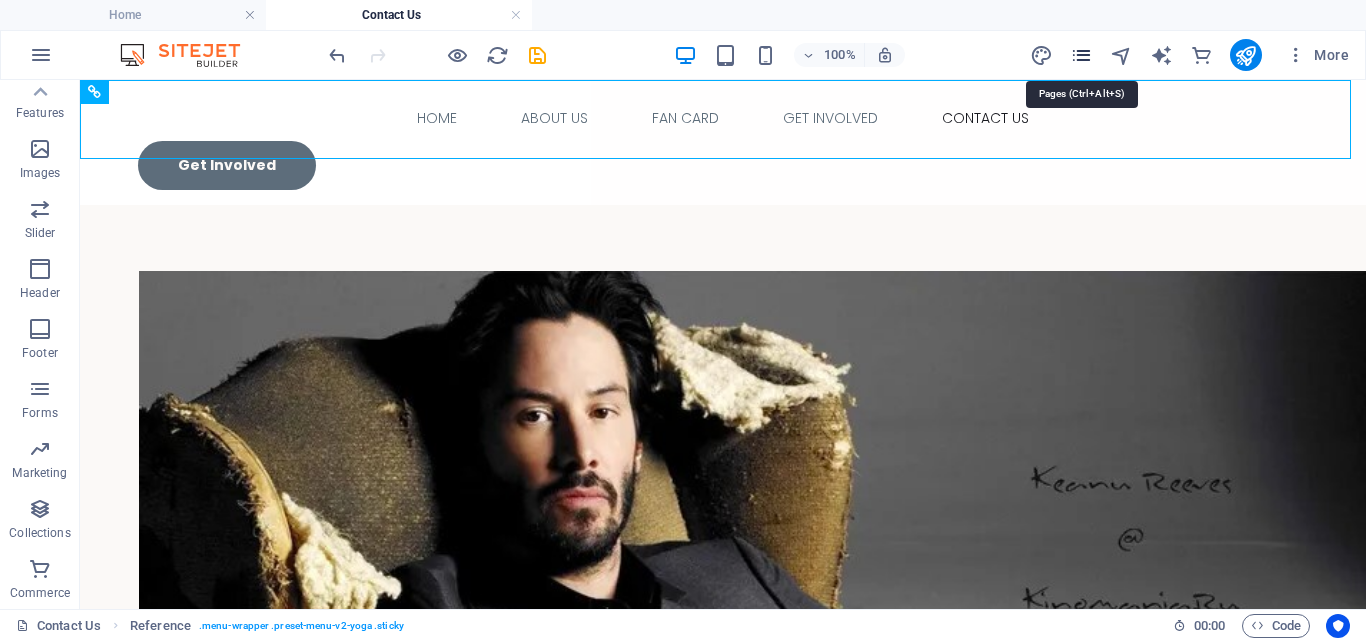 click at bounding box center (1081, 55) 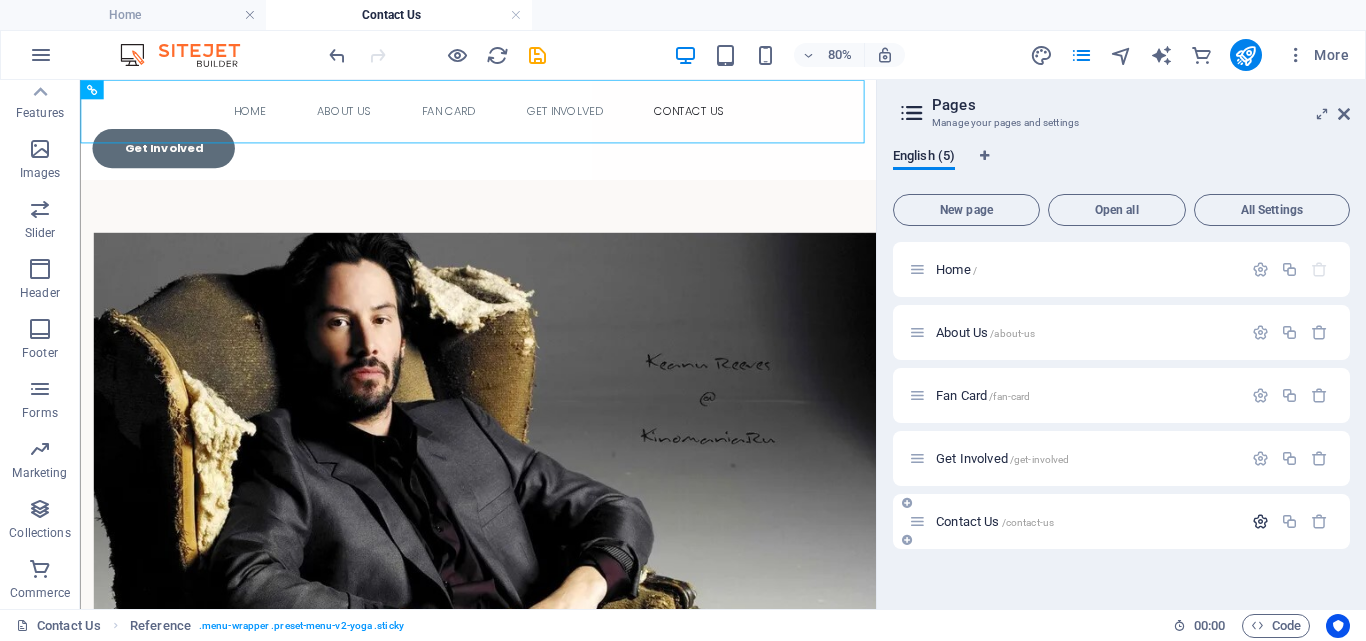 click at bounding box center (1260, 521) 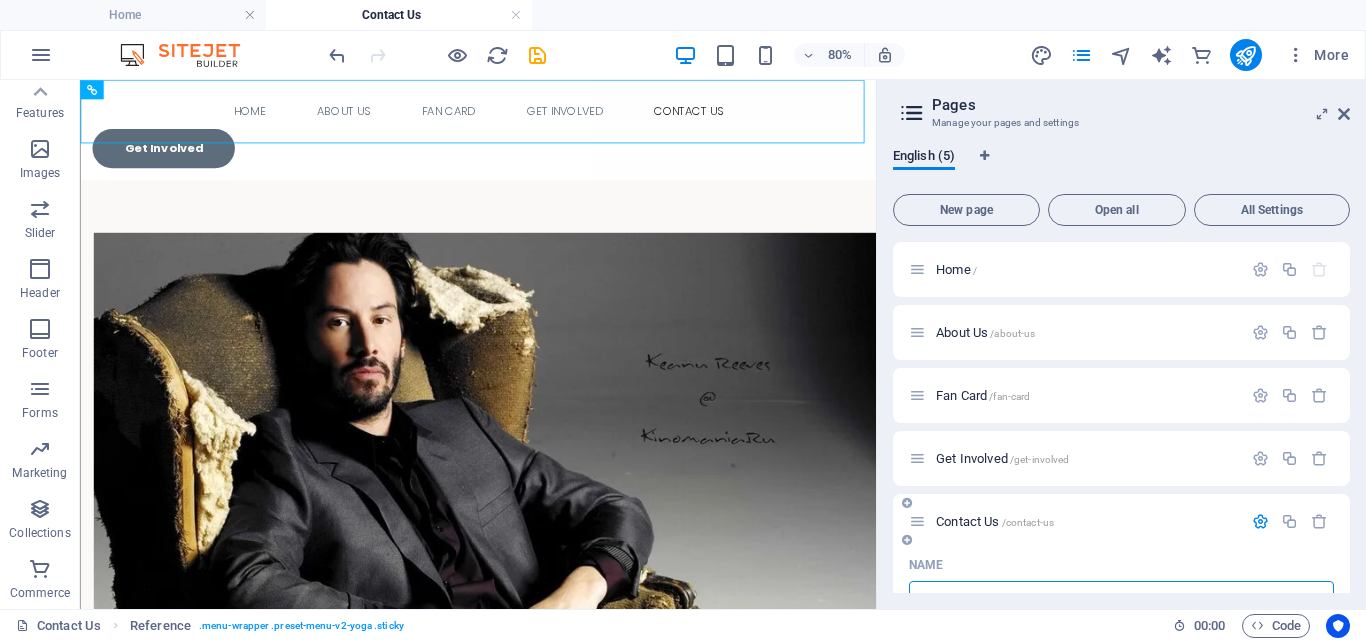 scroll, scrollTop: 20, scrollLeft: 0, axis: vertical 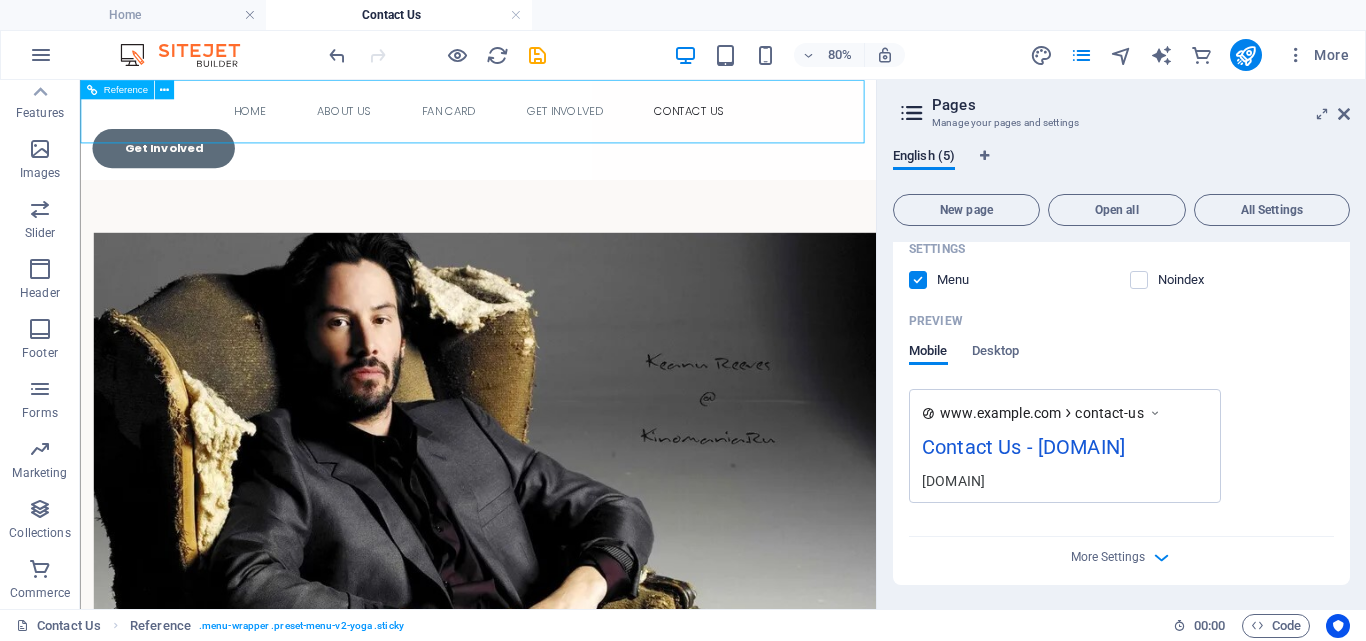 click on "Get Involved" at bounding box center (577, 165) 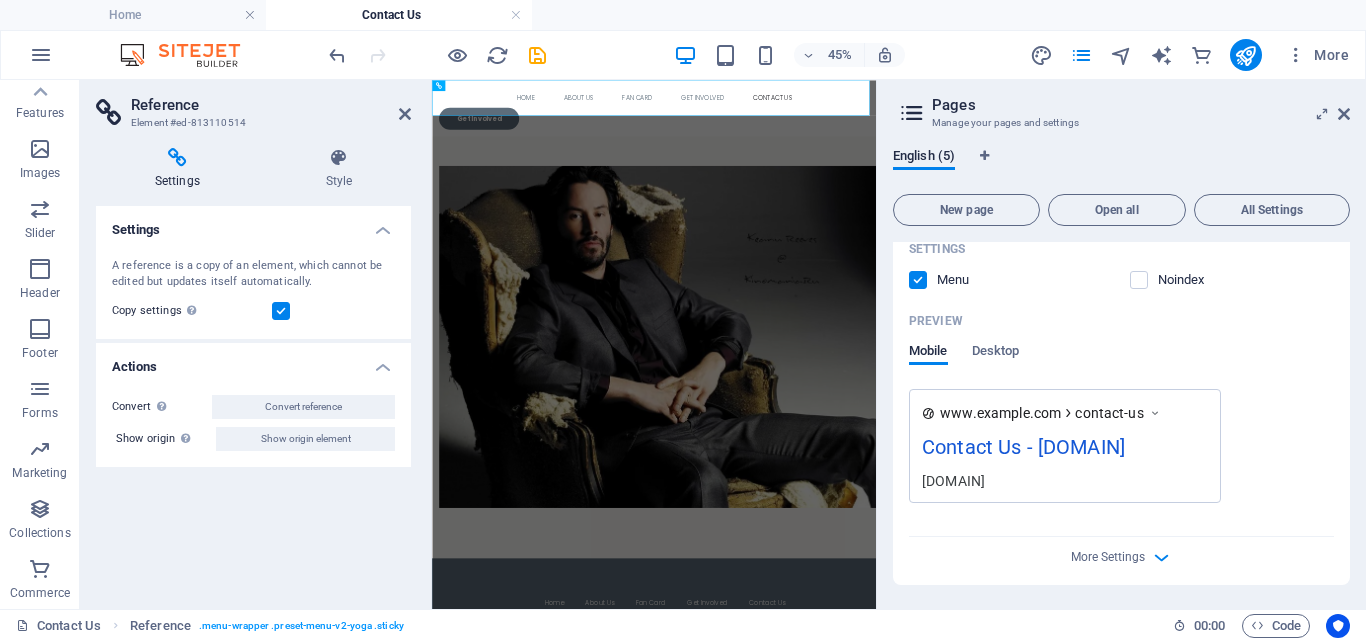 click at bounding box center [177, 158] 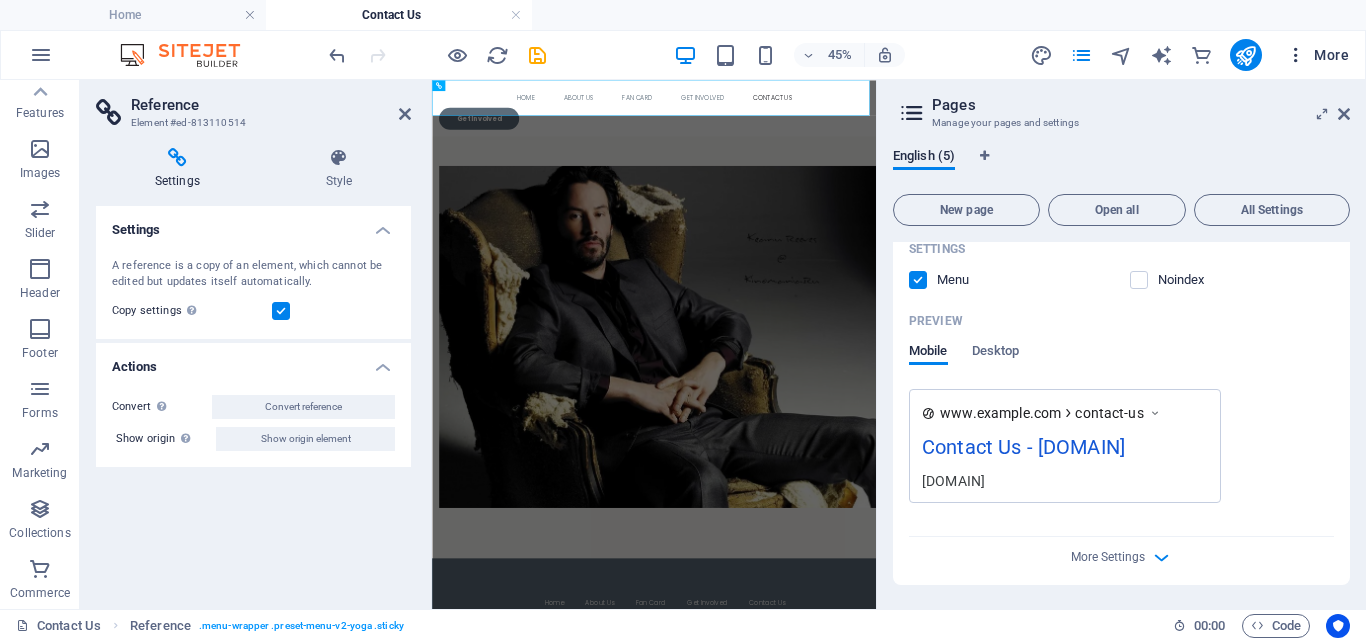 click on "More" at bounding box center [1317, 55] 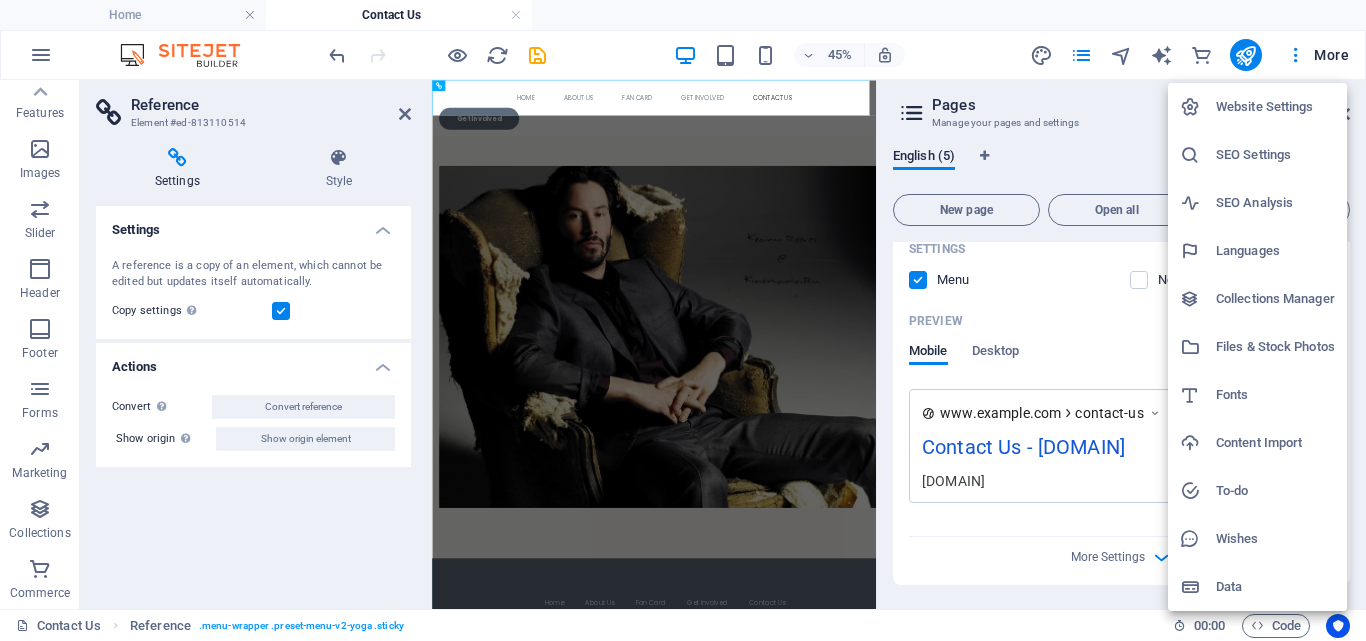 click at bounding box center (683, 320) 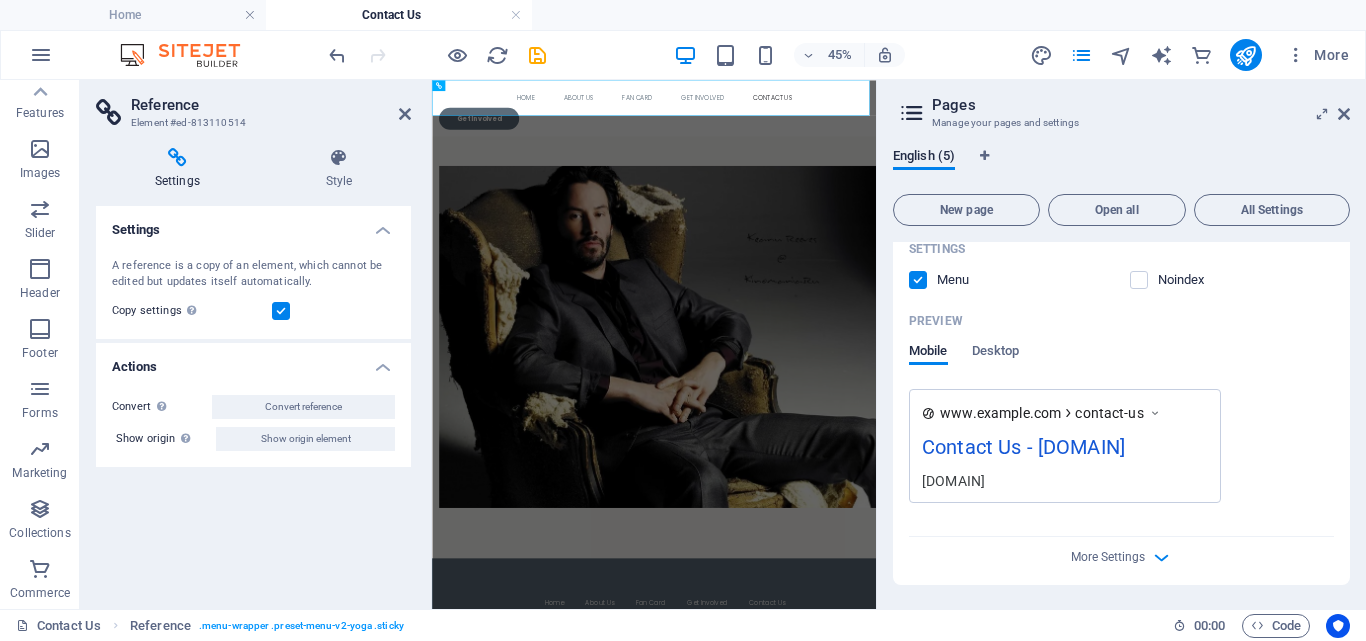 click at bounding box center (405, 114) 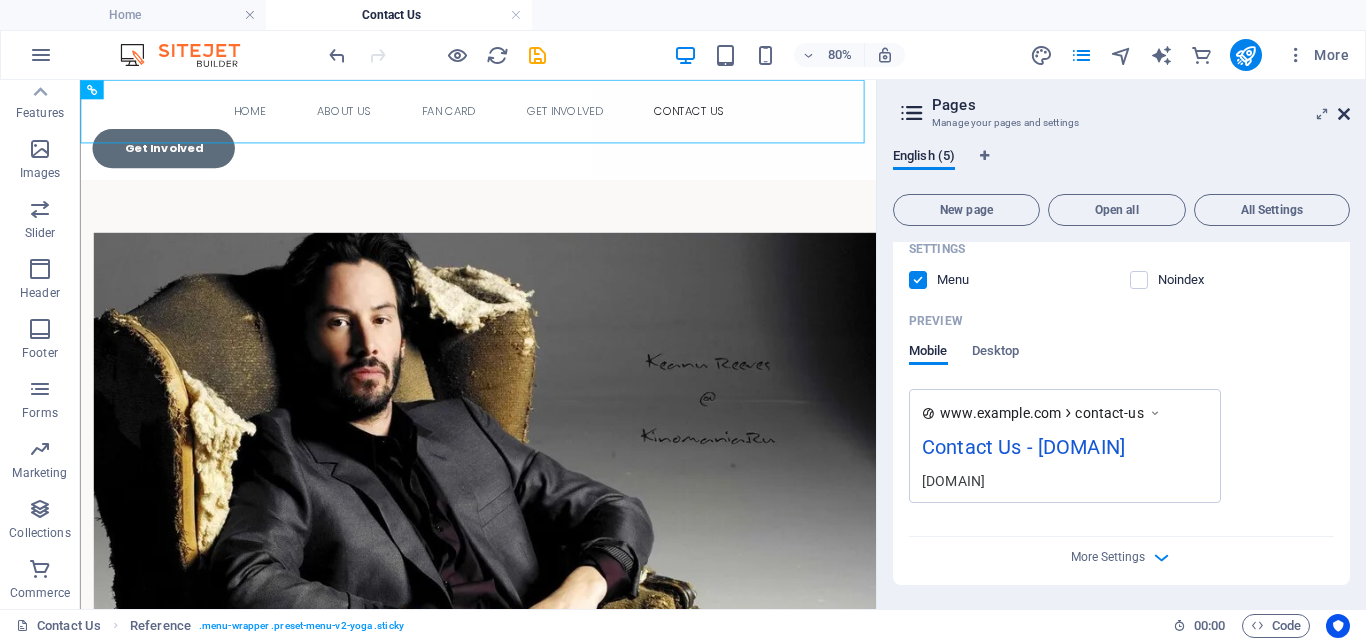 click at bounding box center (1344, 114) 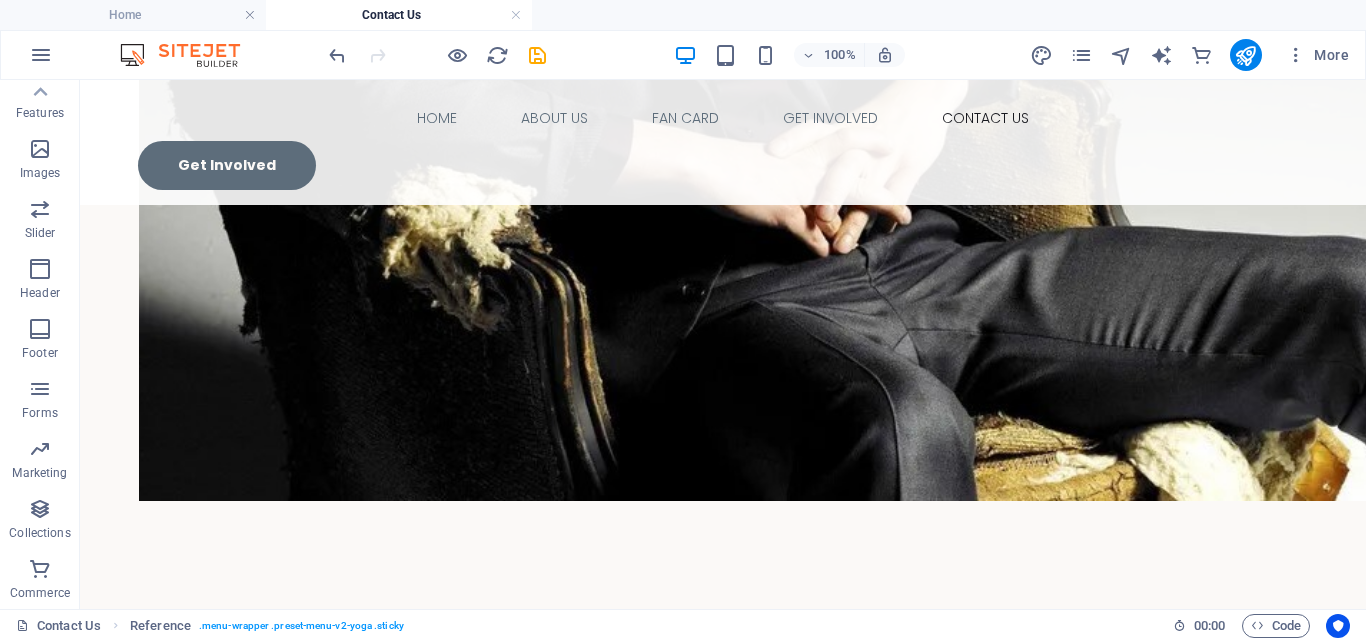 scroll, scrollTop: 962, scrollLeft: 0, axis: vertical 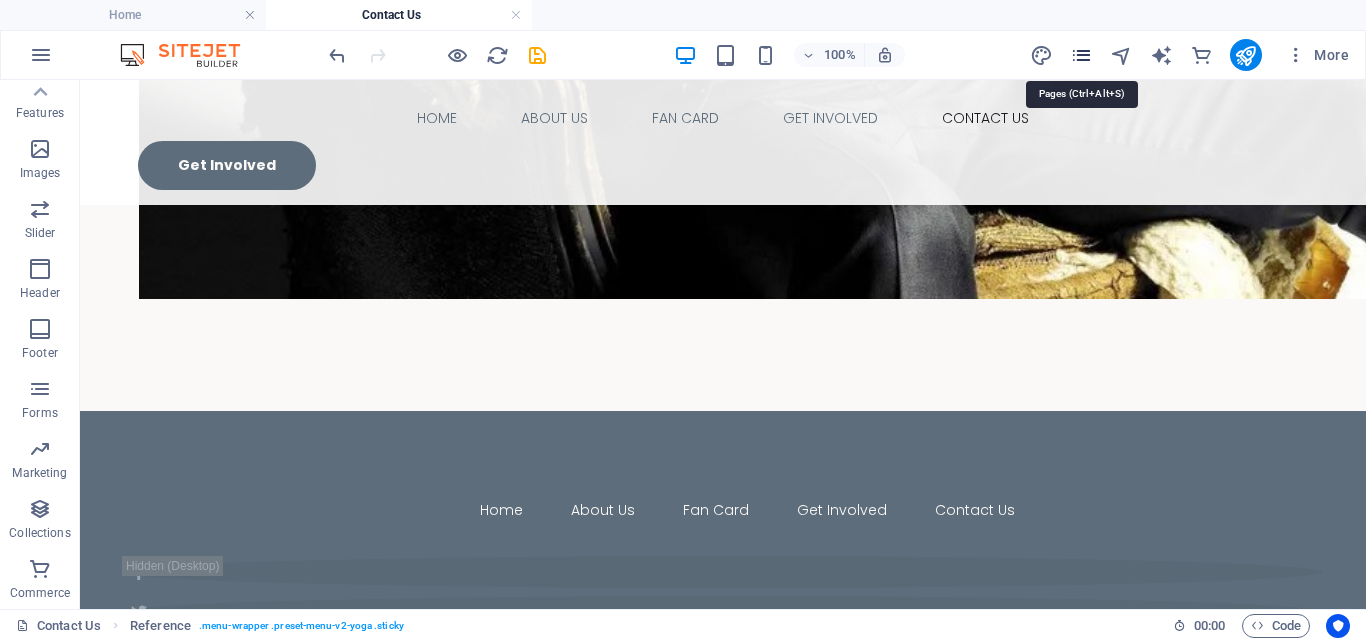click at bounding box center [1081, 55] 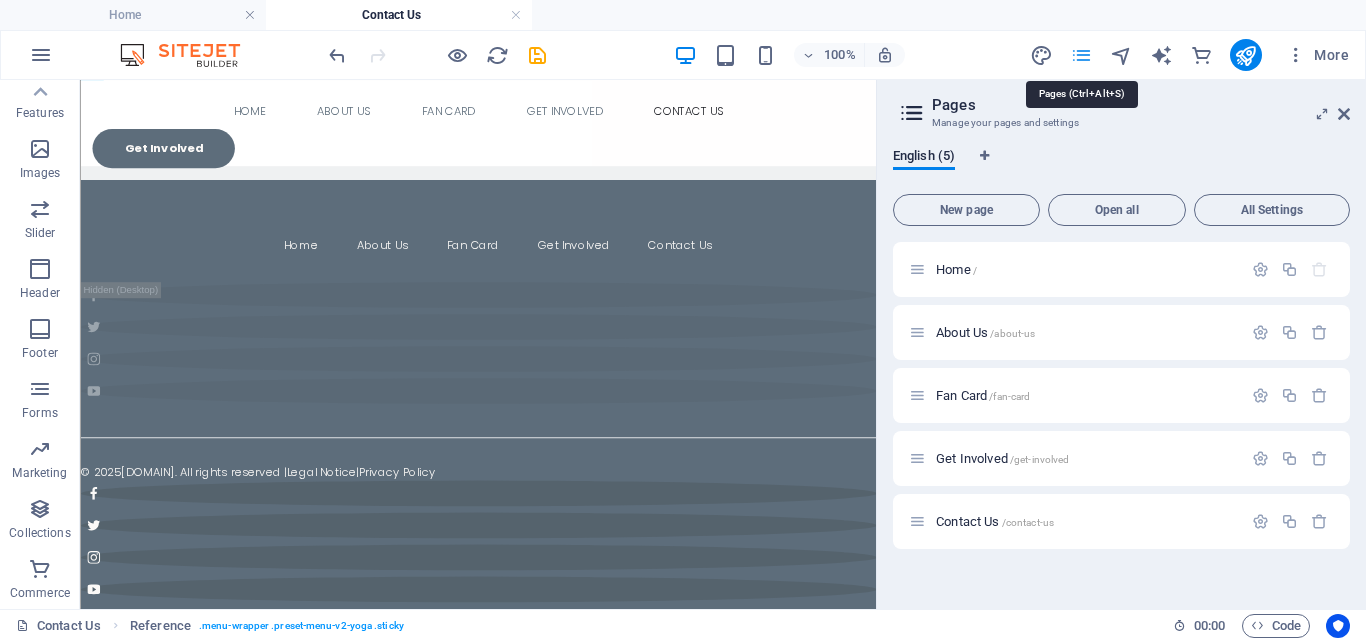 scroll, scrollTop: 720, scrollLeft: 0, axis: vertical 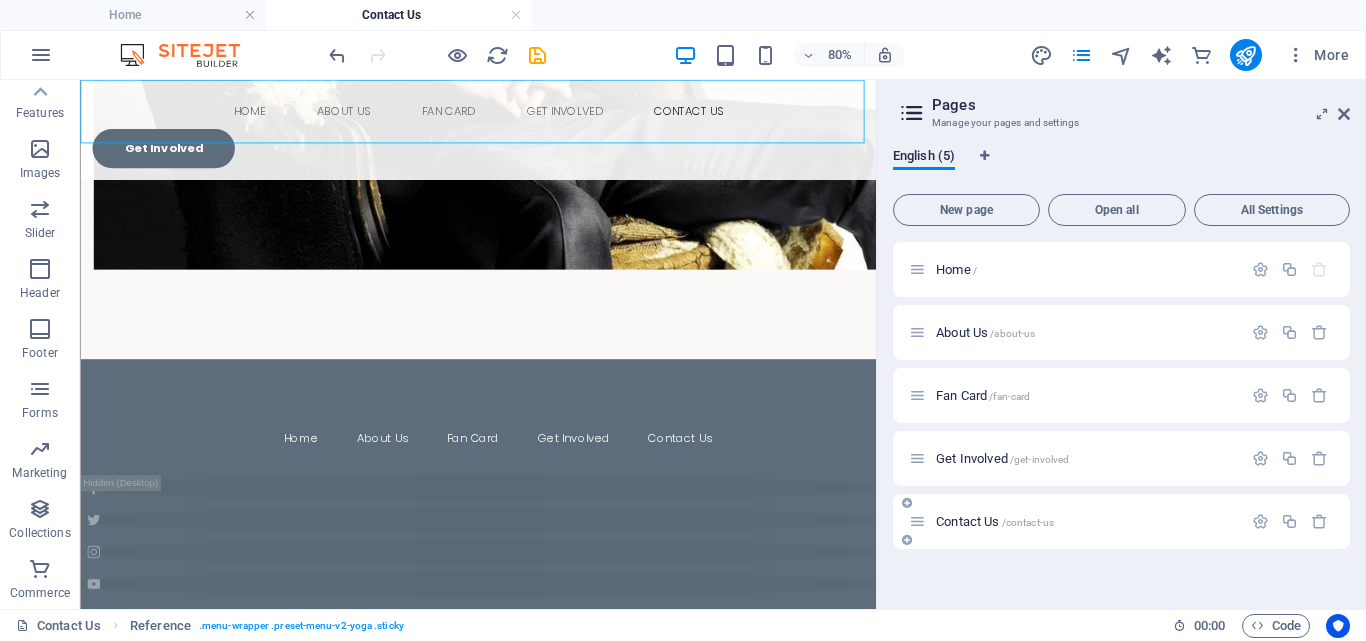 click on "/contact-us" at bounding box center (1028, 522) 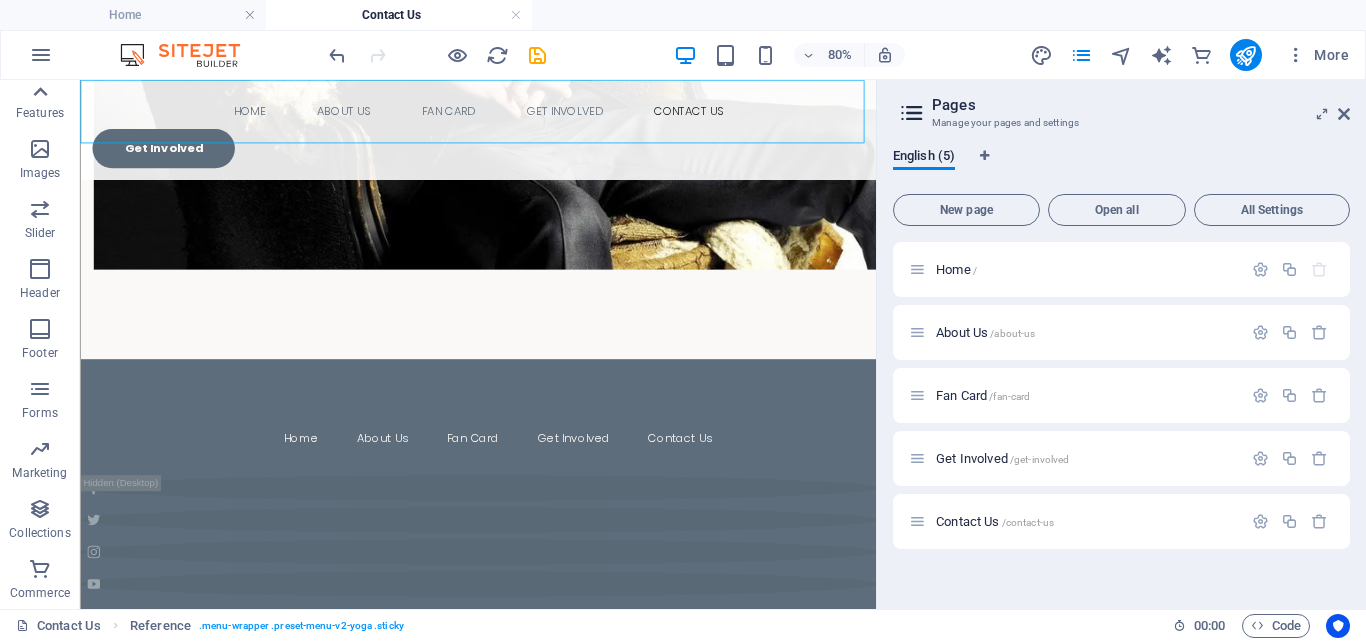 click 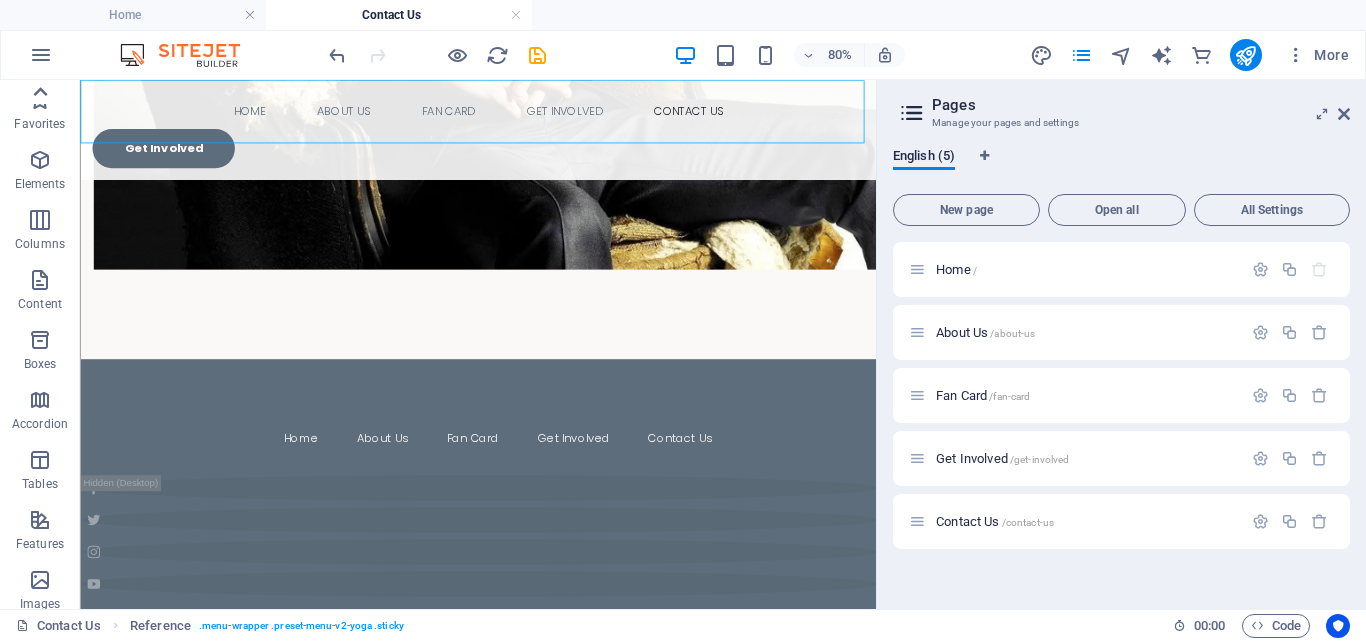 scroll, scrollTop: 0, scrollLeft: 0, axis: both 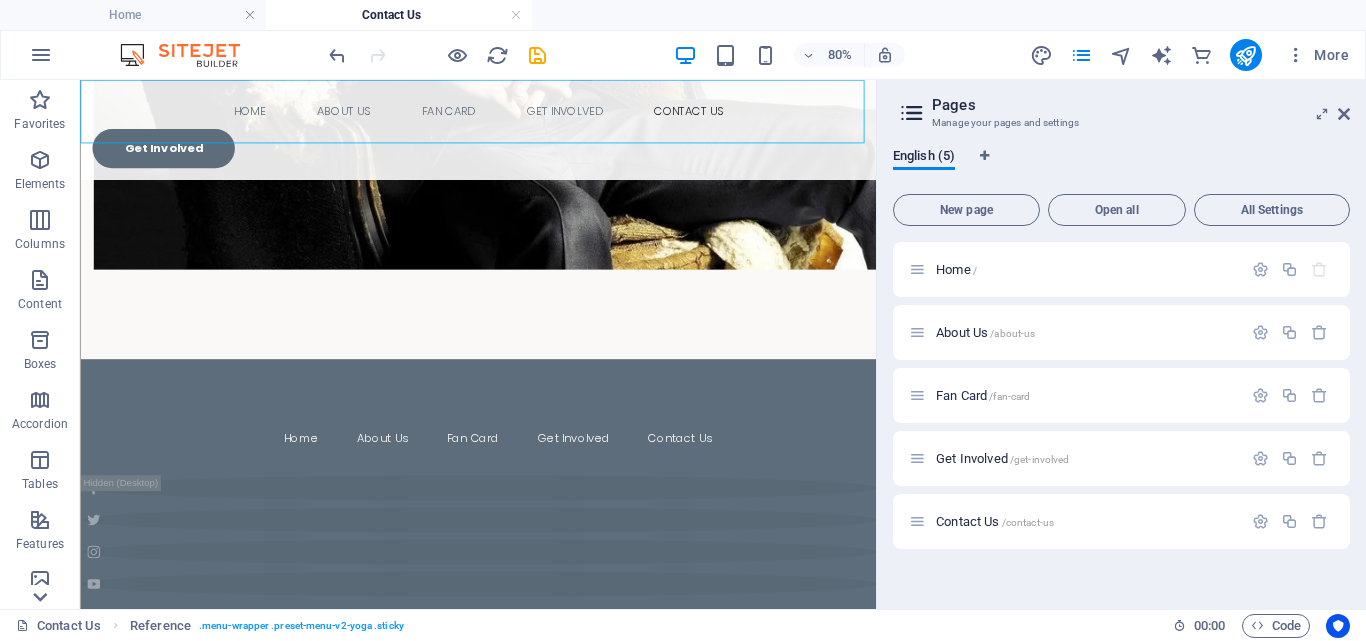 click 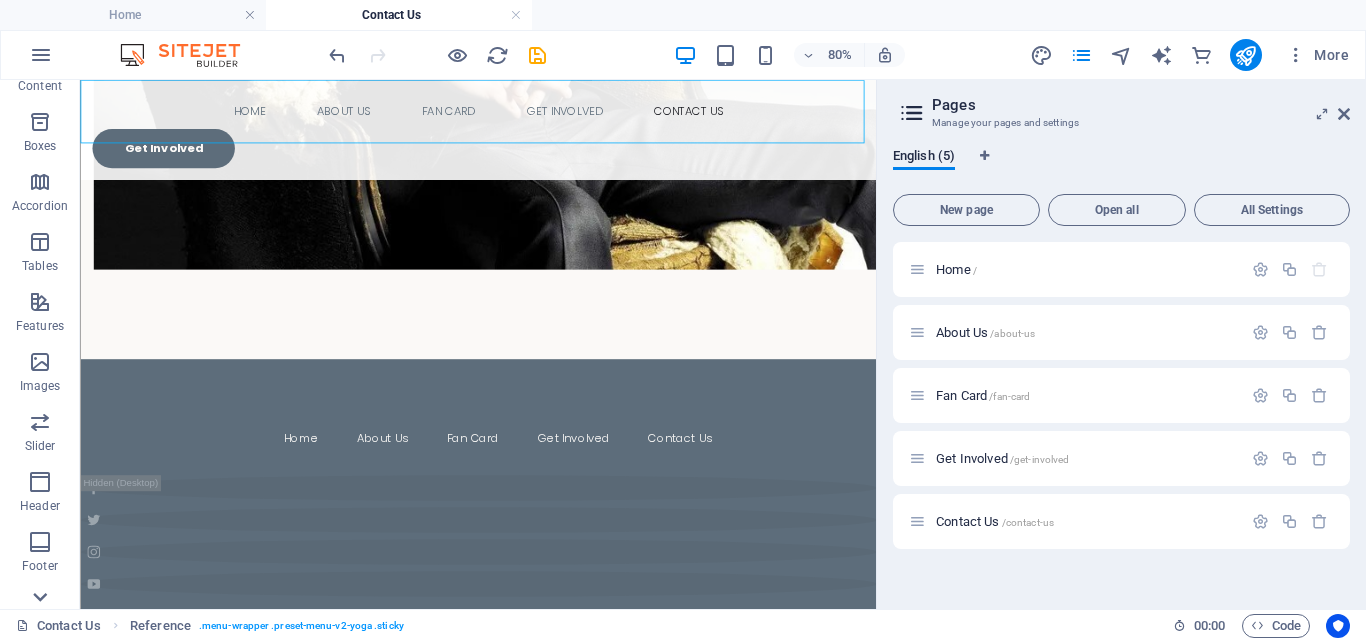 scroll, scrollTop: 431, scrollLeft: 0, axis: vertical 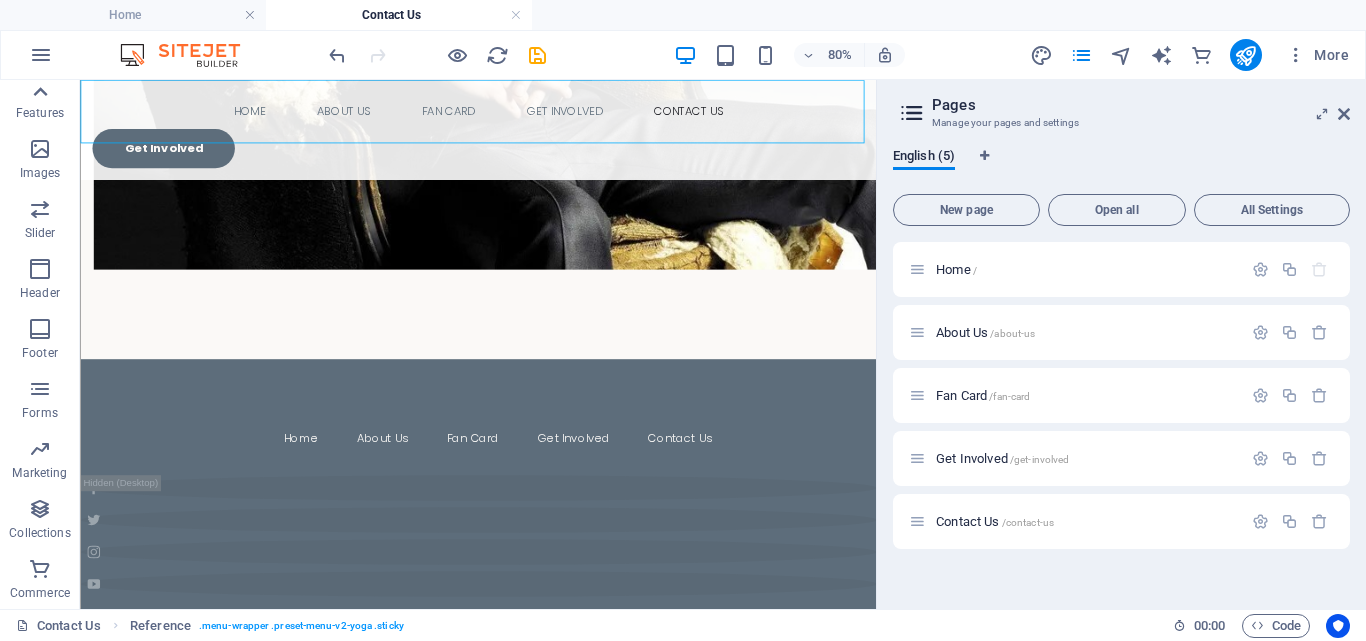 click 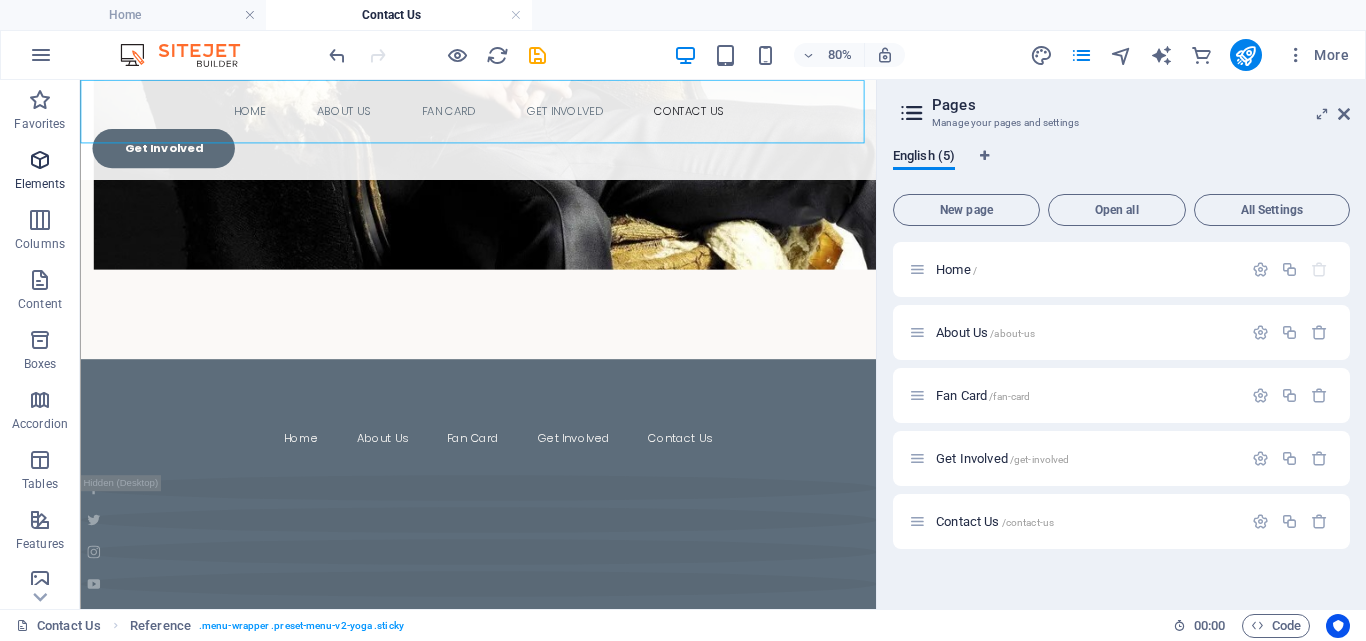click at bounding box center [40, 160] 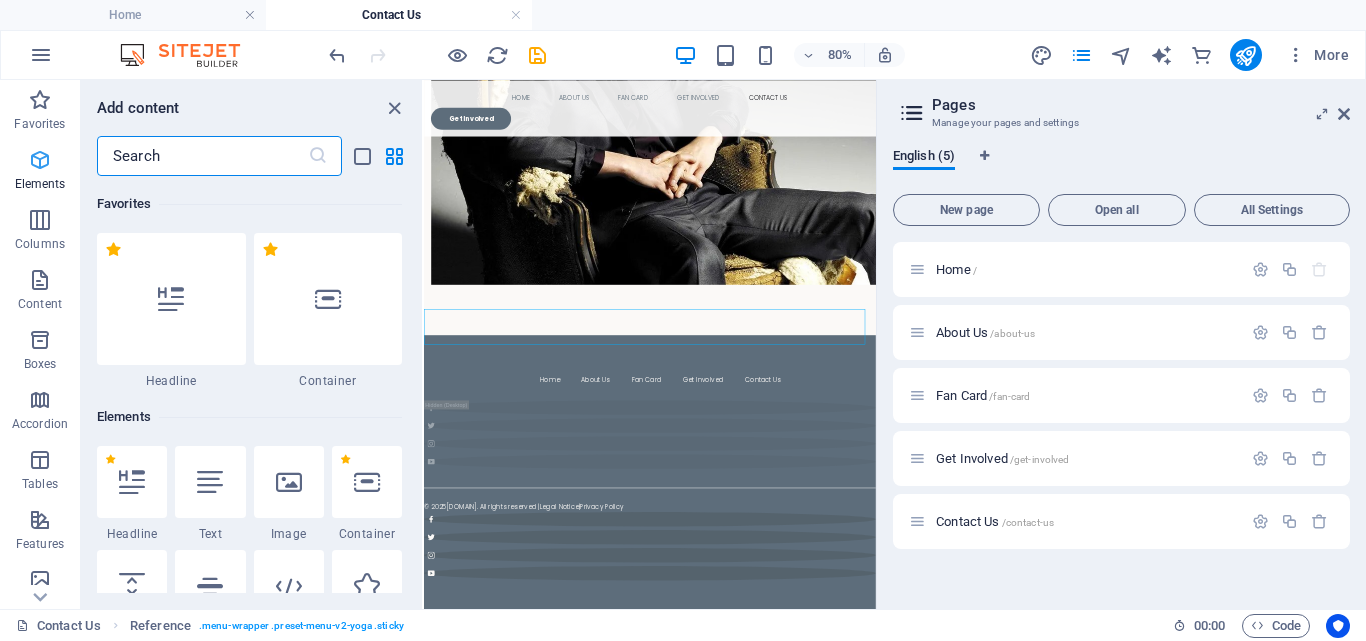 scroll, scrollTop: 211, scrollLeft: 0, axis: vertical 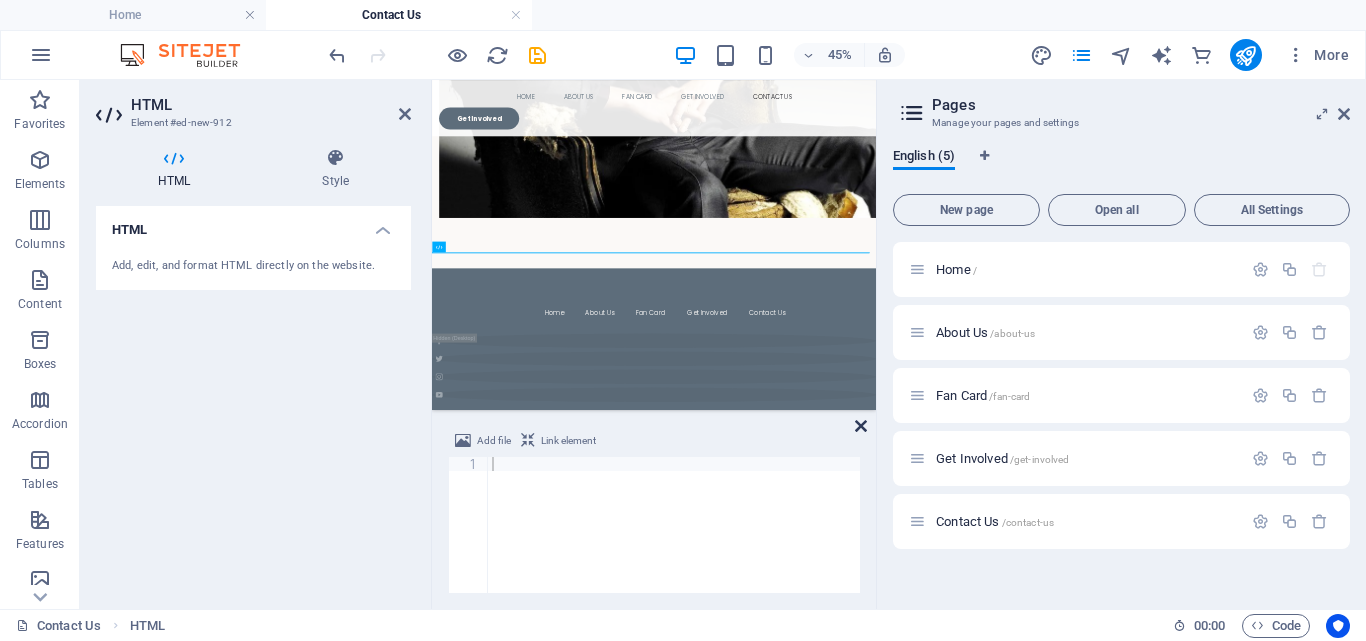 click at bounding box center (861, 426) 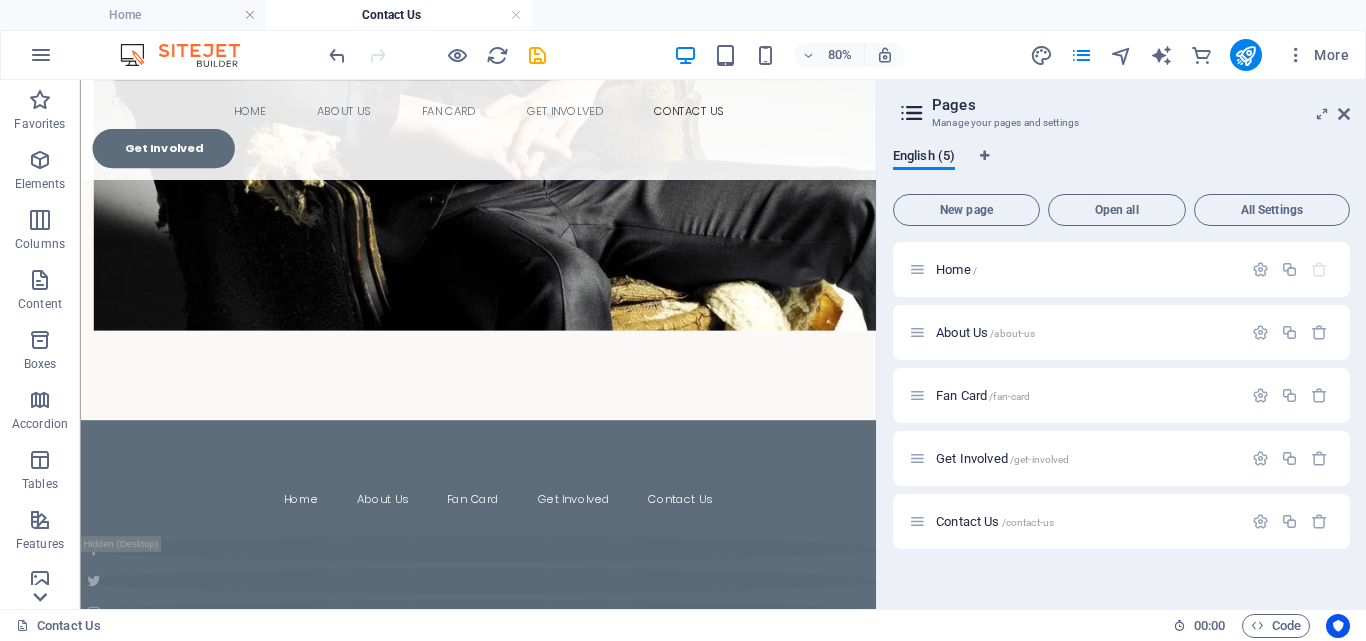 click 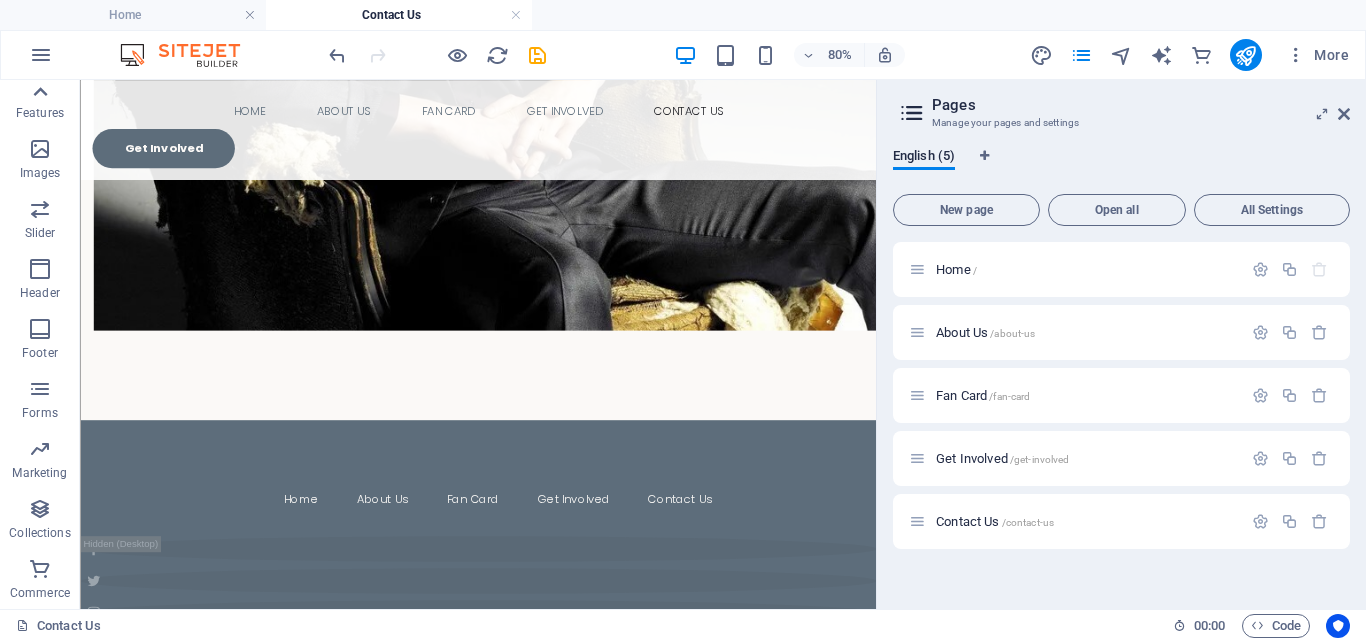 click 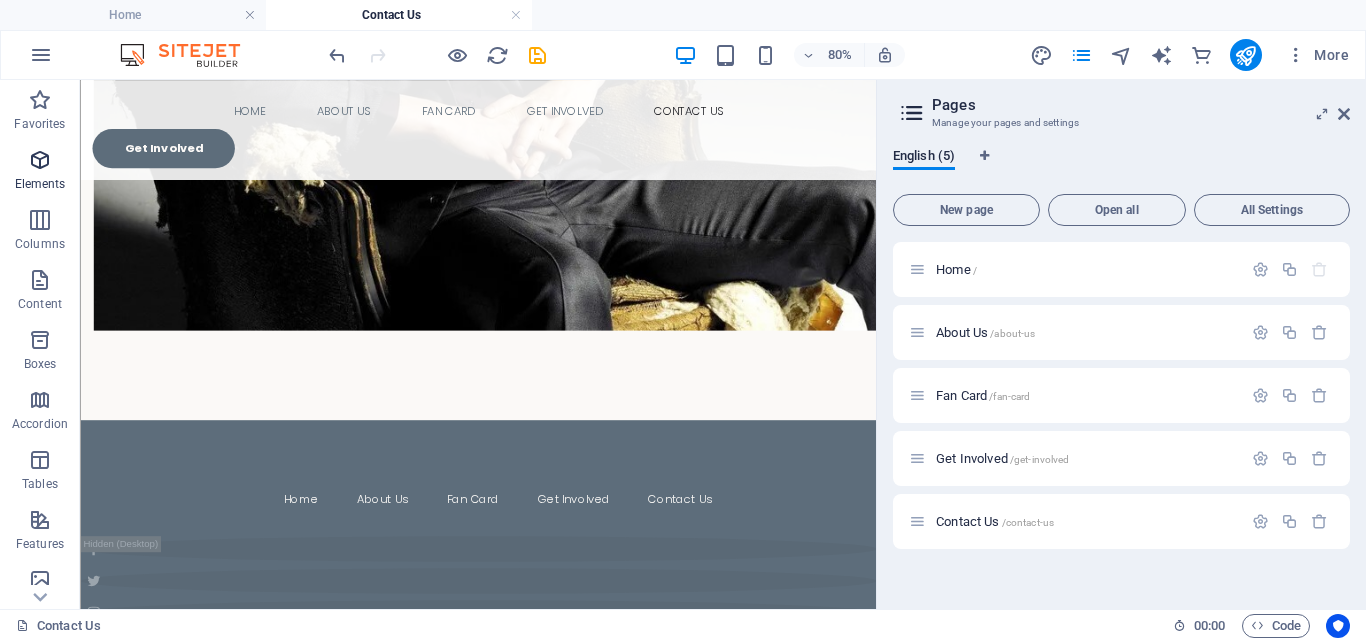 click at bounding box center (40, 160) 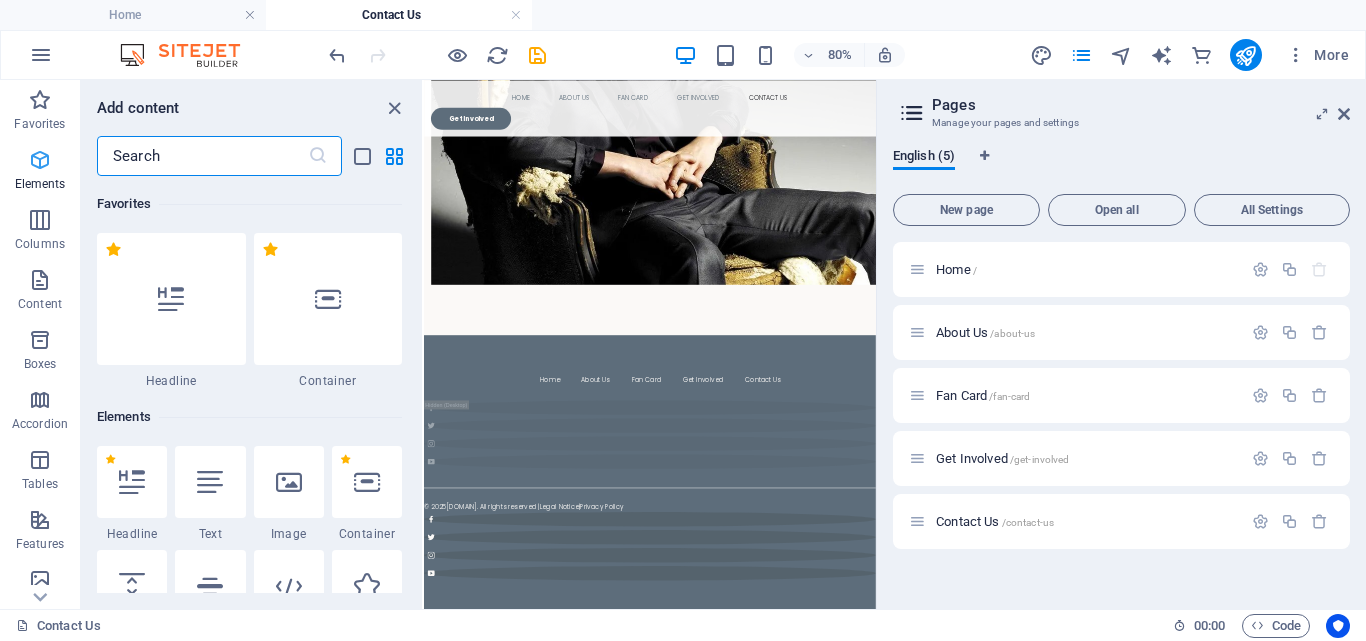 scroll, scrollTop: 211, scrollLeft: 0, axis: vertical 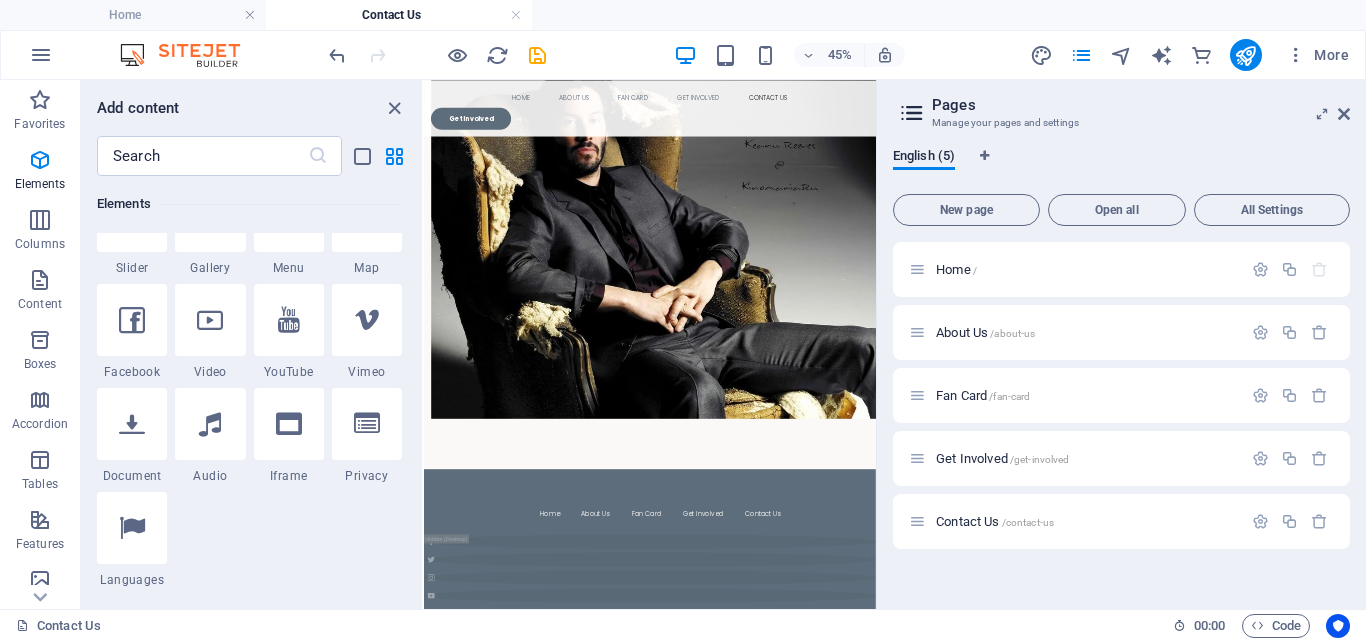 drag, startPoint x: 417, startPoint y: 196, endPoint x: 415, endPoint y: 185, distance: 11.18034 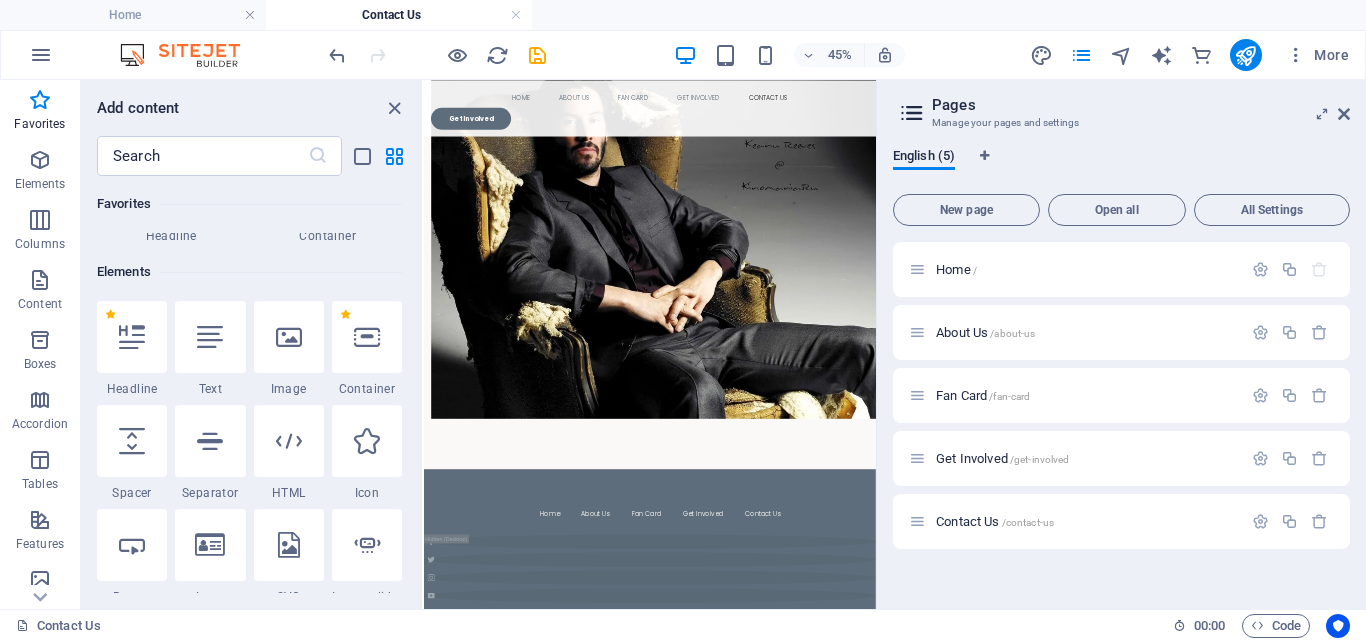 scroll, scrollTop: 0, scrollLeft: 0, axis: both 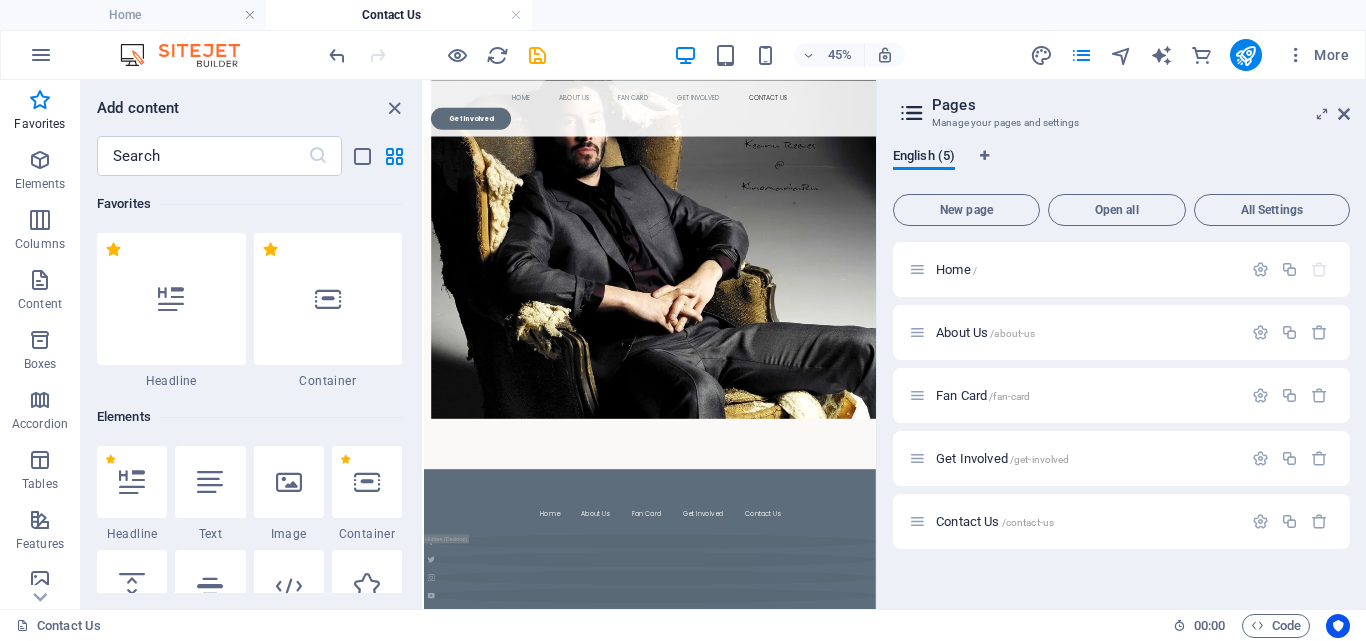click on "Add content ​ Favorites 1 Star Headline 1 Star Container Elements 1 Star Headline 1 Star Text 1 Star Image 1 Star Container 1 Star Spacer 1 Star Separator 1 Star HTML 1 Star Icon 1 Star Button 1 Star Logo 1 Star SVG 1 Star Image slider 1 Star Slider 1 Star Gallery 1 Star Menu 1 Star Map 1 Star Facebook 1 Star Video 1 Star YouTube 1 Star Vimeo 1 Star Document 1 Star Audio 1 Star Iframe 1 Star Privacy 1 Star Languages Columns 1 Star Container 1 Star 2 columns 1 Star 3 columns 1 Star 4 columns 1 Star 5 columns 1 Star 6 columns 1 Star 40-60 1 Star 20-80 1 Star 80-20 1 Star 30-70 1 Star 70-30 1 Star Unequal Columns 1 Star 25-25-50 1 Star 25-50-25 1 Star 50-25-25 1 Star 20-60-20 1 Star 50-16-16-16 1 Star 16-16-16-50 1 Star Grid 2-1 1 Star Grid 1-2 1 Star Grid 3-1 1 Star Grid 1-3 1 Star Grid 4-1 1 Star Grid 1-4 1 Star Grid 1-2-1 1 Star Grid 1-1-2 1 Star Grid 2h-2v 1 Star Grid 2v-2h 1 Star Grid 2-1-2 1 Star Grid 3-4 Content 1 Star Text in columns 1 Star Text 1 Star Text with separator 1 Star Image with text box ​" at bounding box center (251, 344) 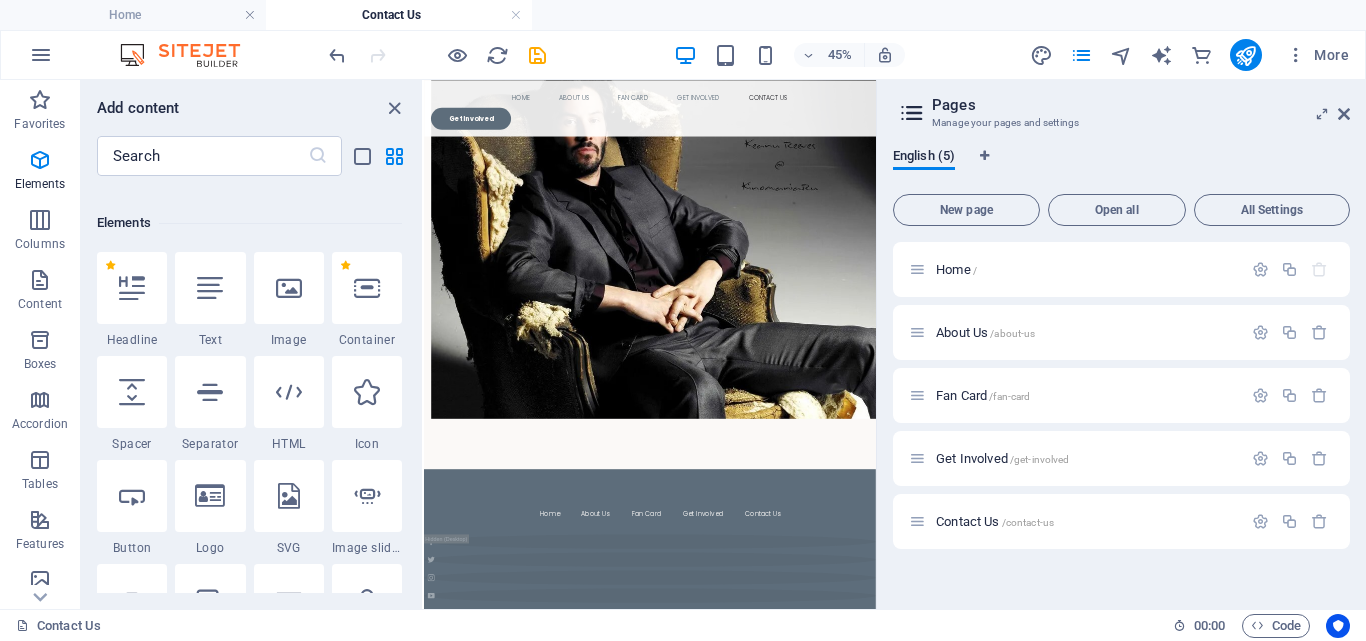 scroll, scrollTop: 97, scrollLeft: 0, axis: vertical 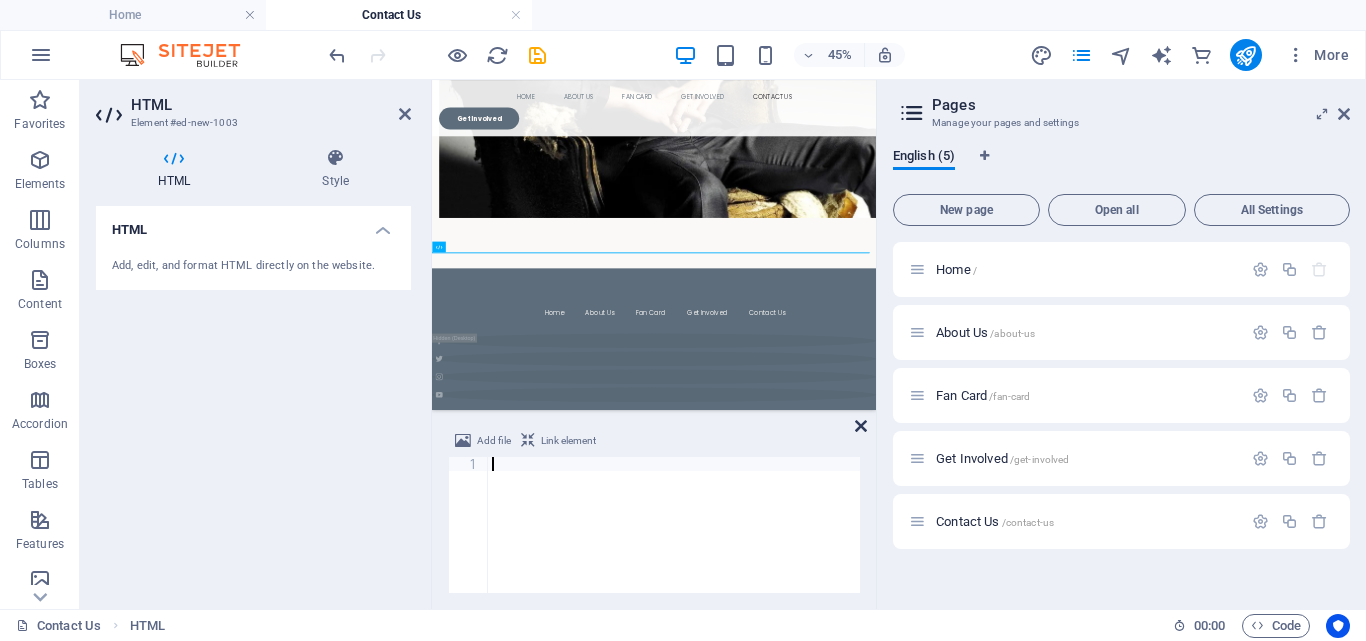 click at bounding box center [861, 426] 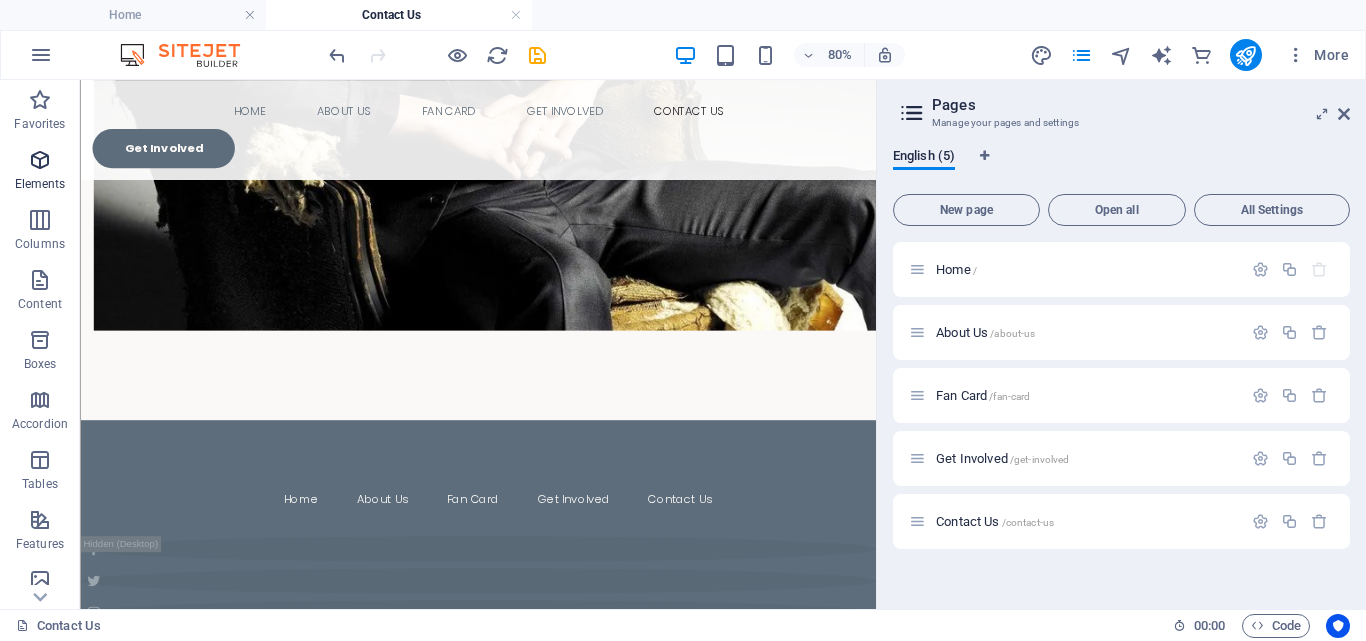click at bounding box center (40, 160) 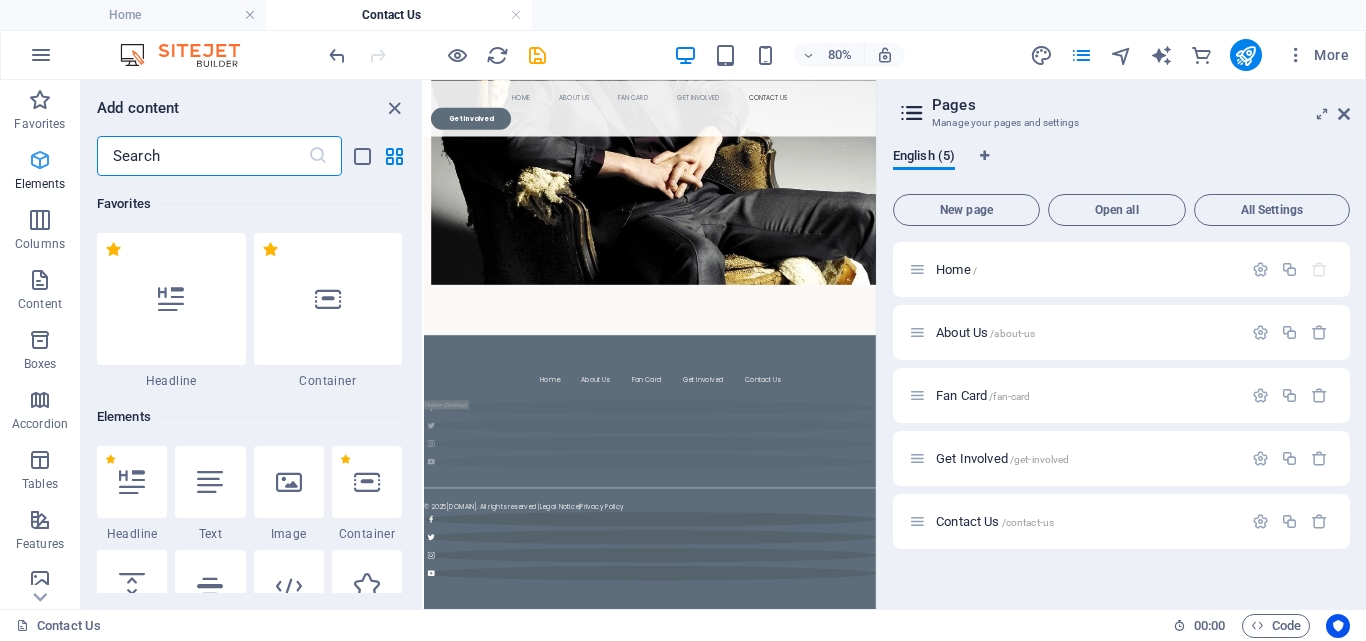 scroll, scrollTop: 211, scrollLeft: 0, axis: vertical 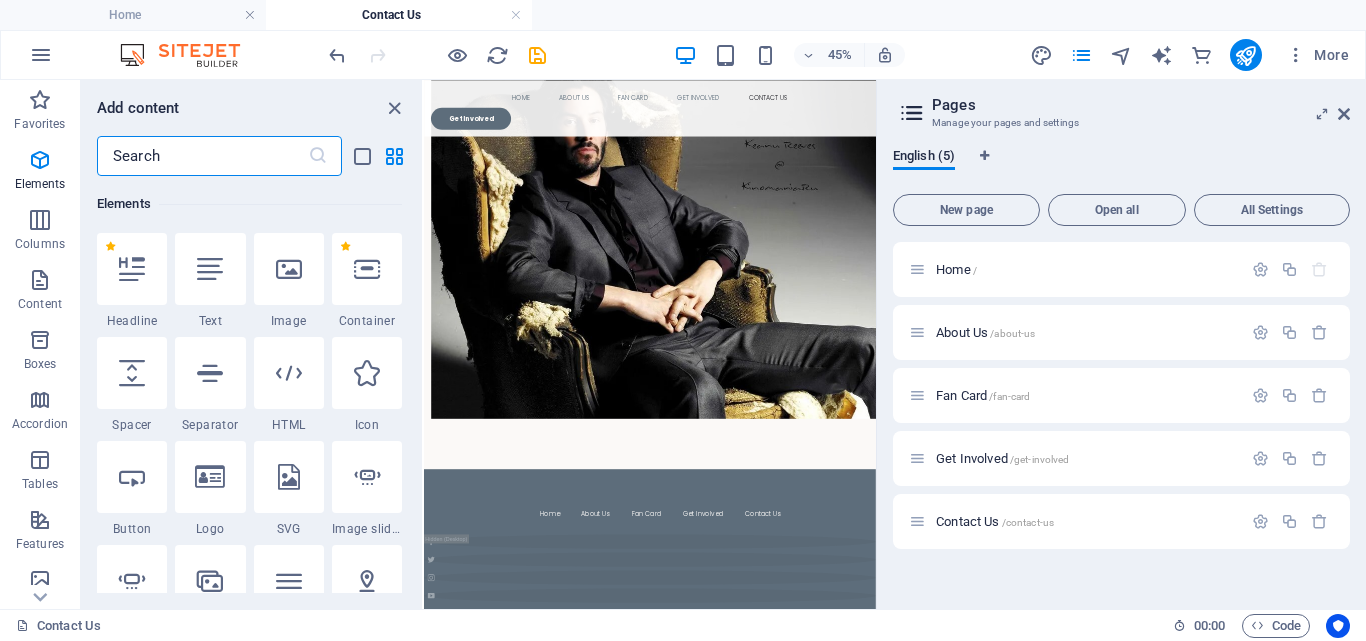 click at bounding box center [202, 156] 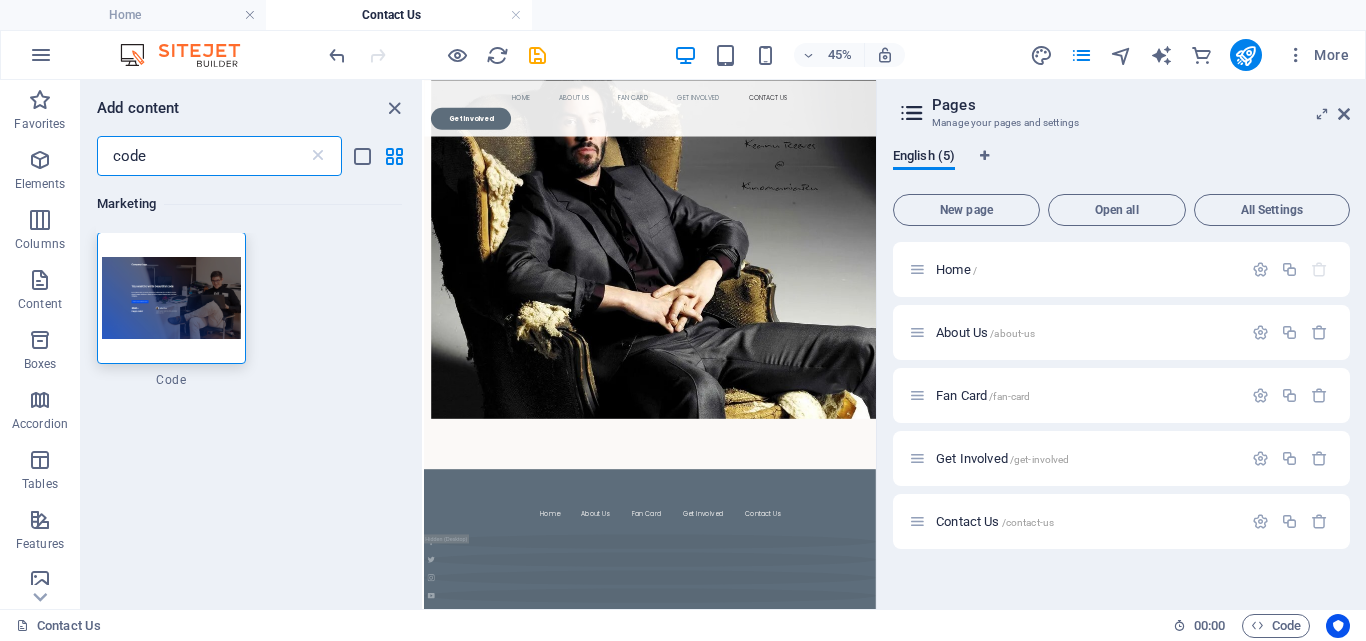 scroll, scrollTop: 0, scrollLeft: 0, axis: both 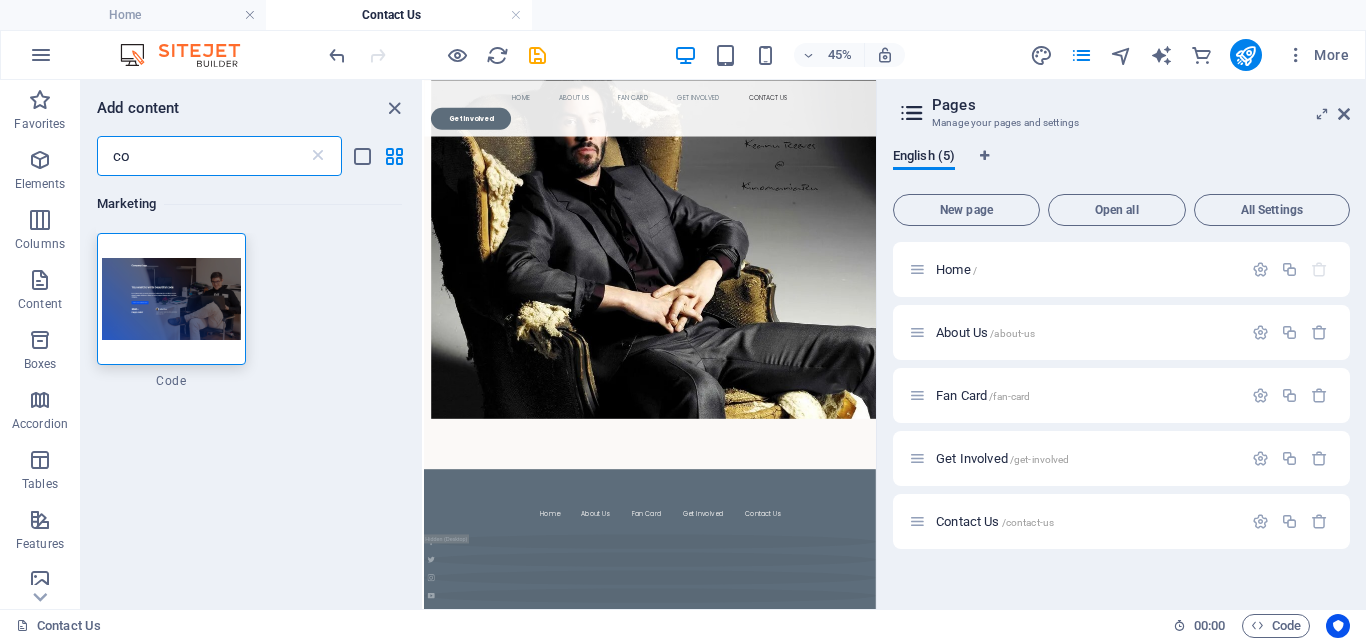 type on "c" 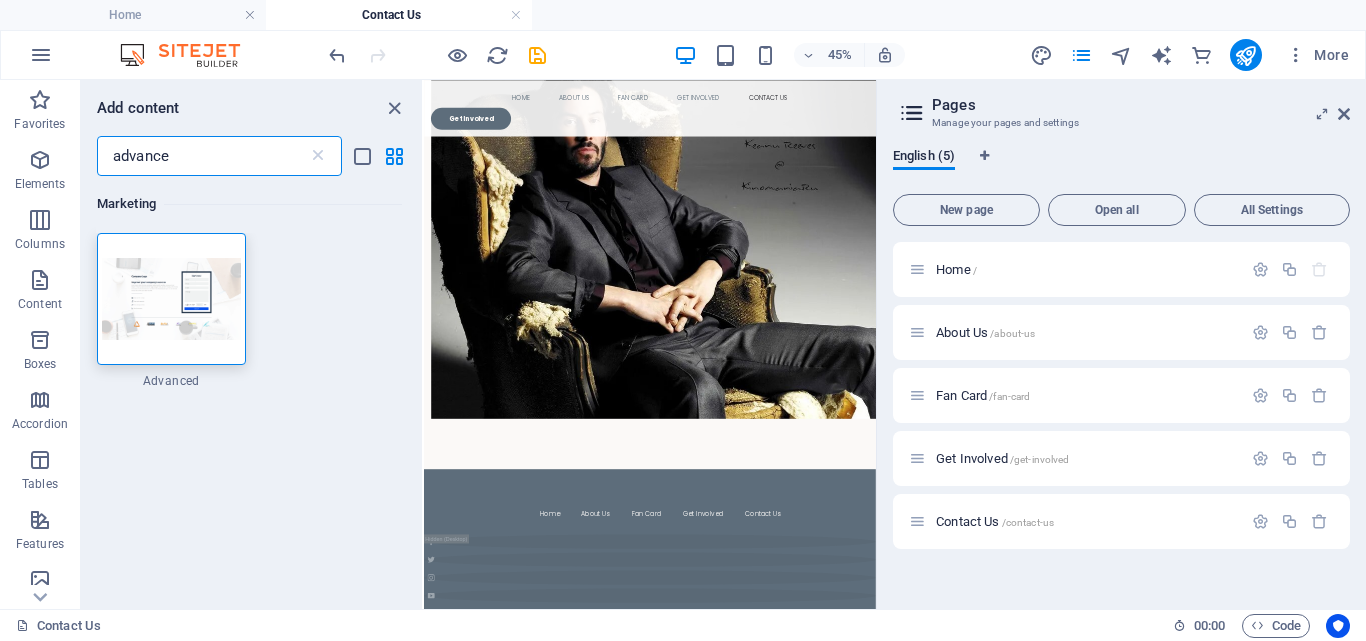 click on "advance" at bounding box center [202, 156] 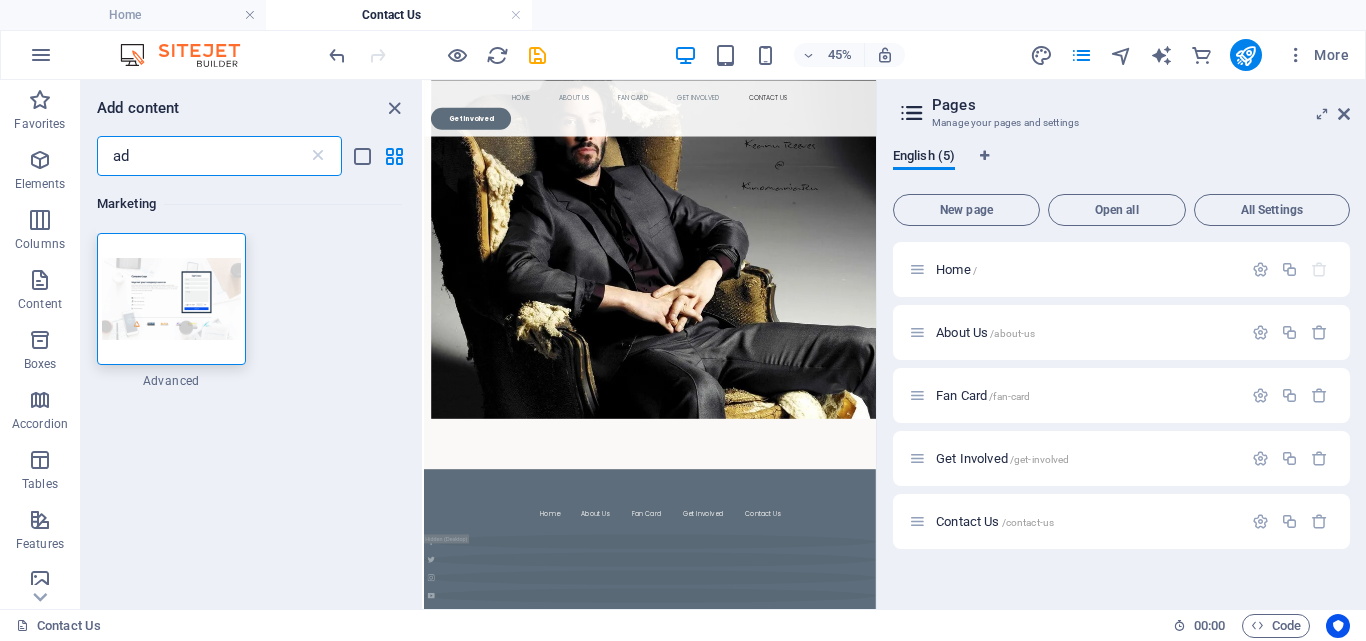 type on "a" 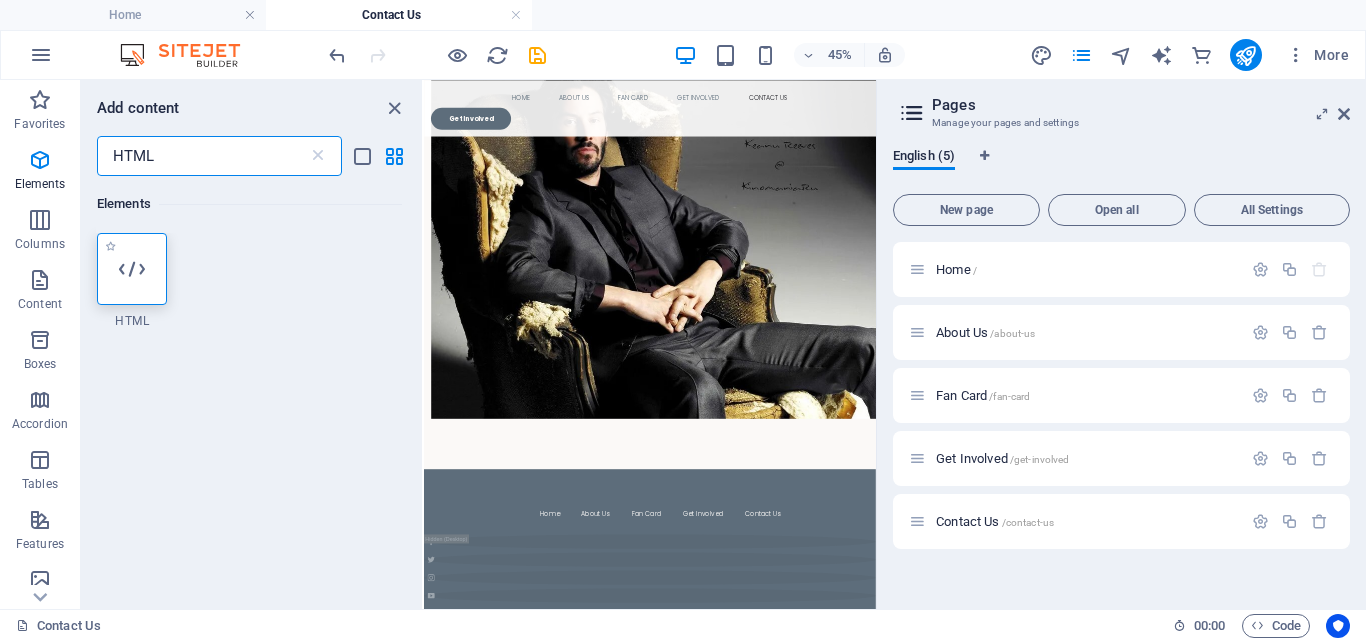 type on "HTML" 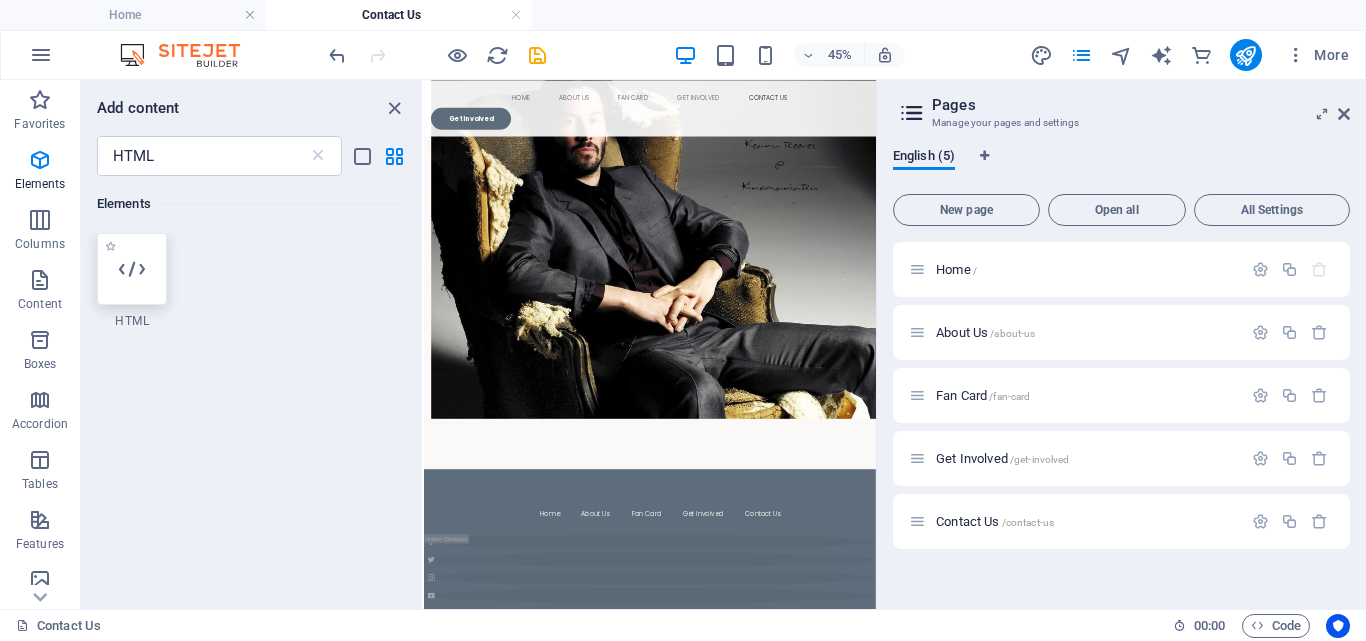 scroll, scrollTop: 212, scrollLeft: 0, axis: vertical 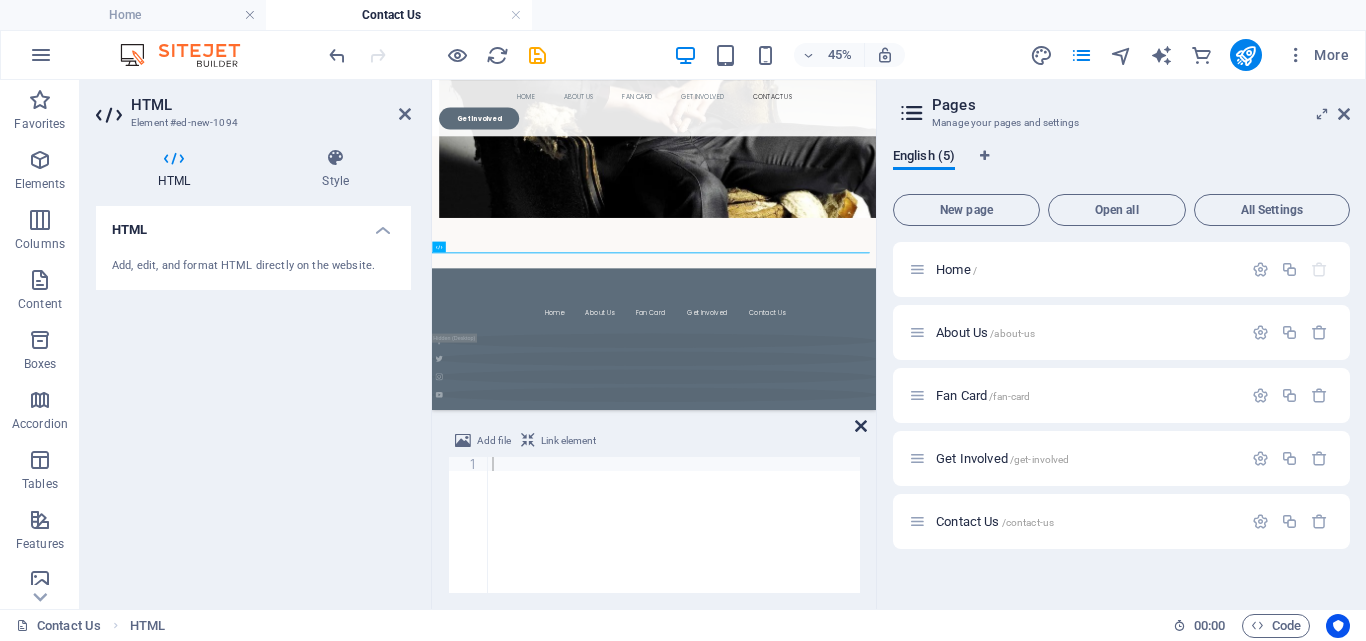 click at bounding box center [861, 426] 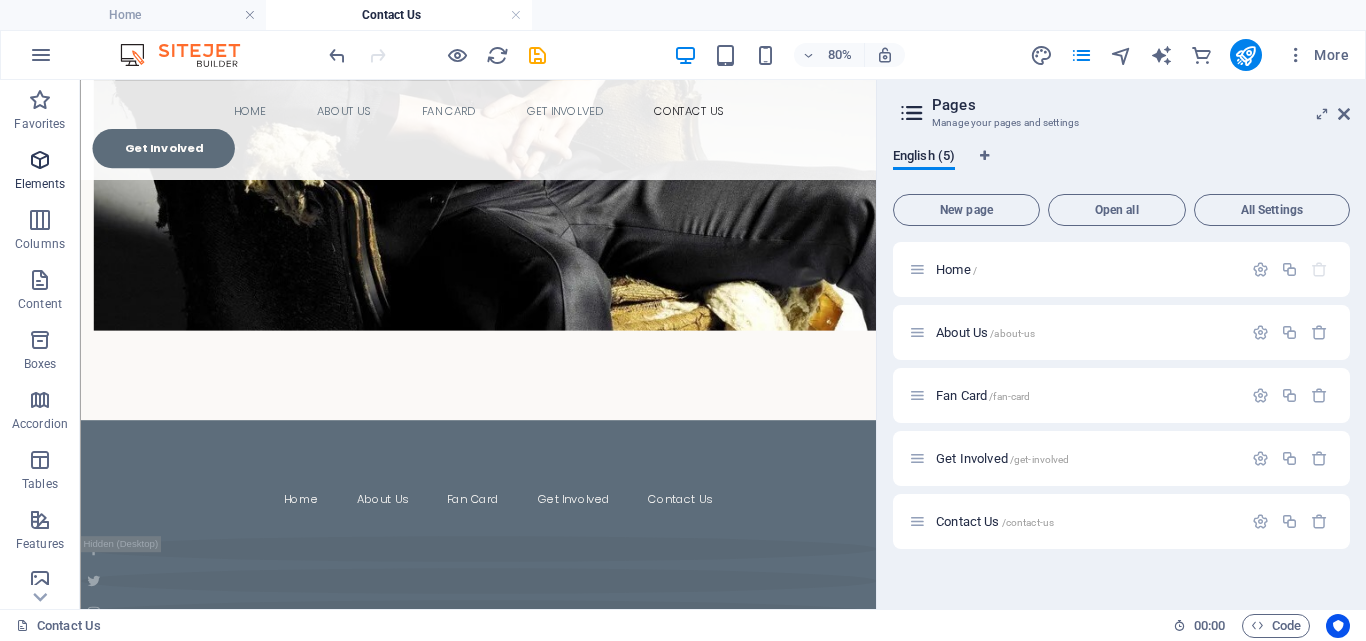 click at bounding box center (40, 160) 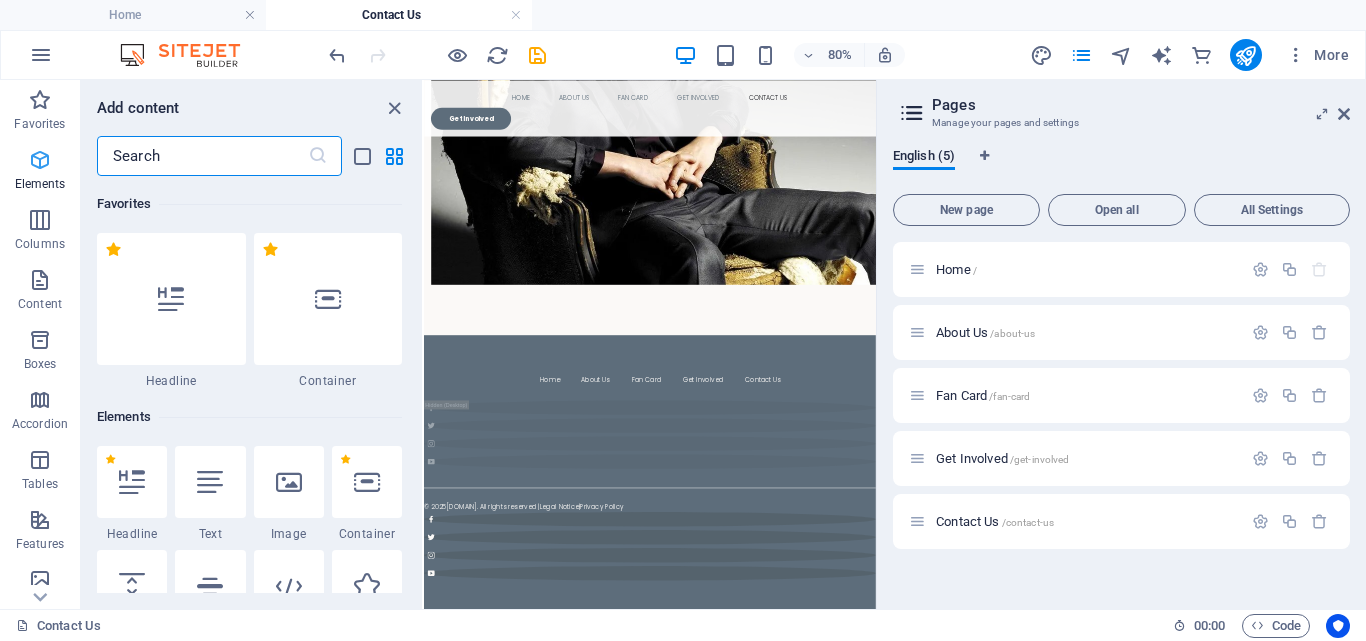 scroll, scrollTop: 211, scrollLeft: 0, axis: vertical 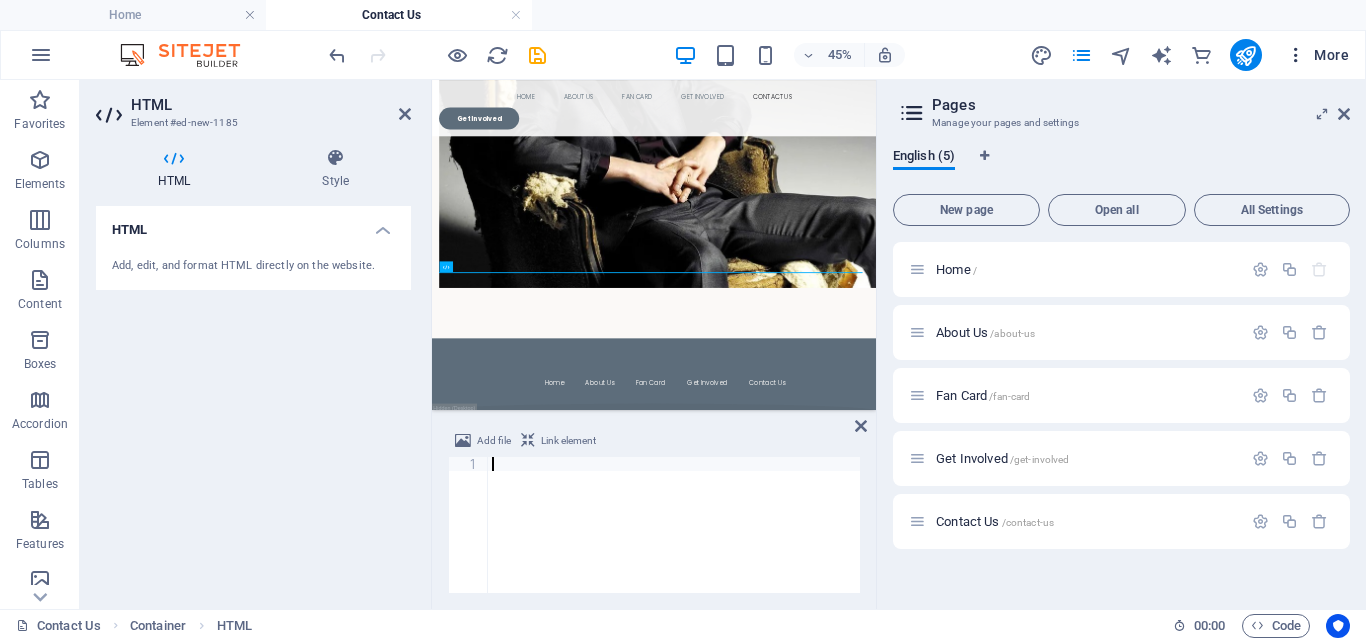 click at bounding box center [1296, 55] 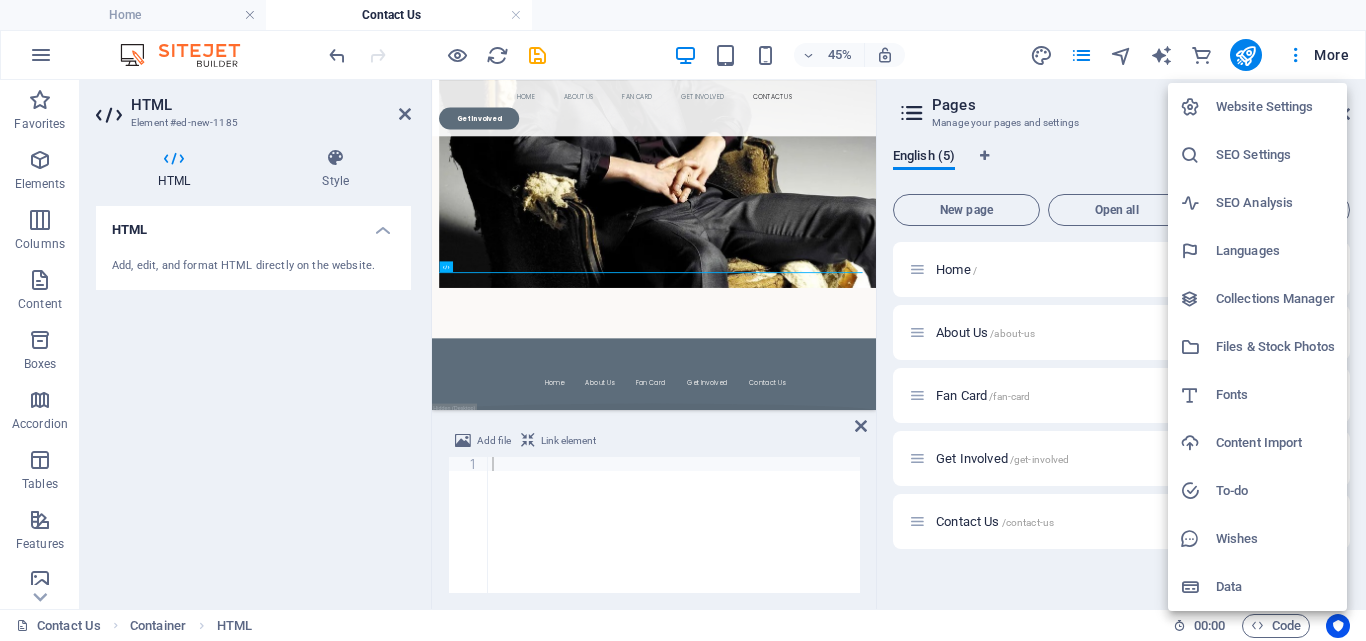 click on "Website Settings" at bounding box center (1275, 107) 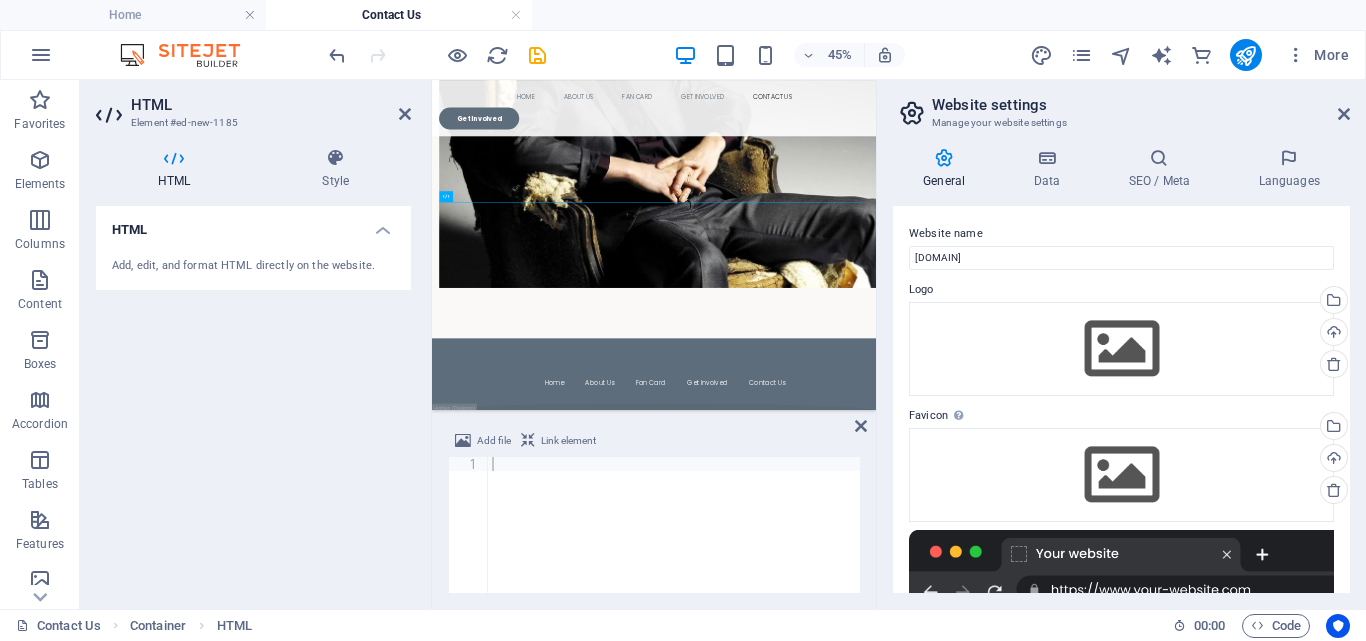 scroll, scrollTop: 644, scrollLeft: 0, axis: vertical 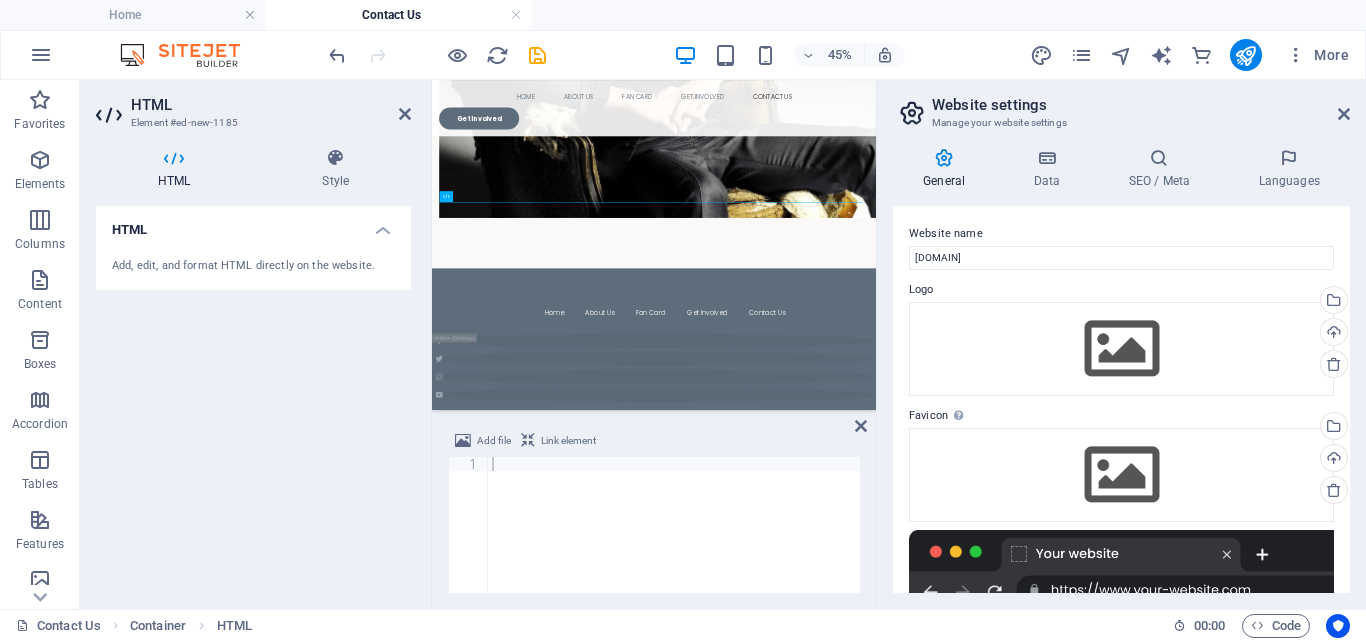 drag, startPoint x: 1352, startPoint y: 128, endPoint x: 1352, endPoint y: 98, distance: 30 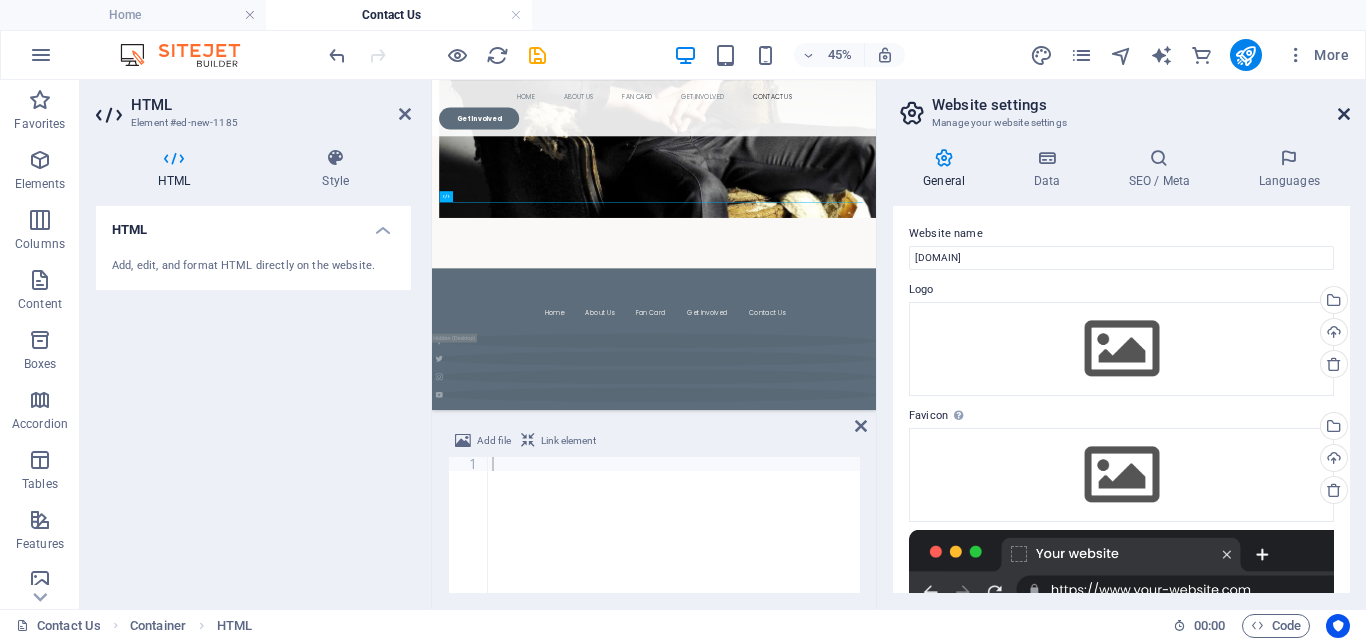 click at bounding box center [1344, 114] 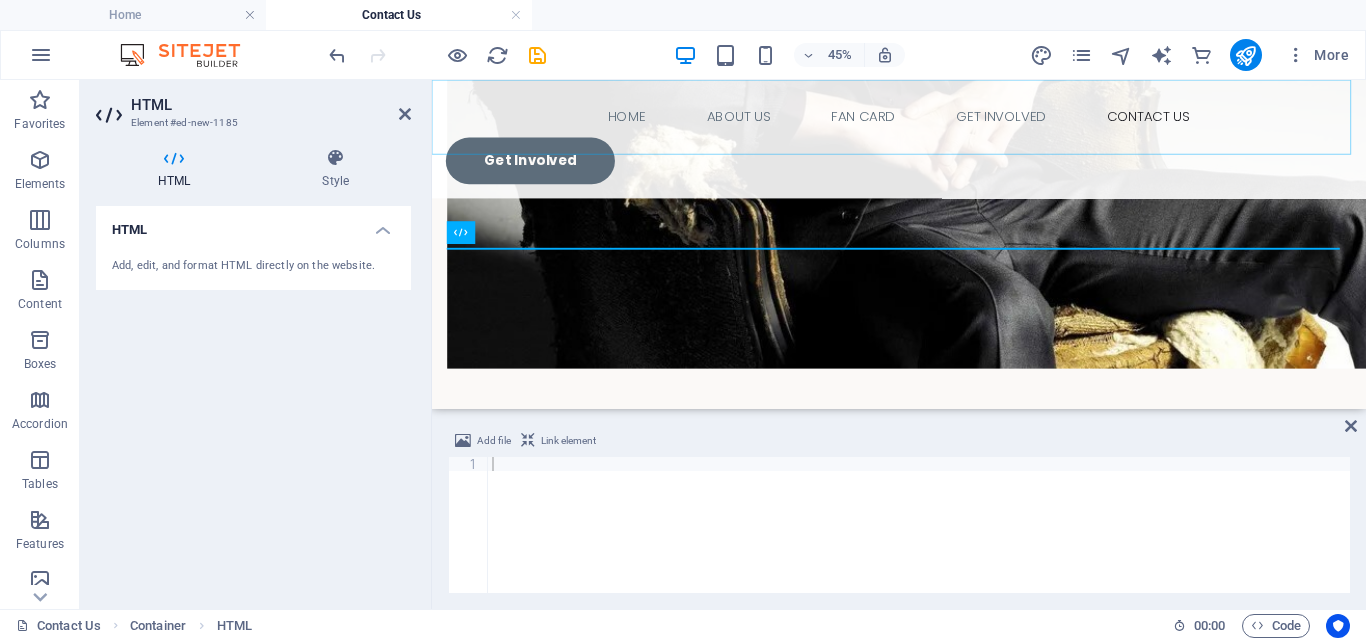 scroll, scrollTop: 738, scrollLeft: 0, axis: vertical 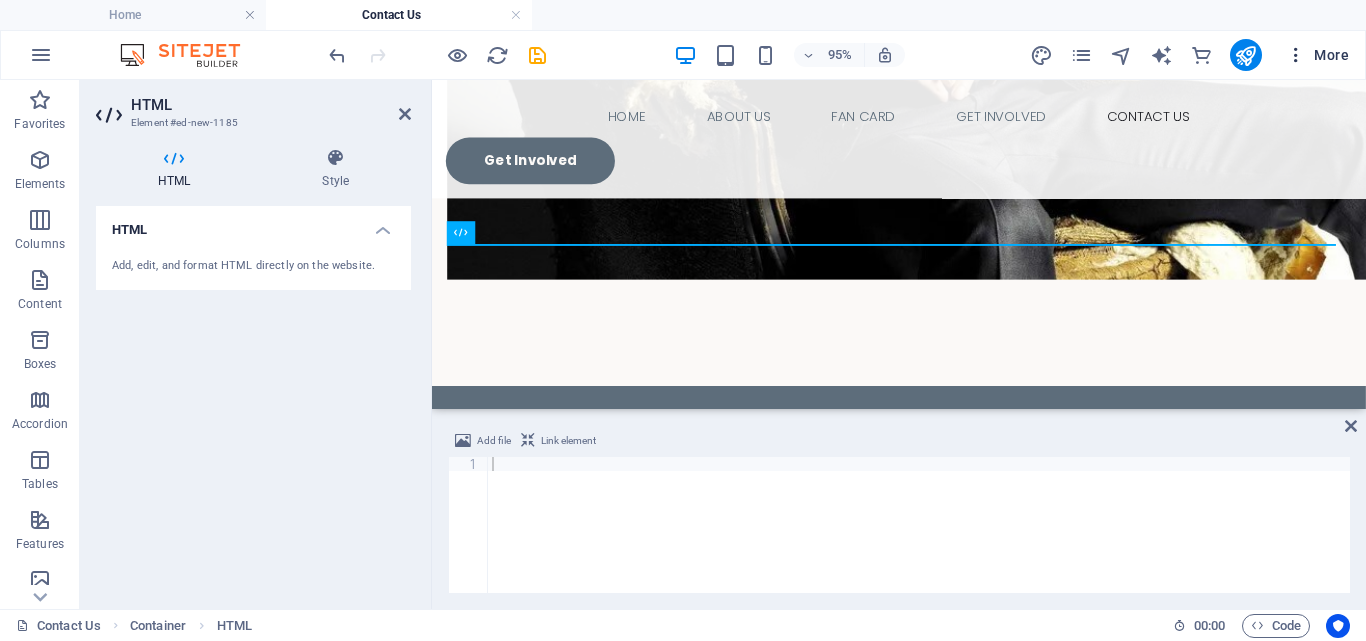 click at bounding box center (1296, 55) 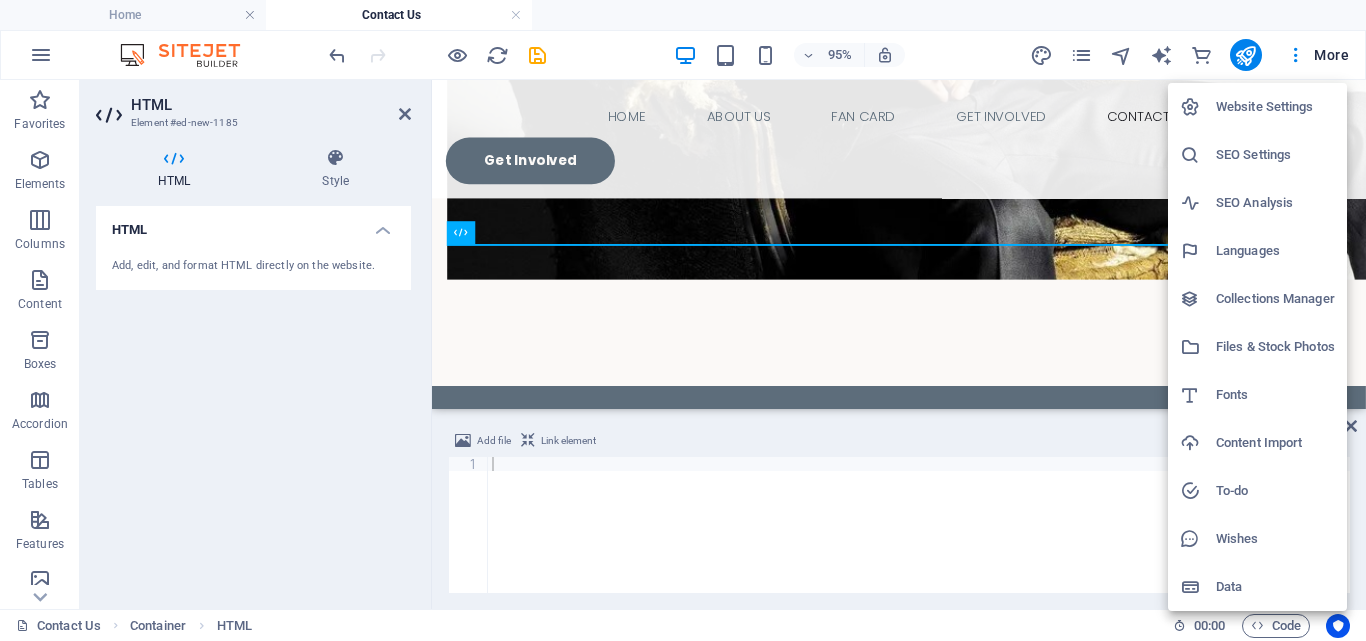 click at bounding box center (683, 320) 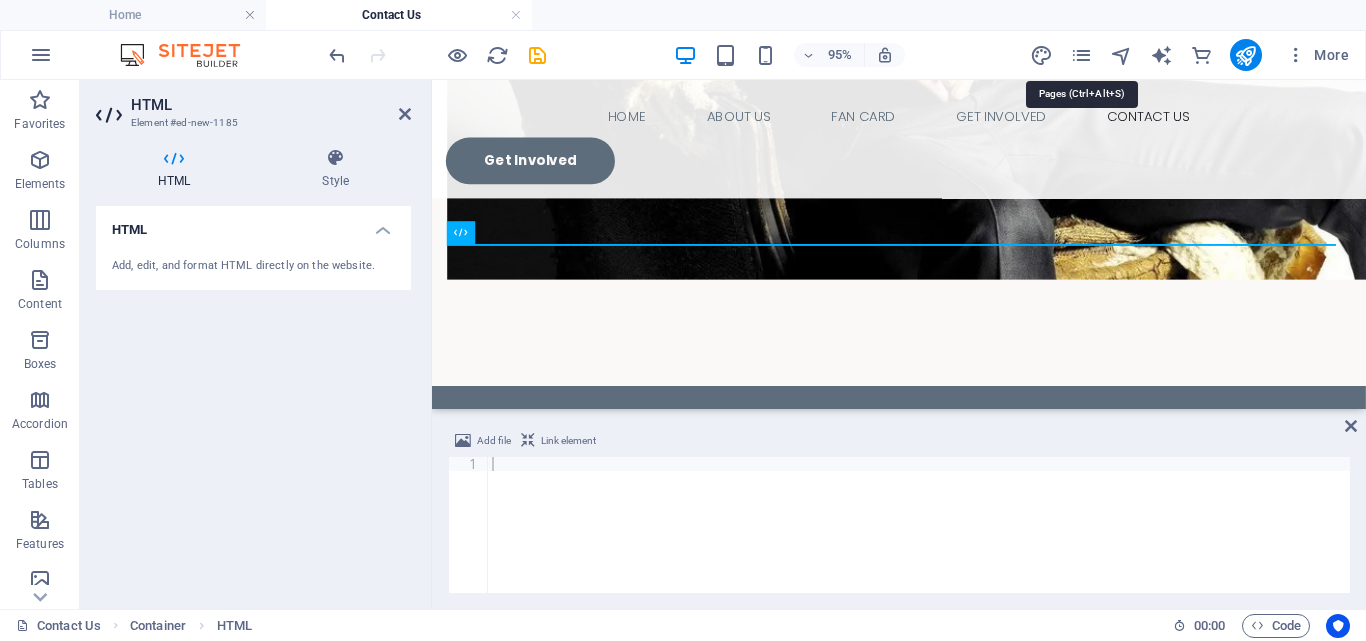 click at bounding box center [1081, 55] 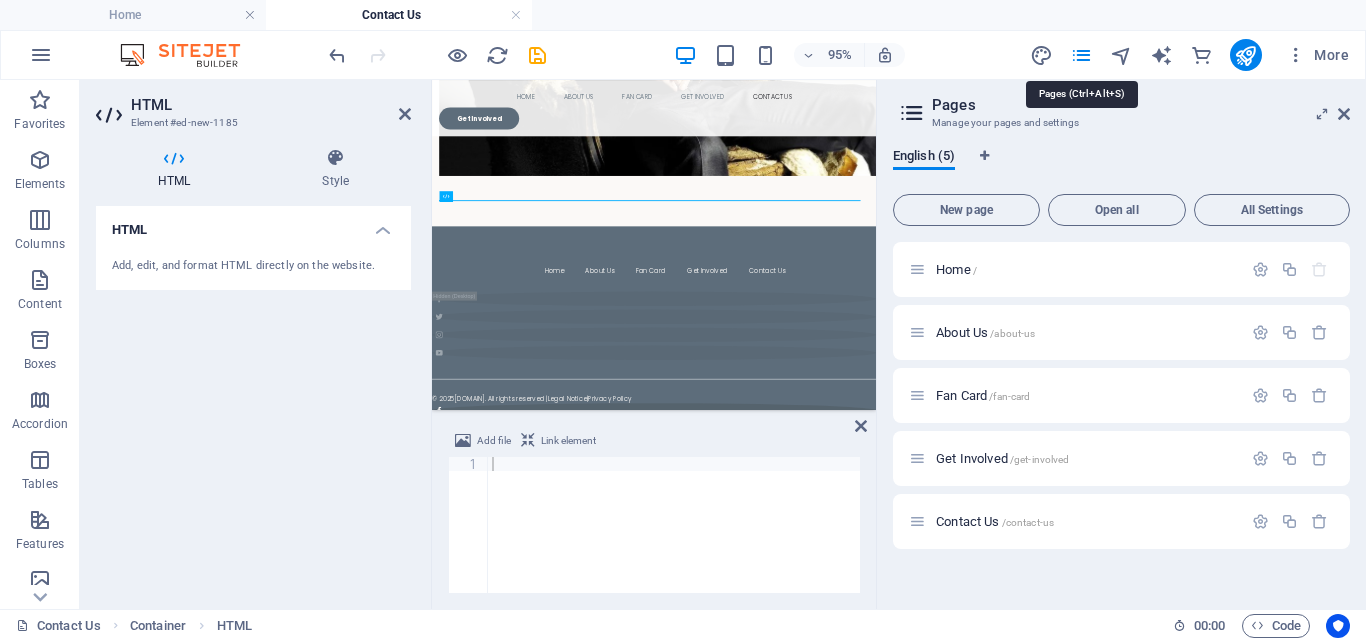 scroll, scrollTop: 644, scrollLeft: 0, axis: vertical 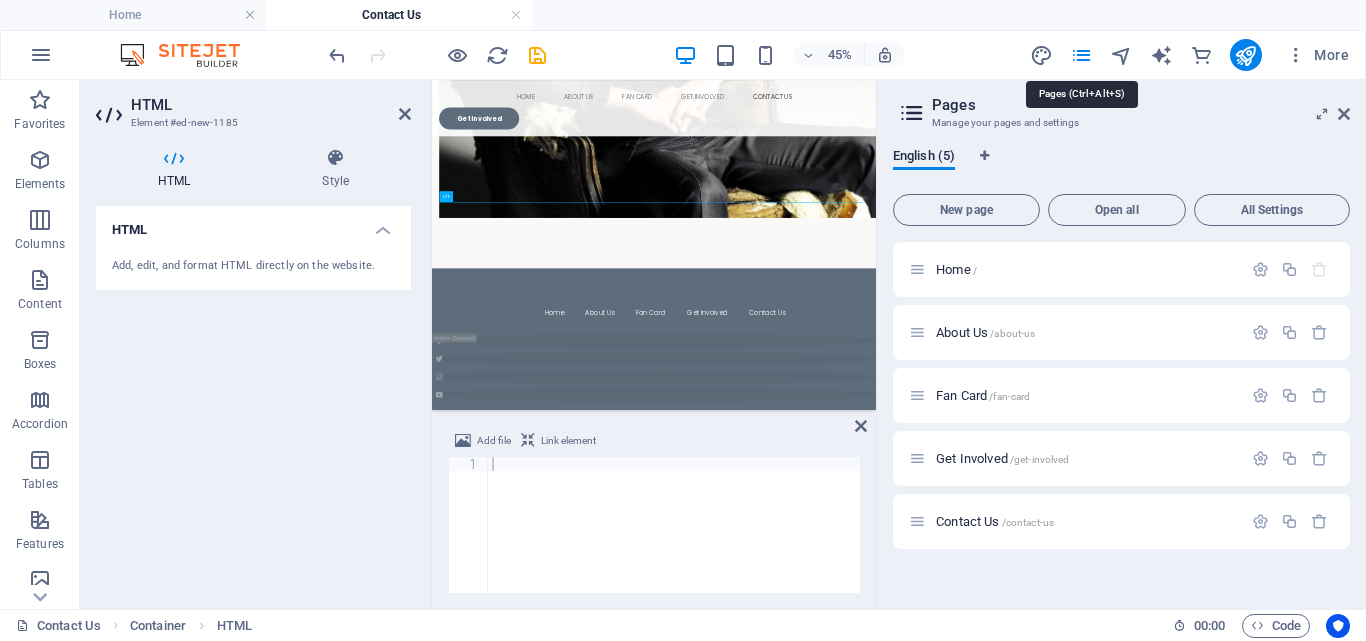 click at bounding box center [1081, 55] 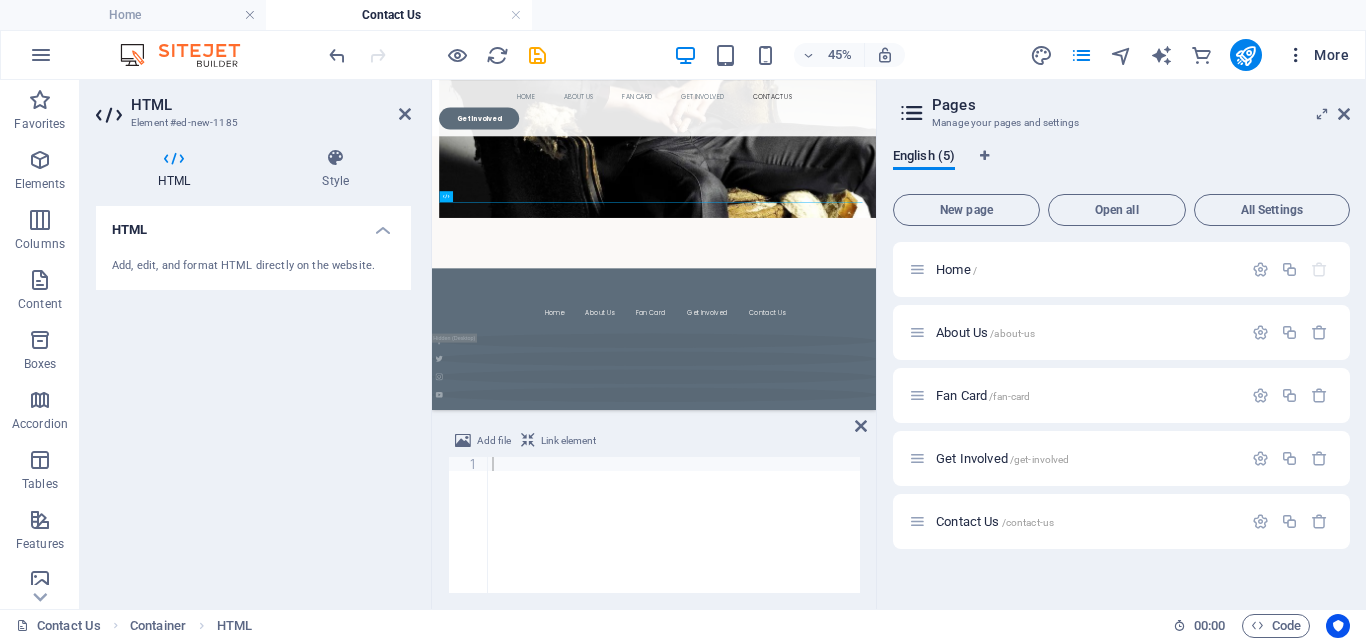 click at bounding box center [1296, 55] 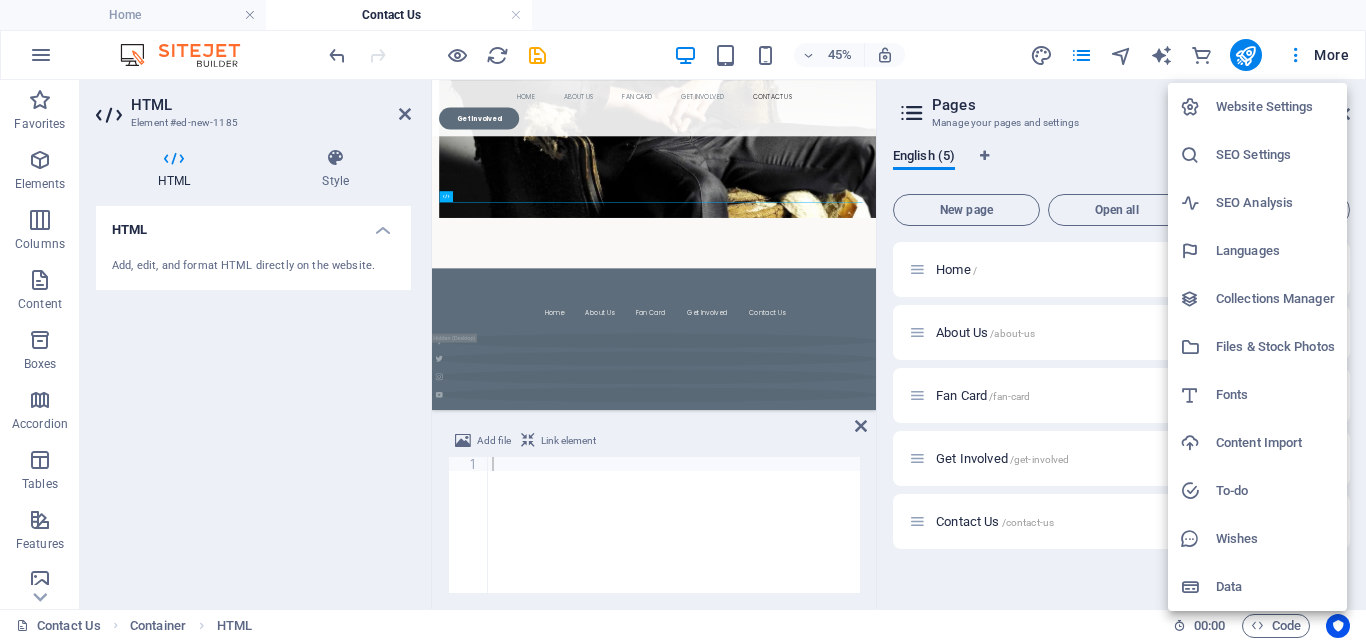 click on "Website Settings" at bounding box center [1275, 107] 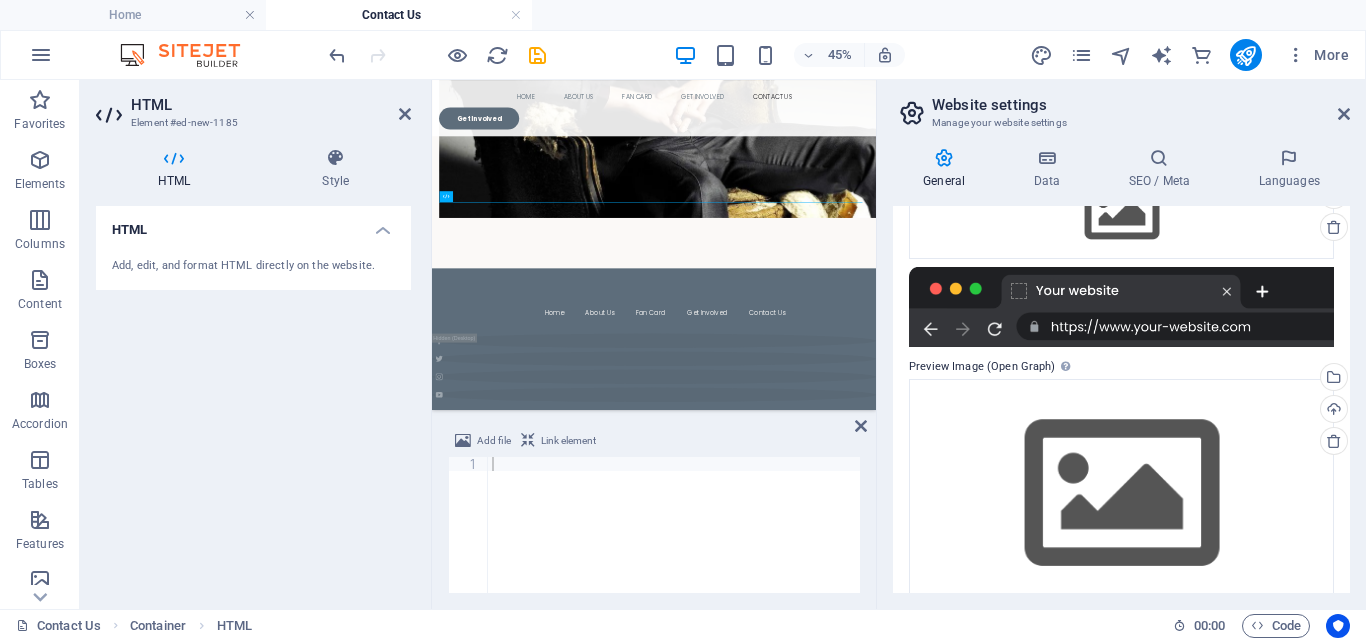 scroll, scrollTop: 295, scrollLeft: 0, axis: vertical 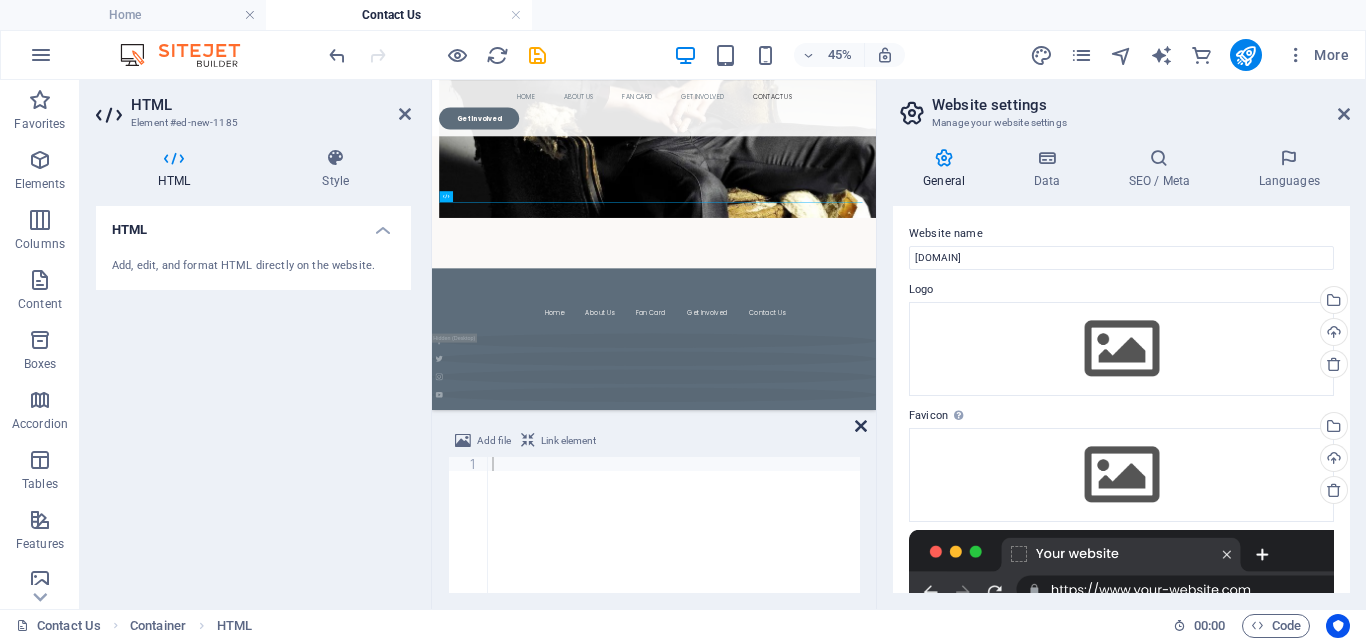 click at bounding box center (861, 426) 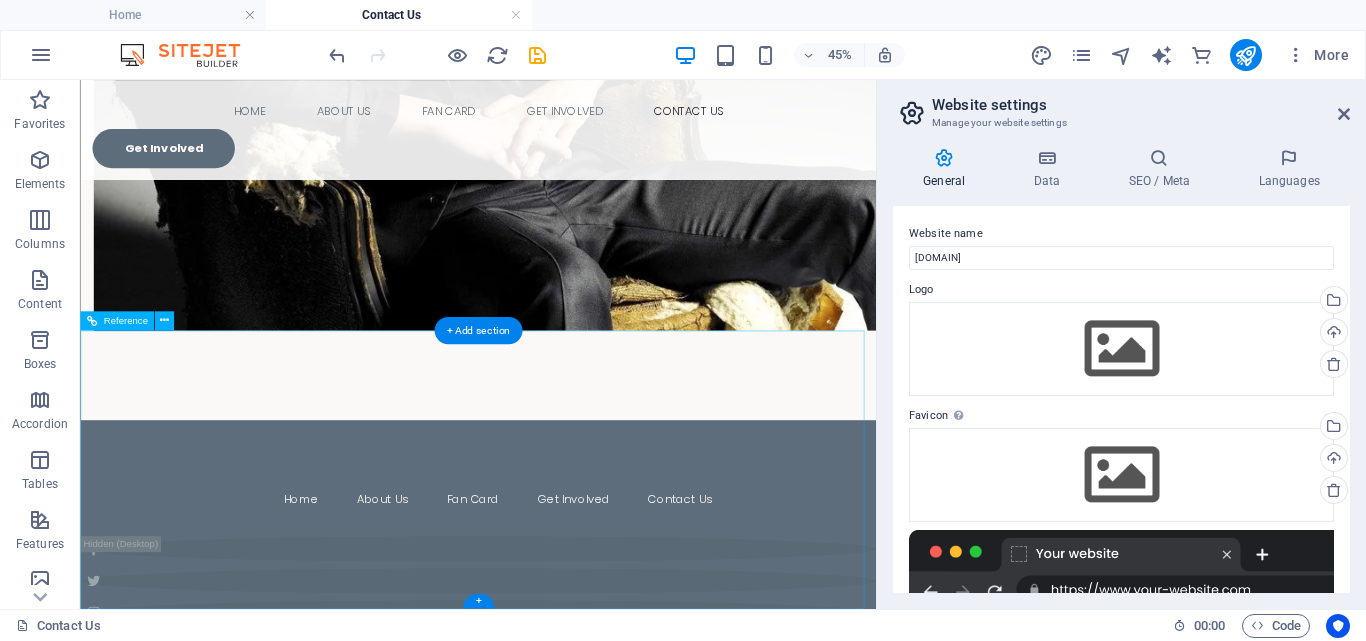 scroll, scrollTop: 720, scrollLeft: 0, axis: vertical 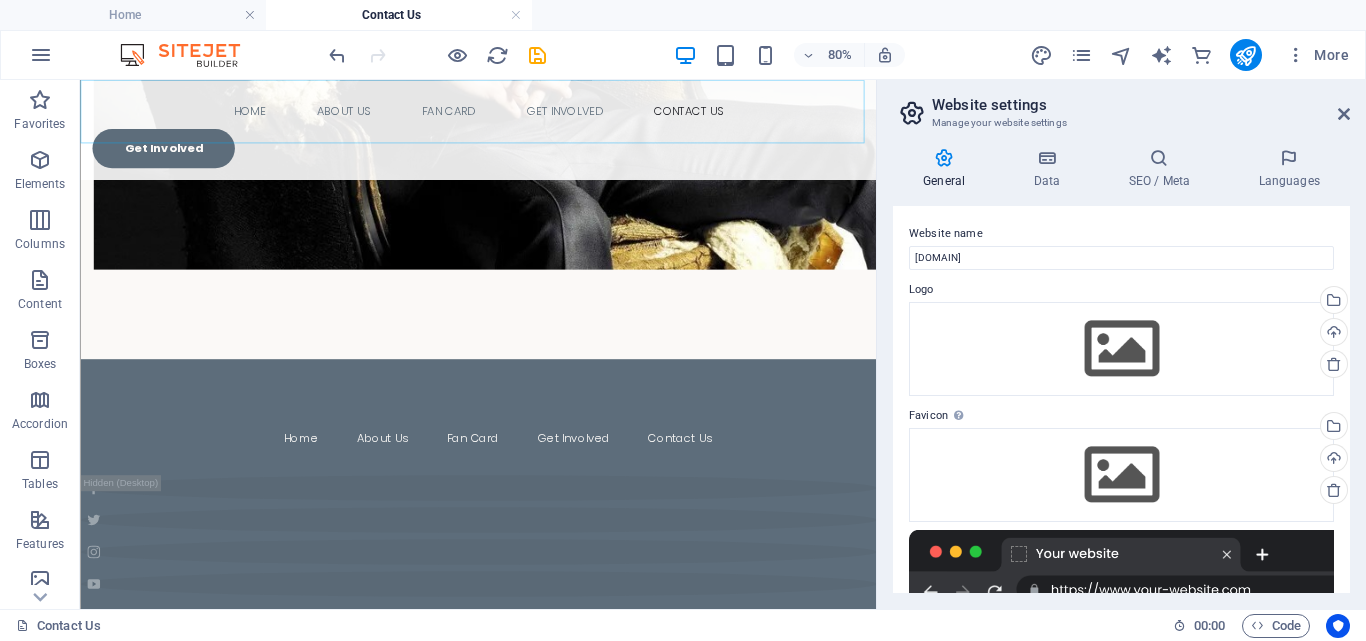 click on "Home About Us Fan Card Get Involved Contact Us Get Involved" at bounding box center [577, 142] 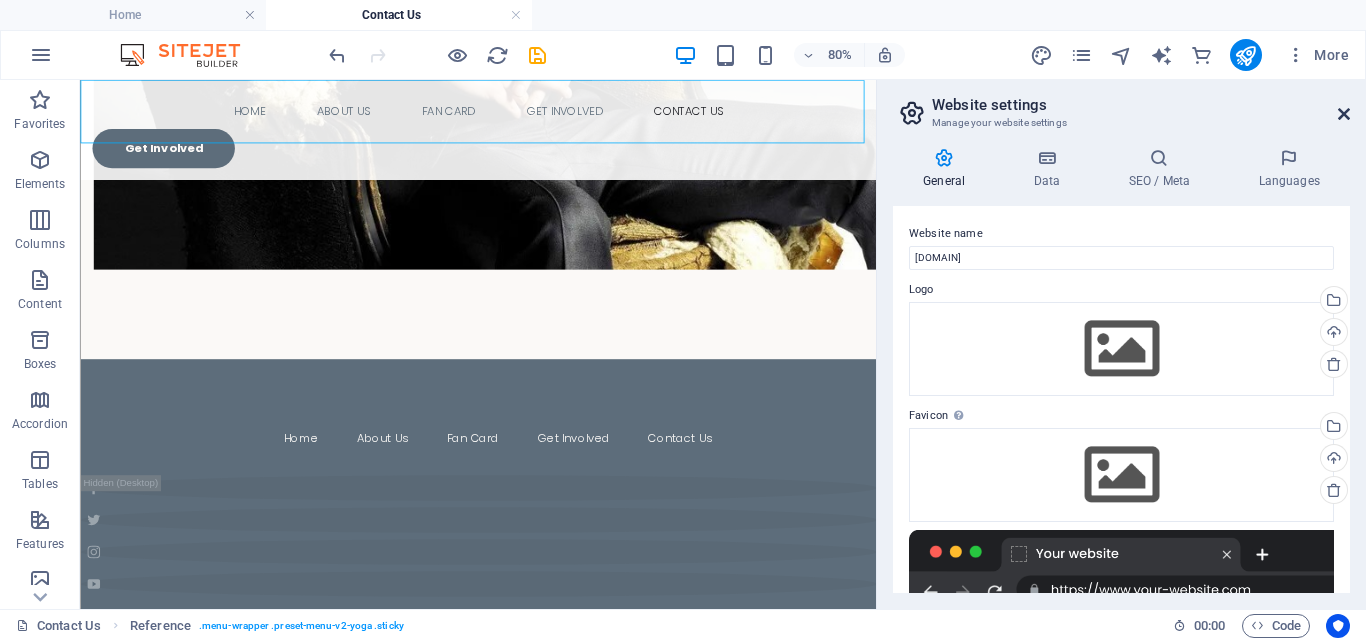 click at bounding box center (1344, 114) 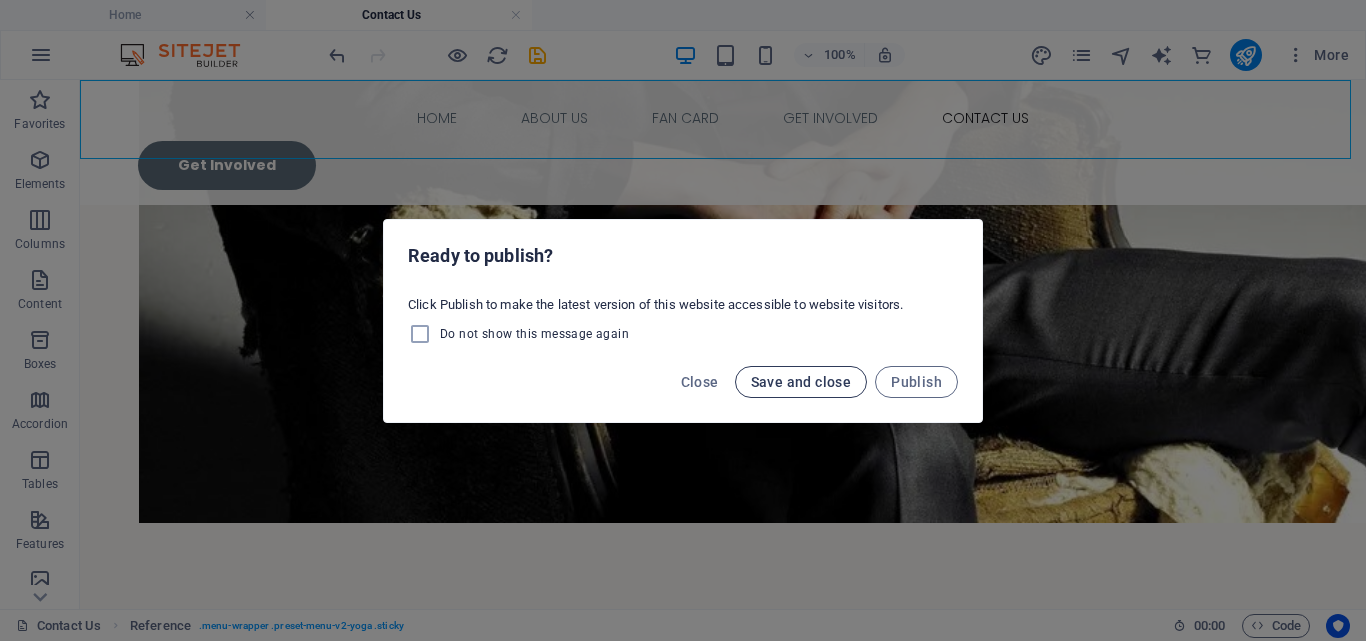 click on "Save and close" at bounding box center (801, 382) 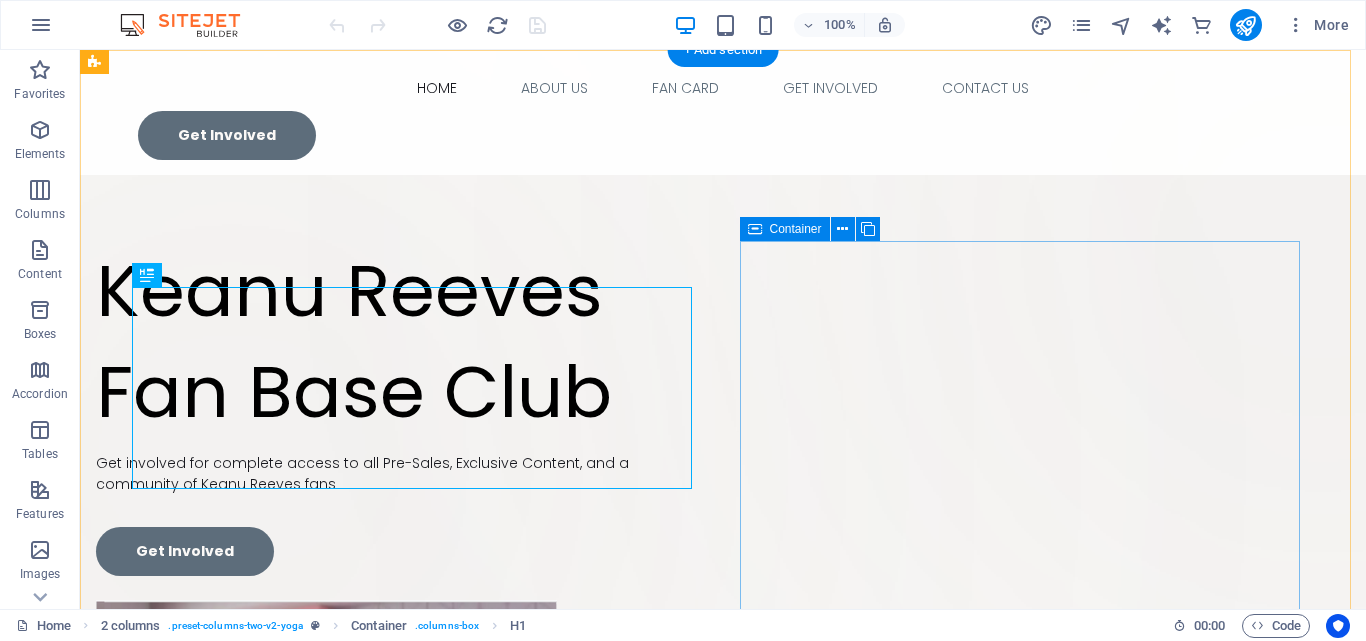 scroll, scrollTop: 0, scrollLeft: 0, axis: both 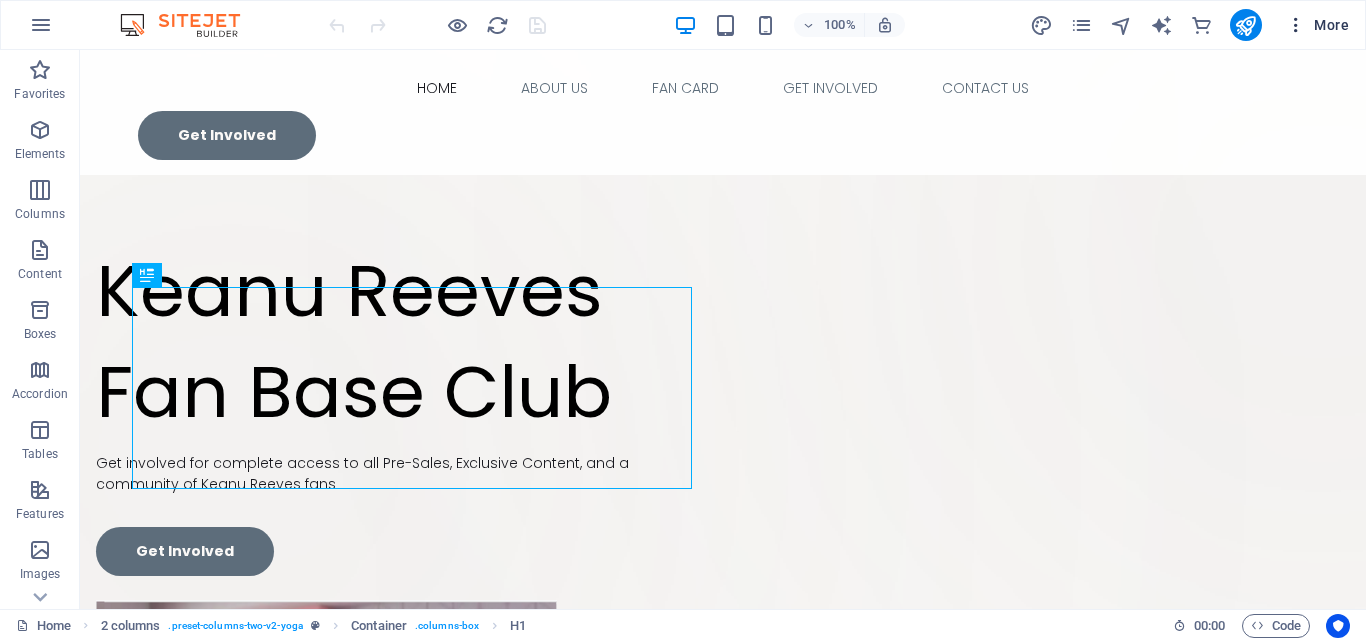 click at bounding box center (1296, 25) 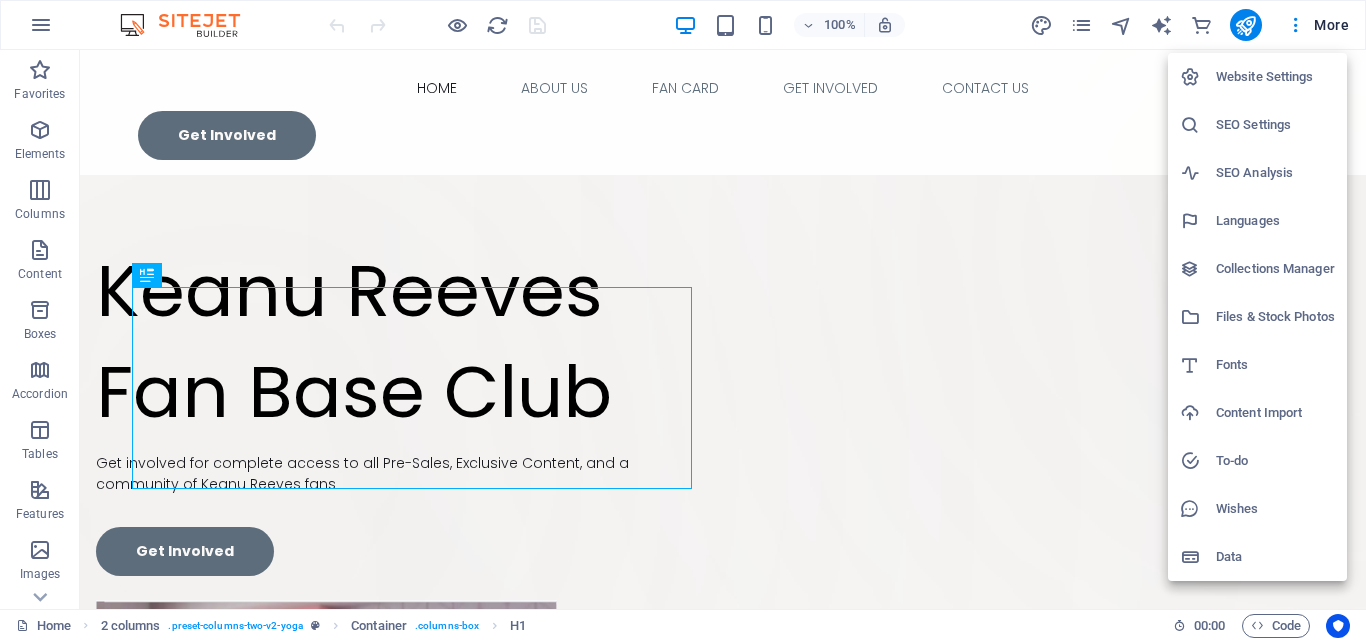 click at bounding box center [683, 320] 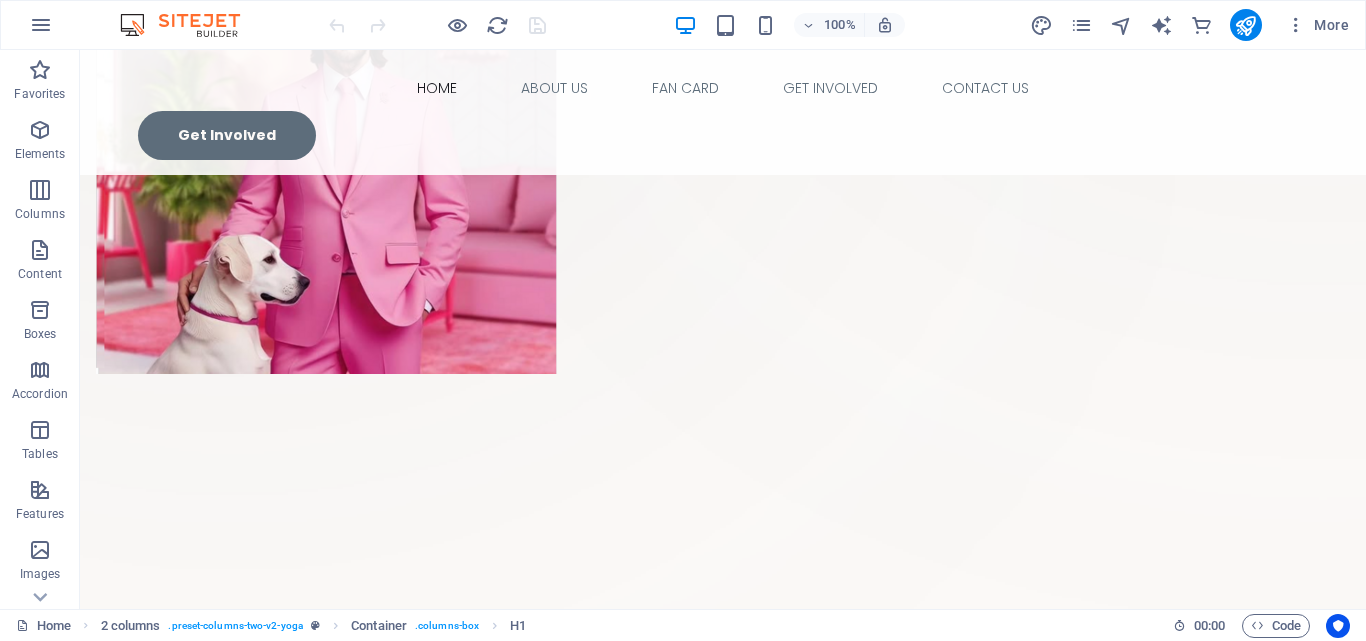 scroll, scrollTop: 663, scrollLeft: 0, axis: vertical 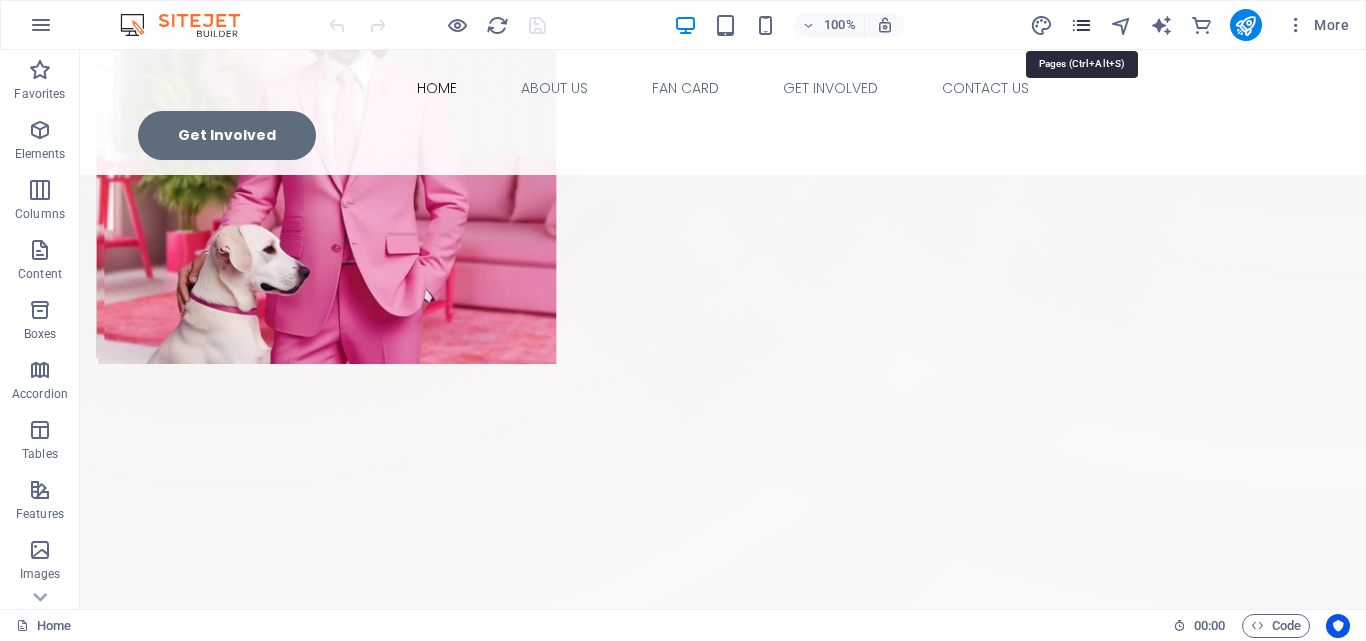click at bounding box center [1081, 25] 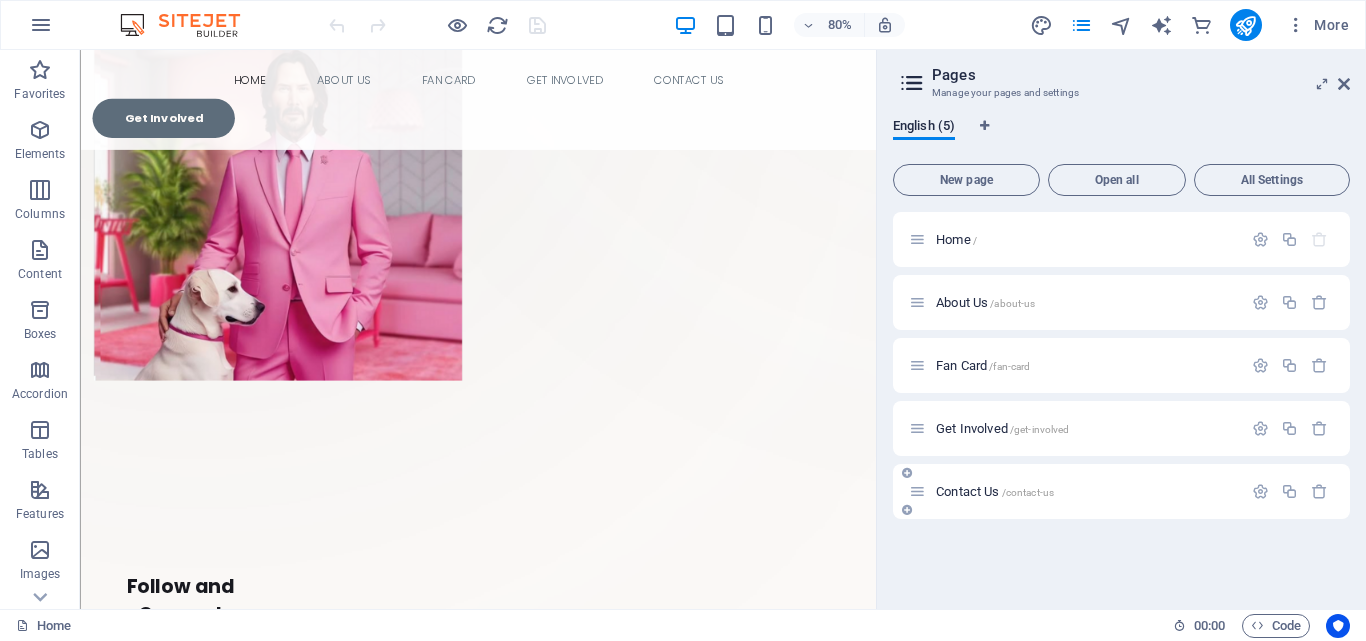 click on "Contact Us /contact-us" at bounding box center [995, 491] 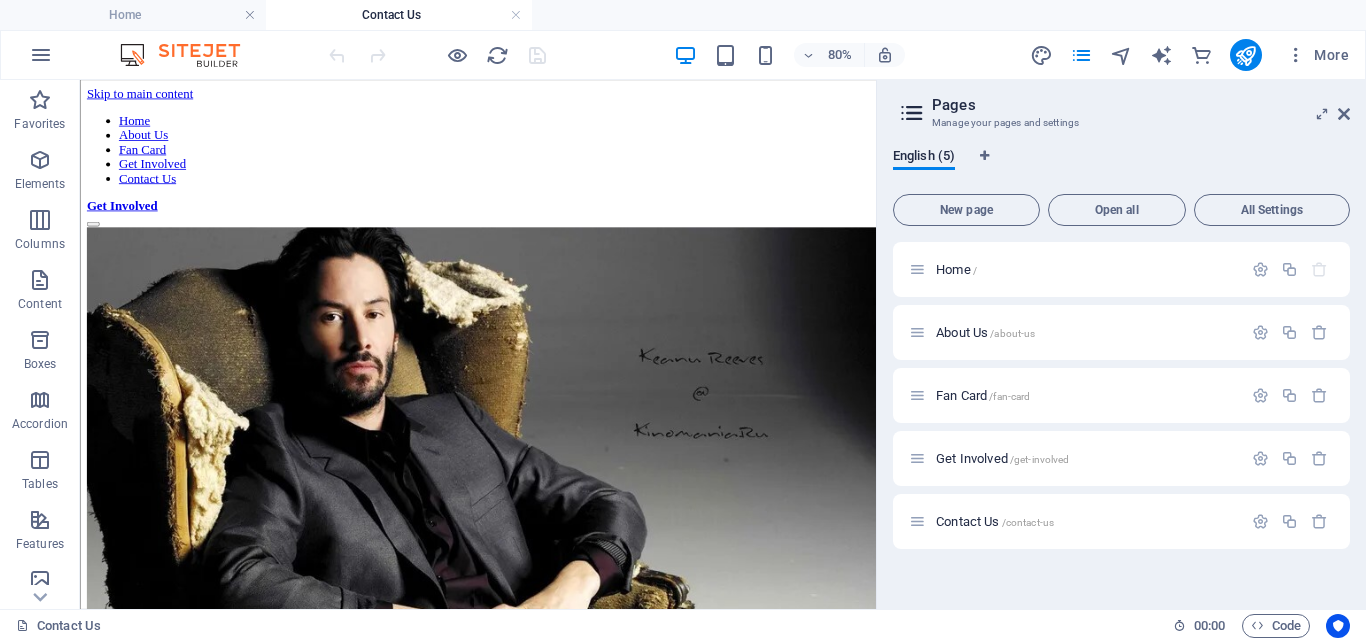 scroll, scrollTop: 0, scrollLeft: 0, axis: both 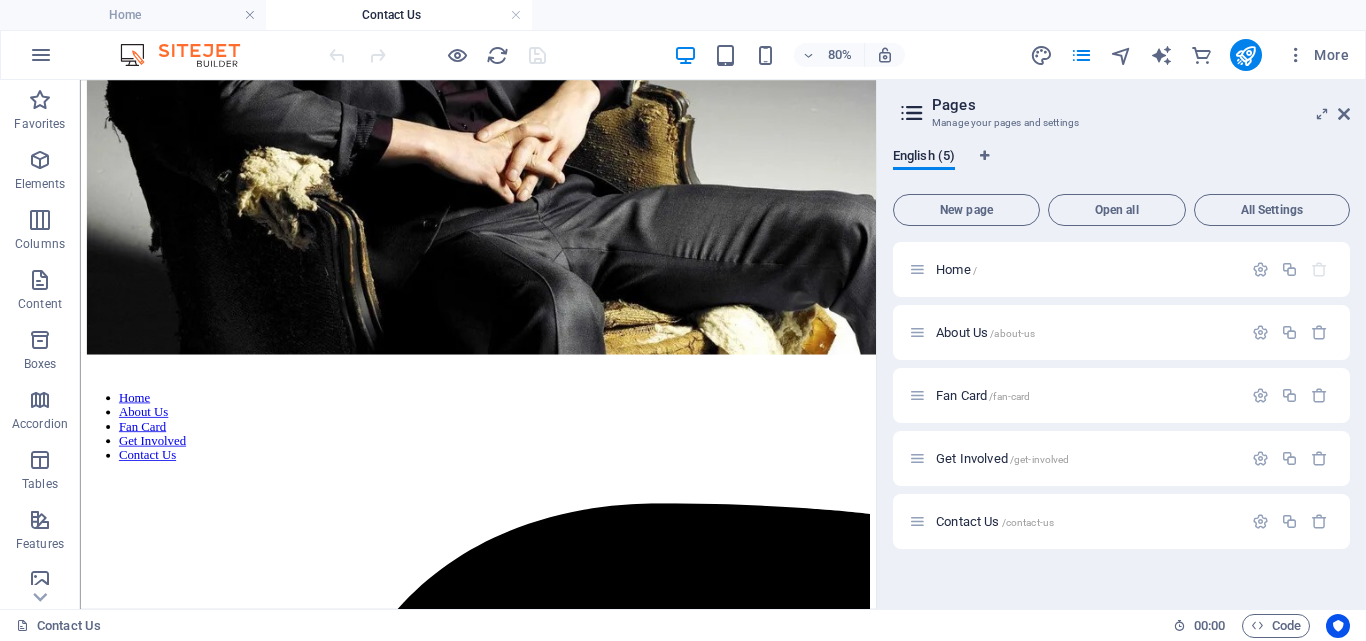 drag, startPoint x: 1067, startPoint y: 246, endPoint x: 962, endPoint y: 513, distance: 286.90417 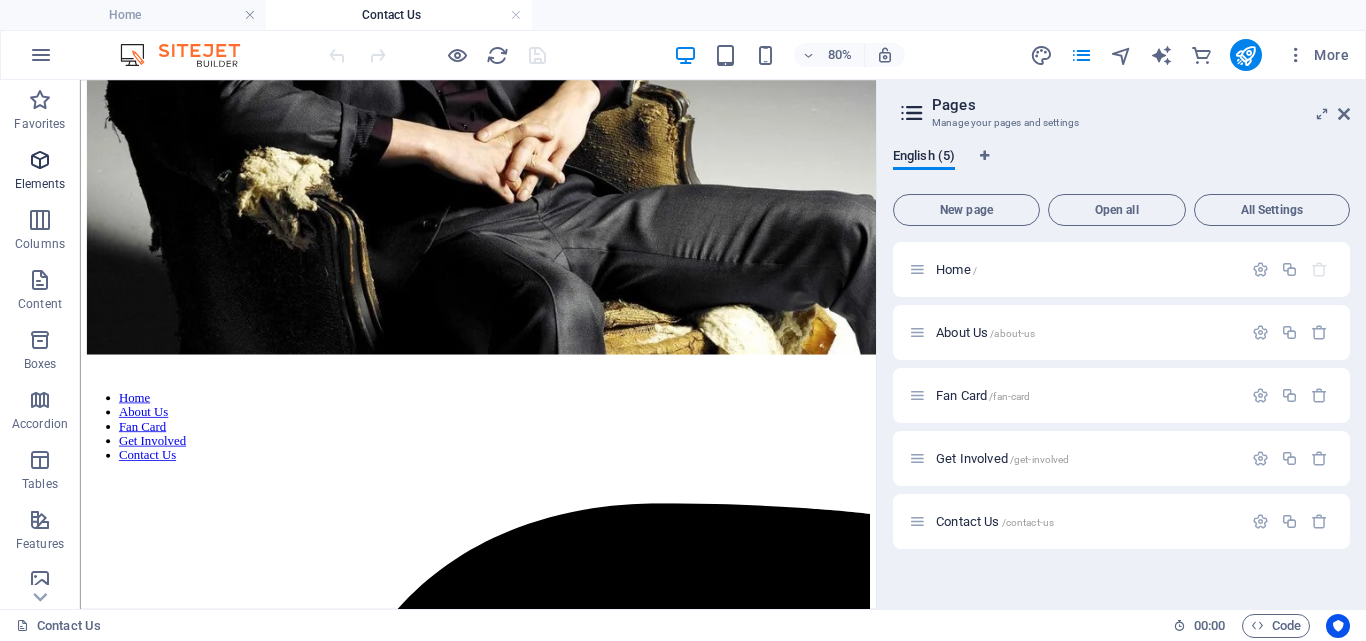 click at bounding box center [40, 160] 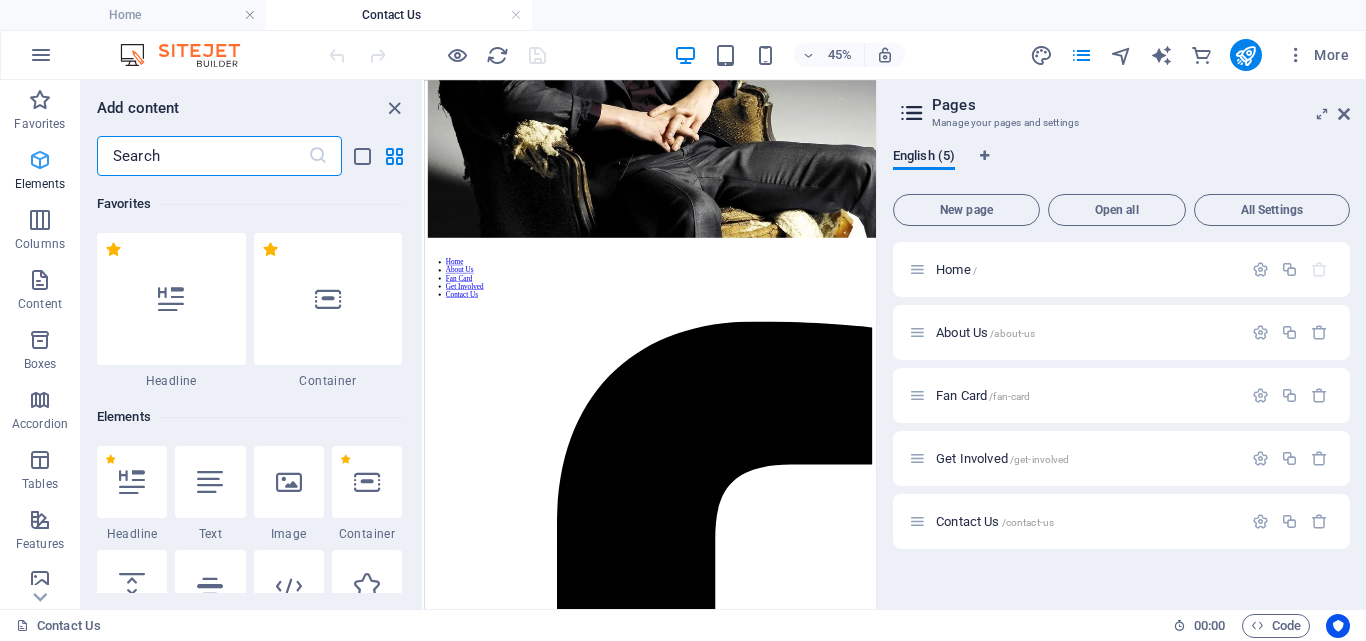 scroll, scrollTop: 211, scrollLeft: 0, axis: vertical 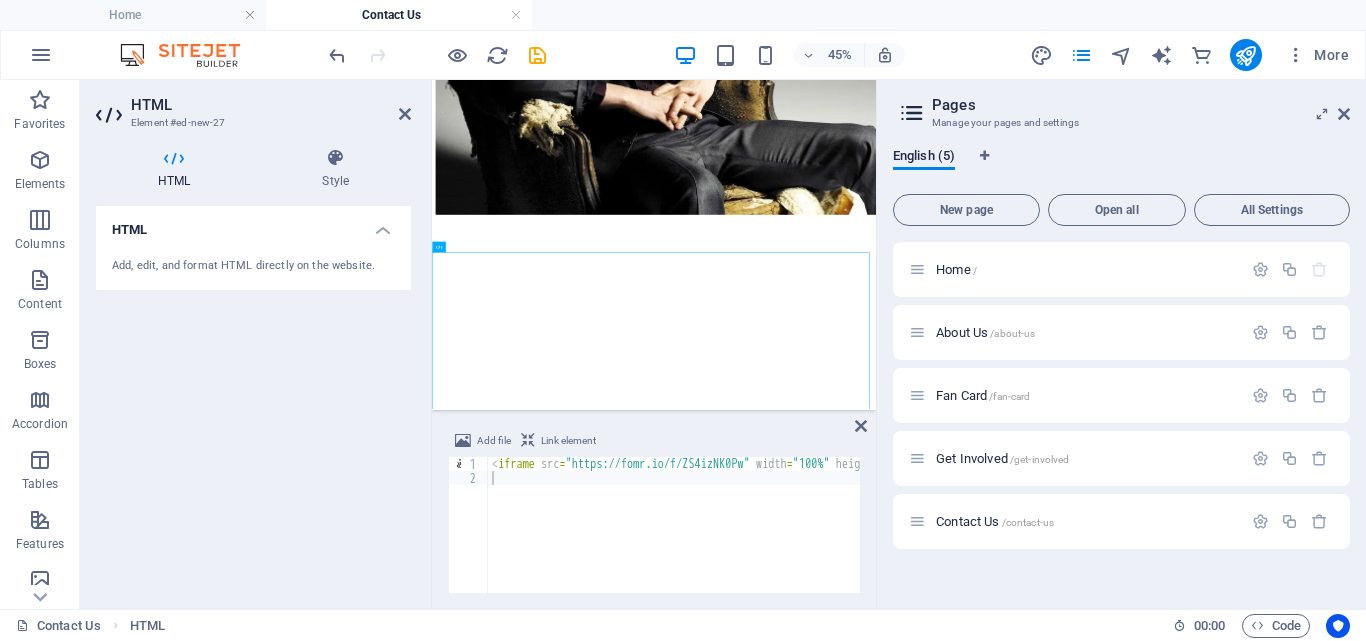 click on "English (5) New page Open all All Settings Home / About Us /about-us Fan Card /fan-card Get Involved /get-involved Contact Us /contact-us" at bounding box center [1121, 370] 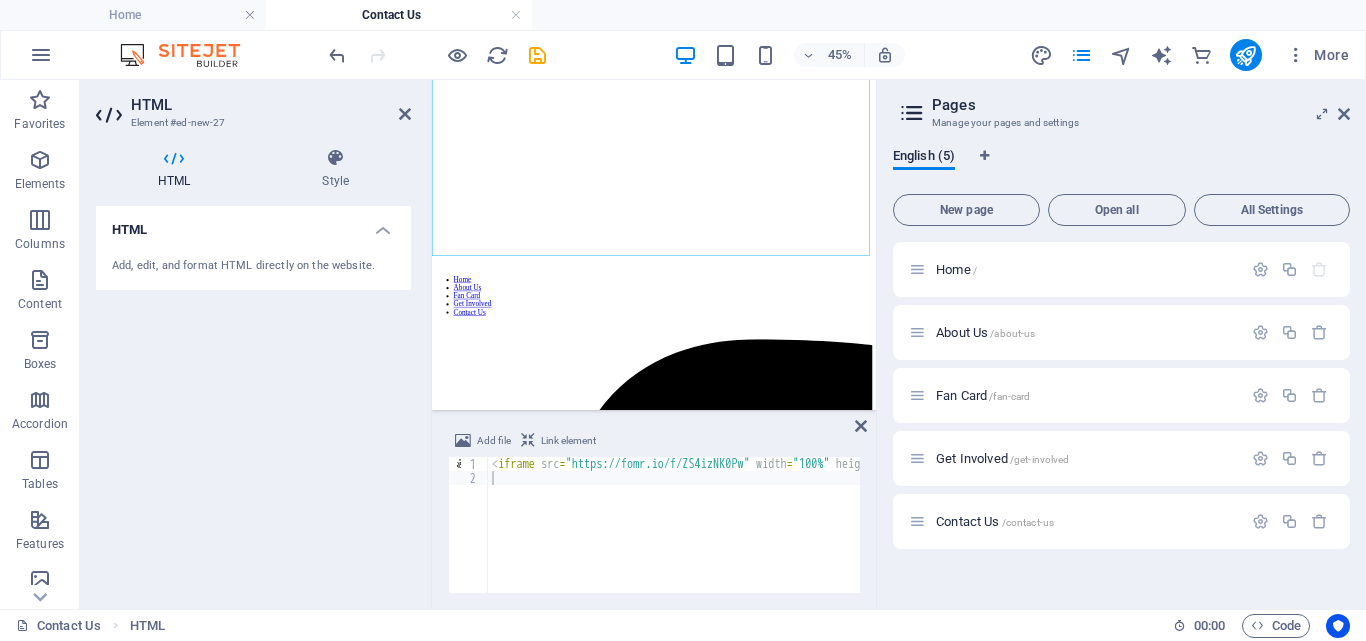 scroll, scrollTop: 1150, scrollLeft: 0, axis: vertical 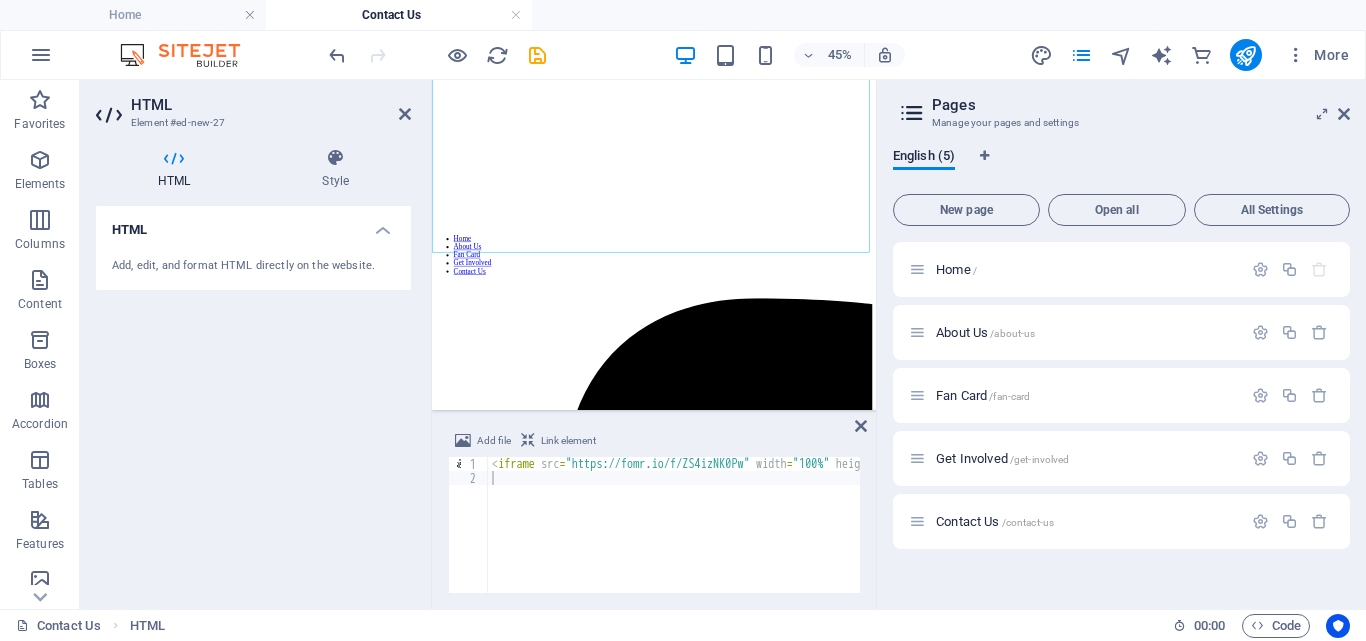 drag, startPoint x: 1405, startPoint y: 559, endPoint x: 1304, endPoint y: 521, distance: 107.912 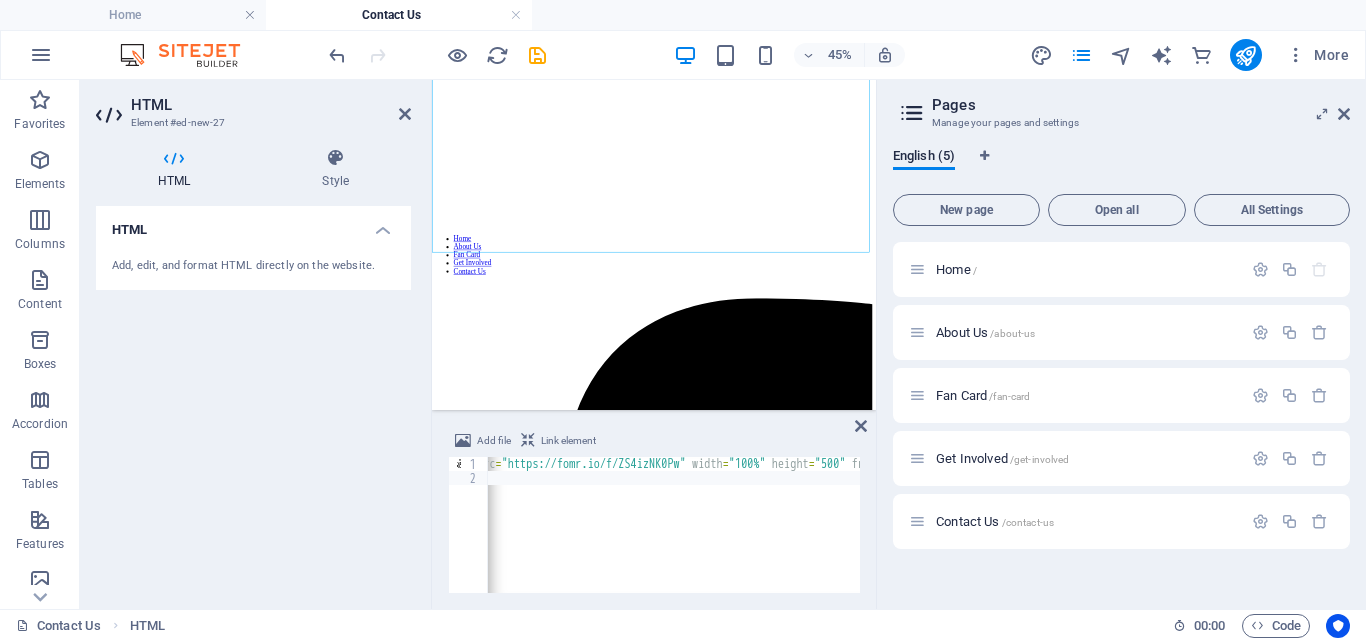 scroll, scrollTop: 0, scrollLeft: 0, axis: both 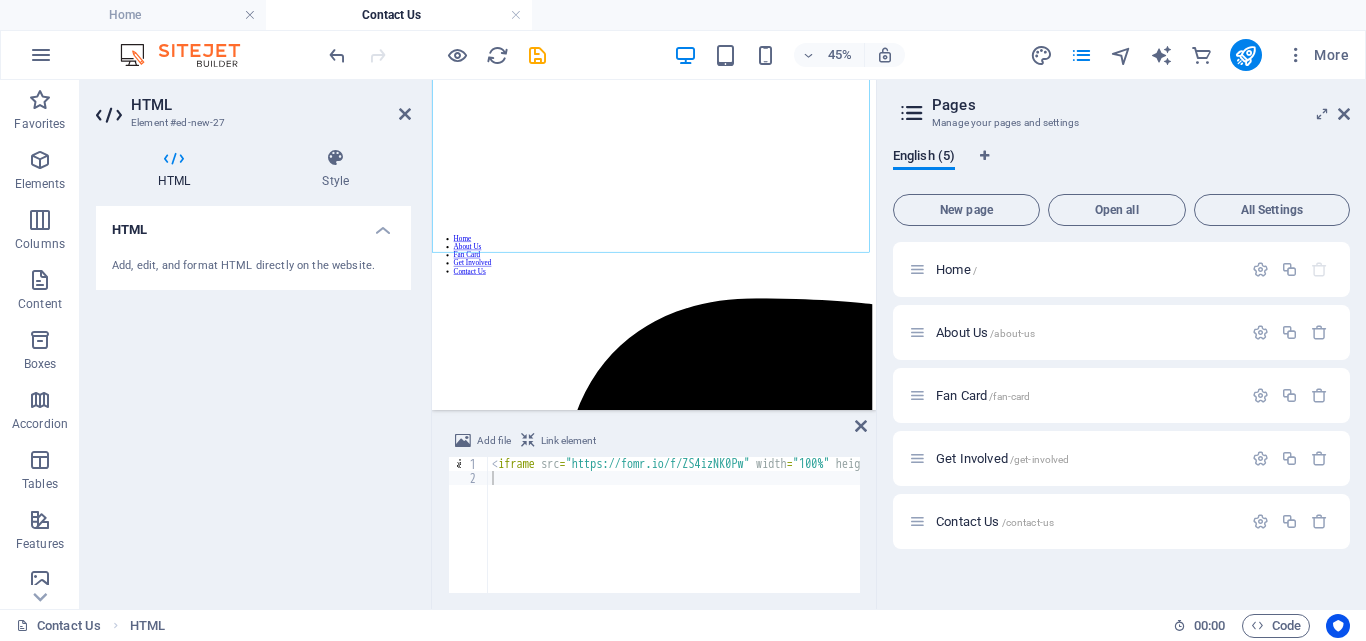 drag, startPoint x: 1414, startPoint y: 744, endPoint x: 1308, endPoint y: 547, distance: 223.7074 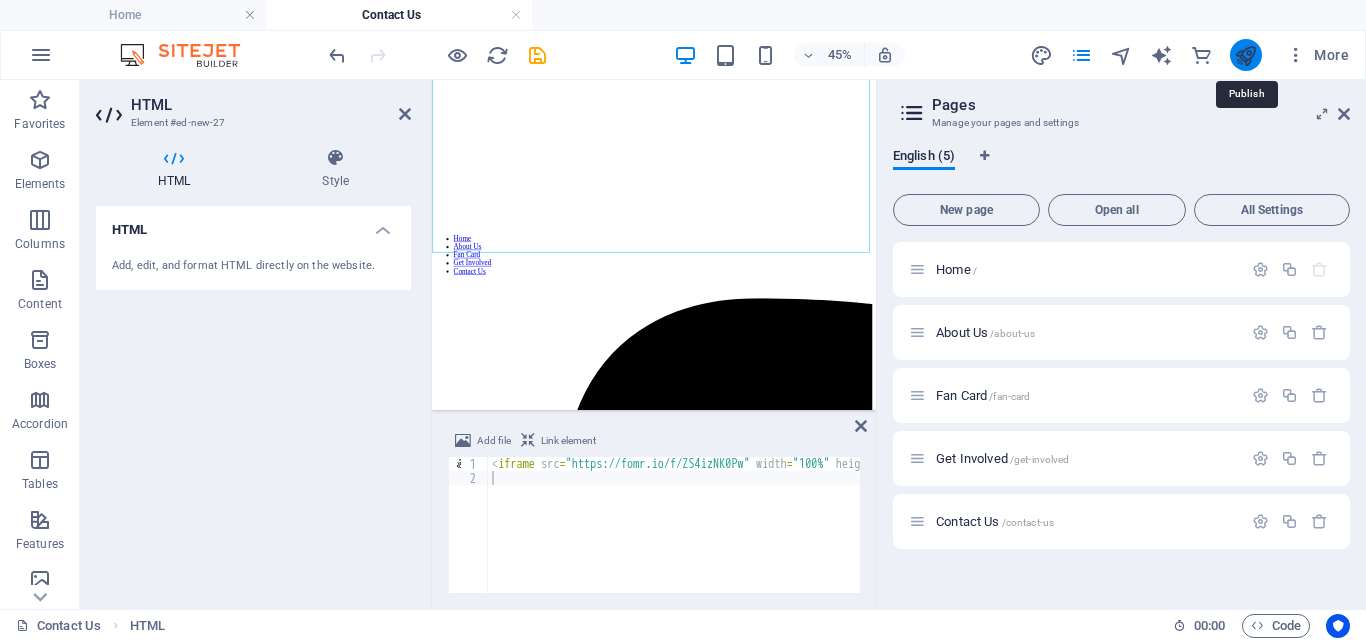 click at bounding box center [1245, 55] 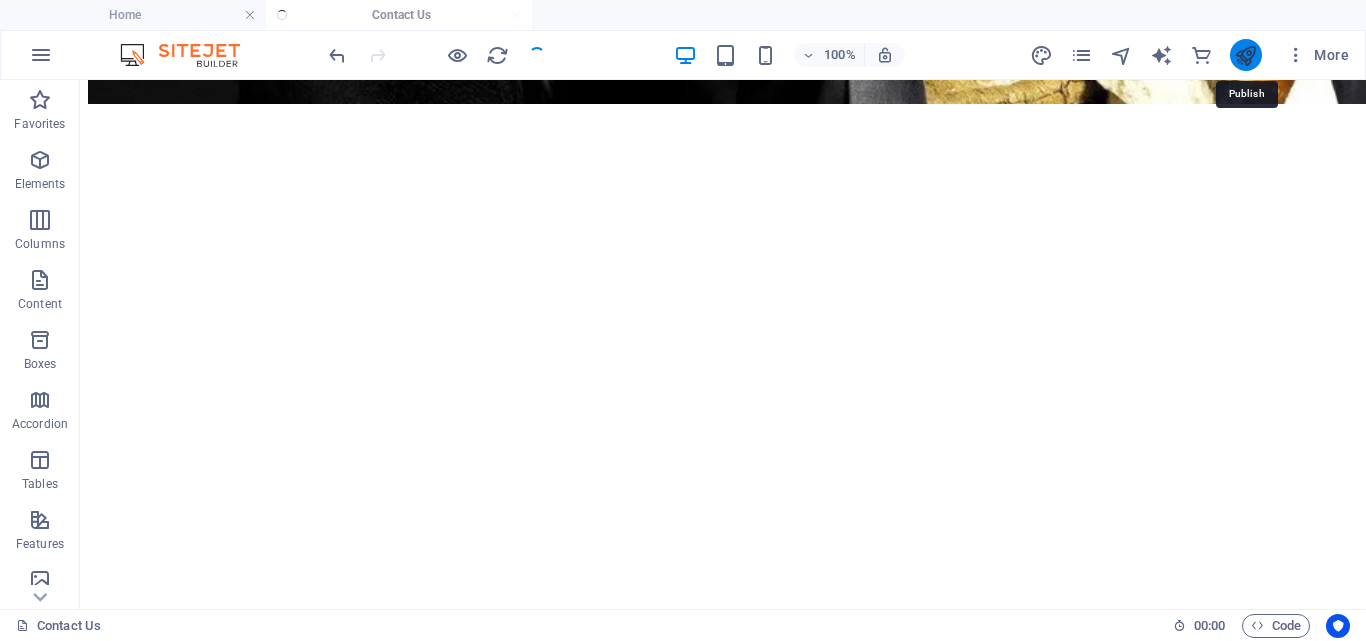 scroll, scrollTop: 1325, scrollLeft: 0, axis: vertical 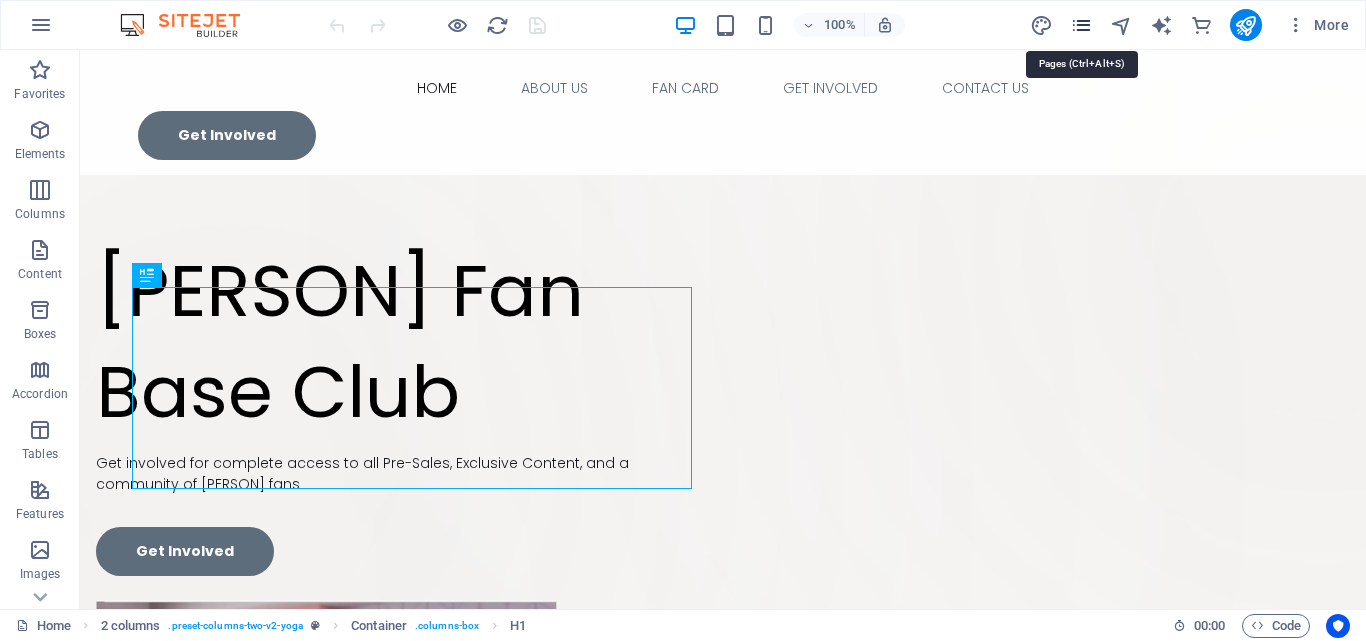 click at bounding box center (1081, 25) 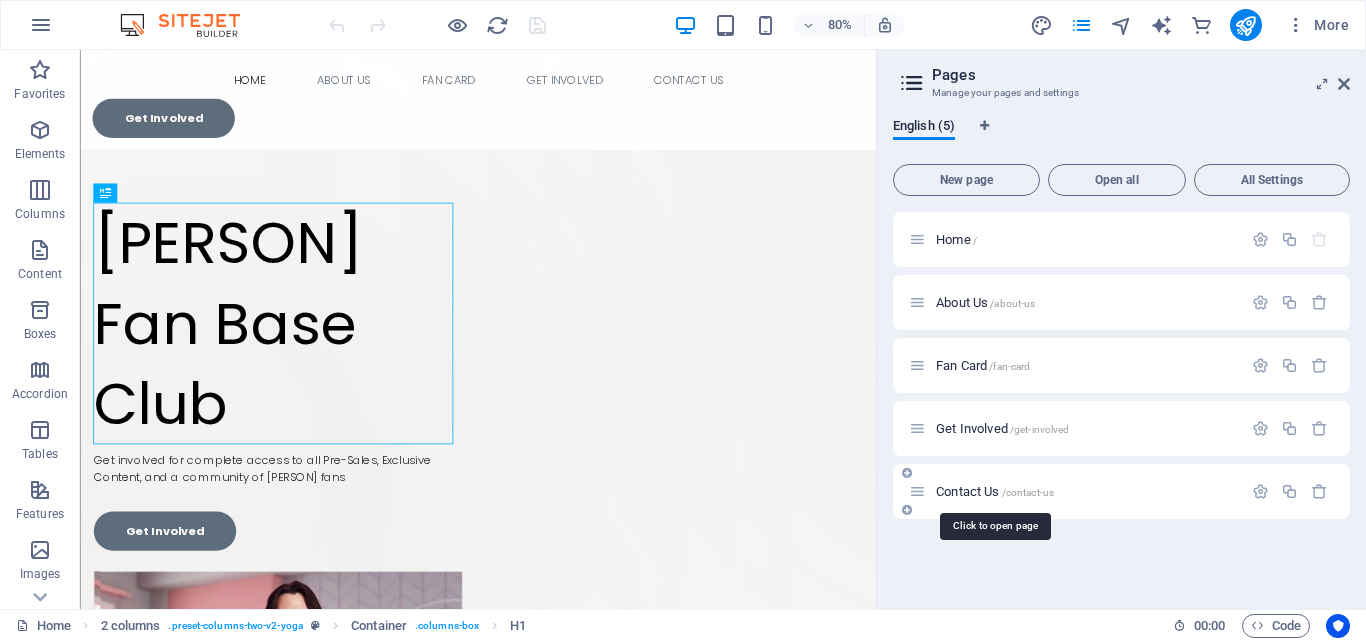 click on "Contact Us /contact-us" at bounding box center (995, 491) 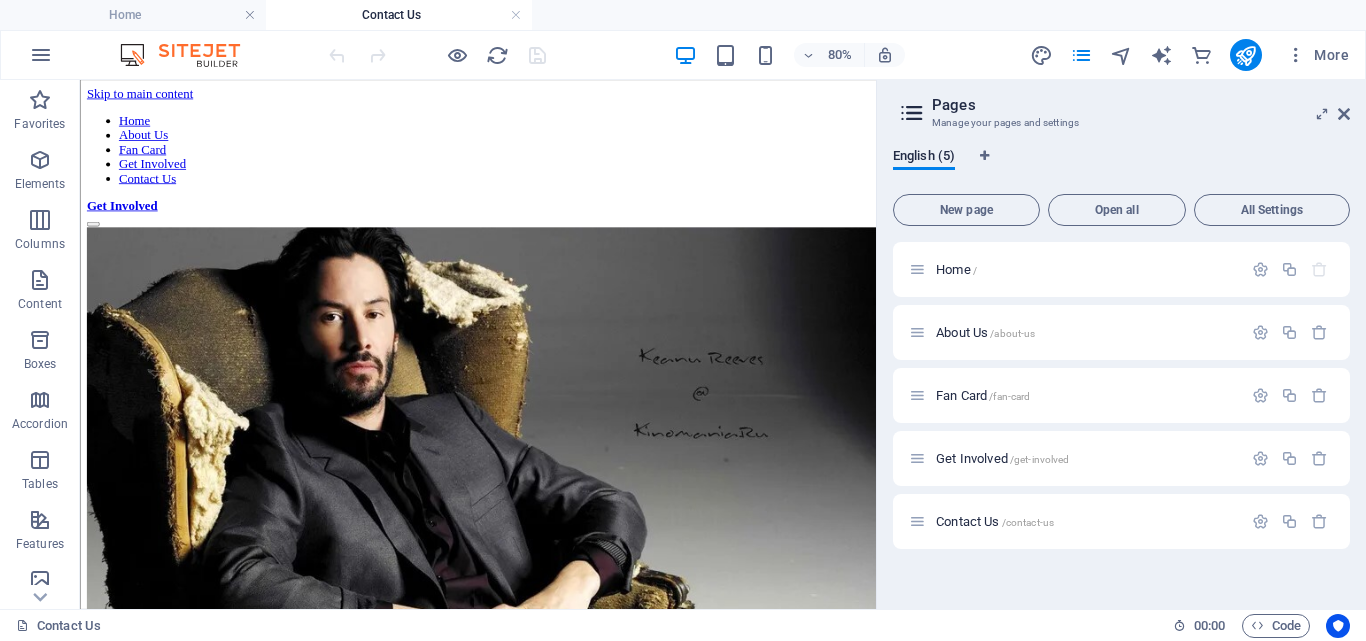 scroll, scrollTop: 770, scrollLeft: 0, axis: vertical 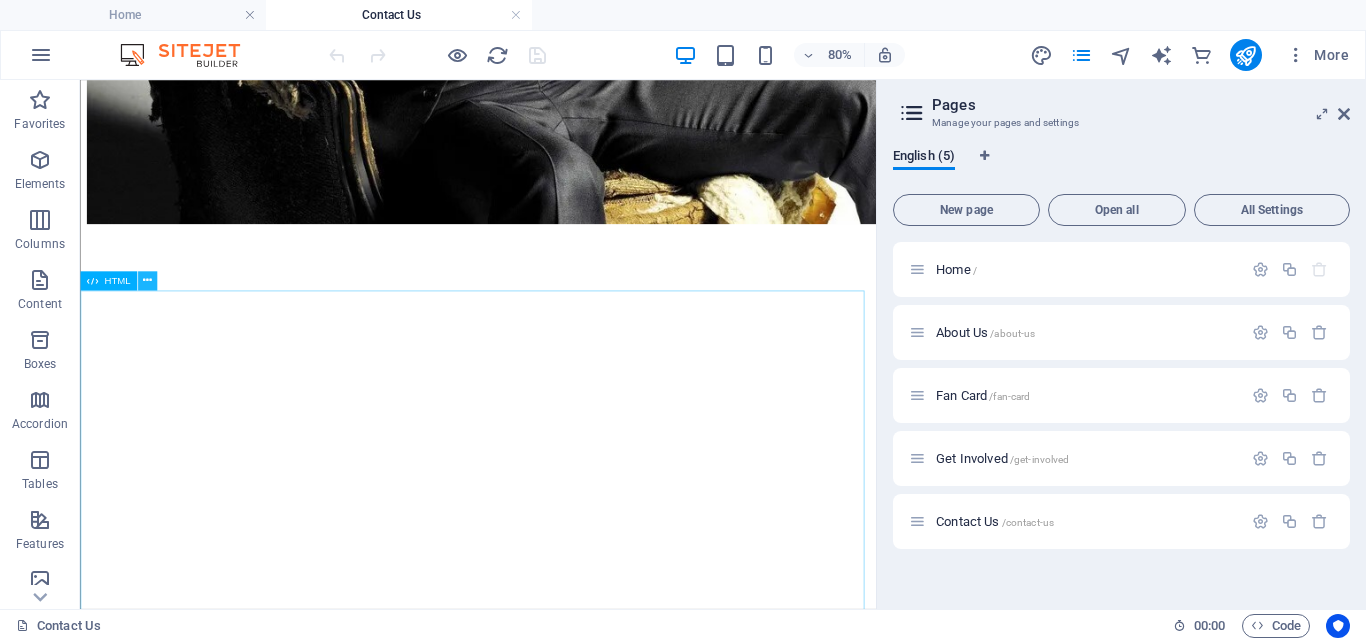 click at bounding box center [147, 280] 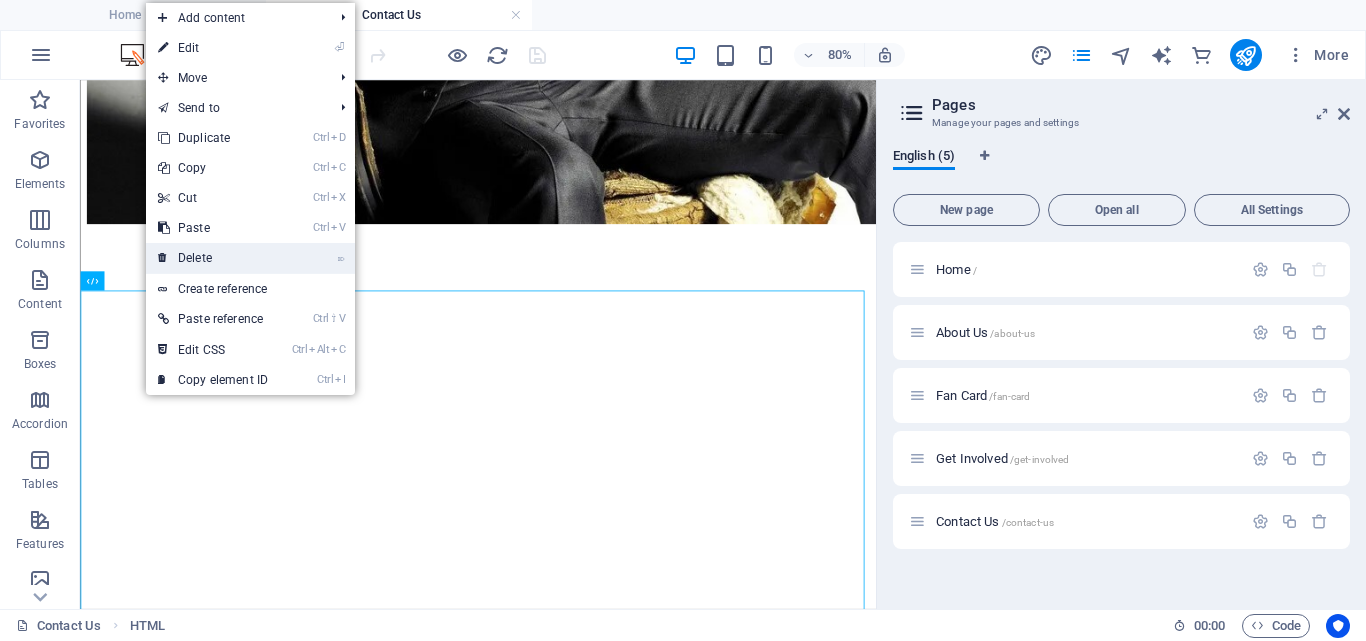 click on "⌦  Delete" at bounding box center [213, 258] 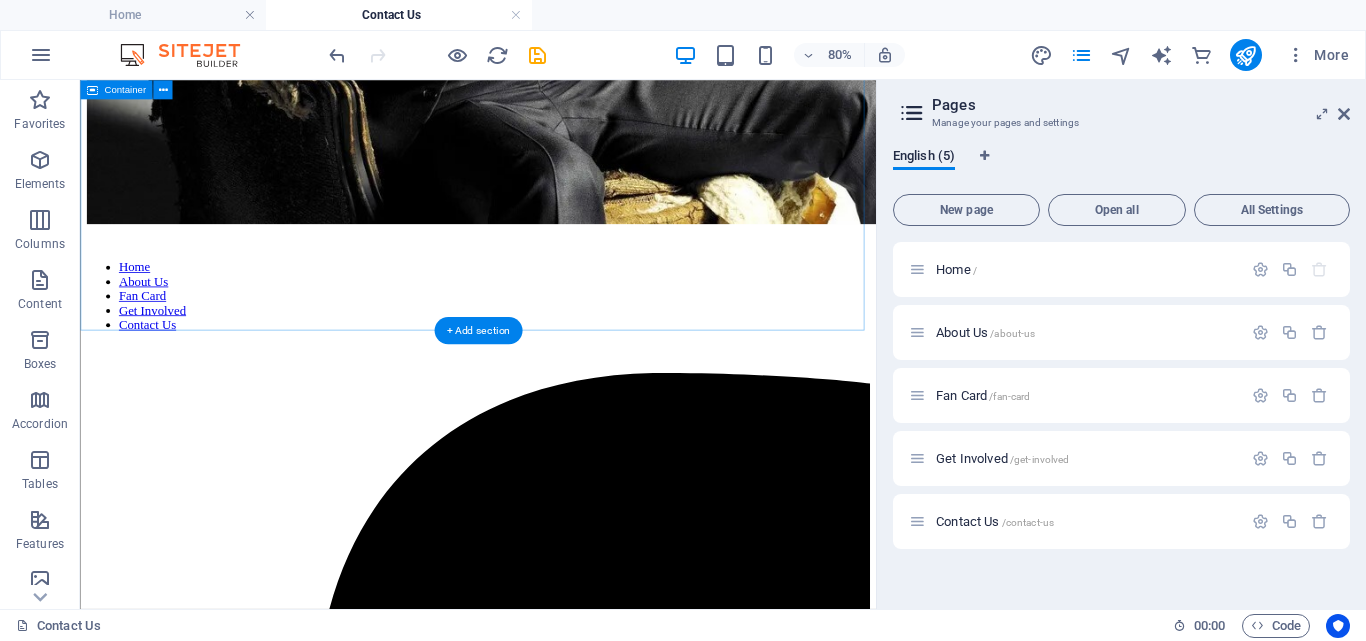 scroll, scrollTop: 720, scrollLeft: 0, axis: vertical 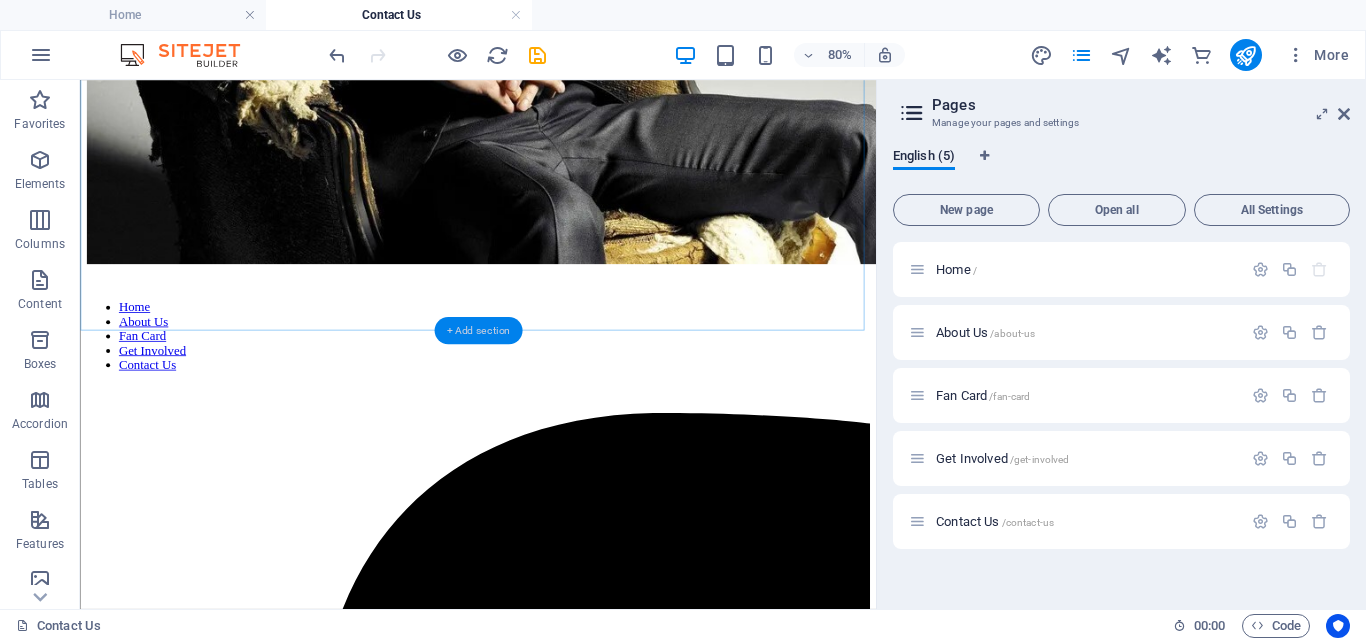 click on "+ Add section" at bounding box center [478, 330] 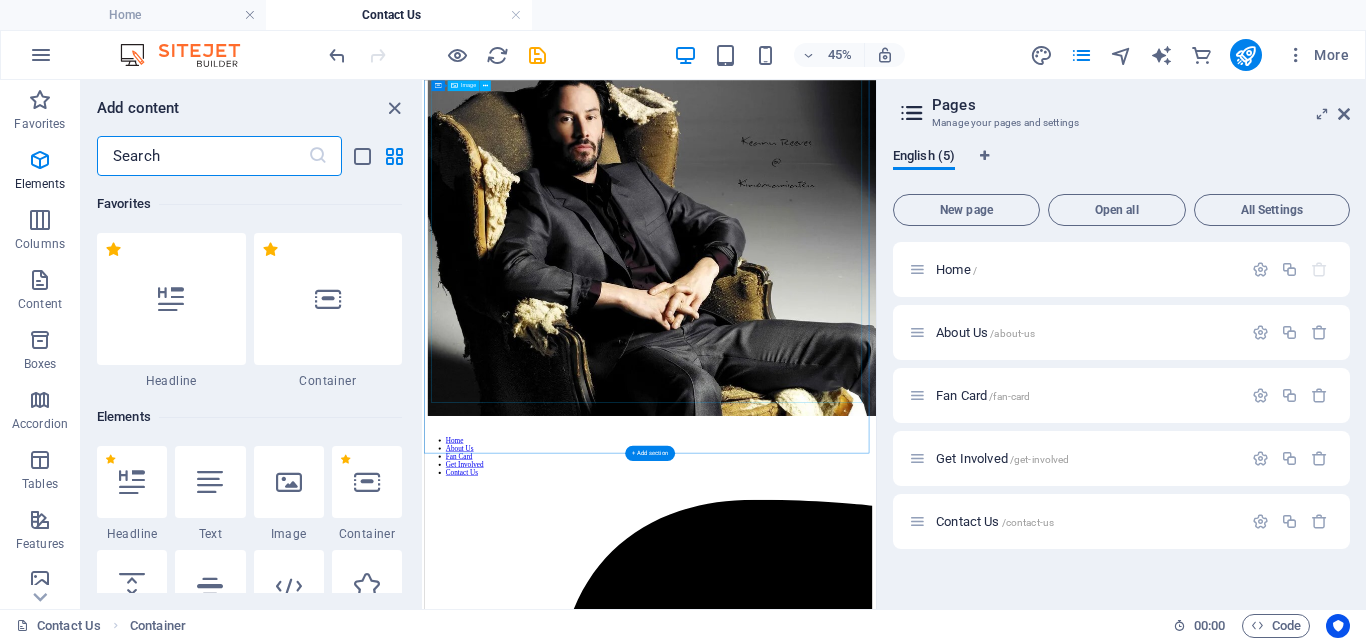 scroll, scrollTop: 3499, scrollLeft: 0, axis: vertical 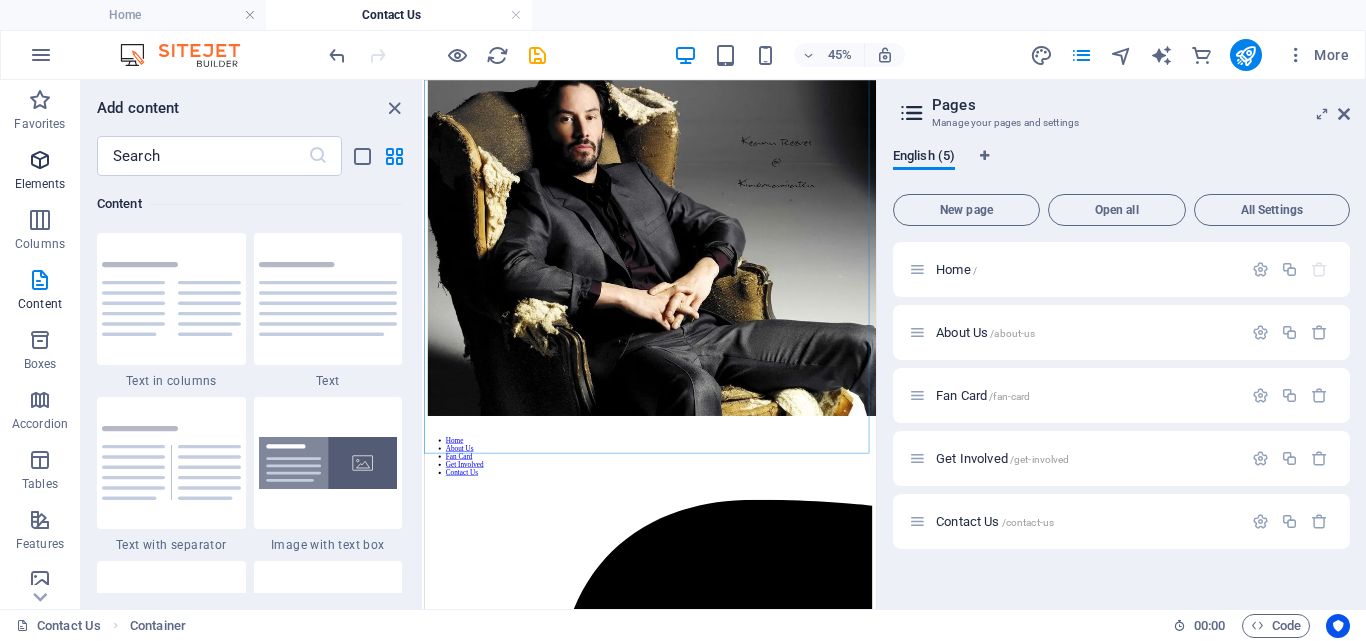 click at bounding box center [40, 160] 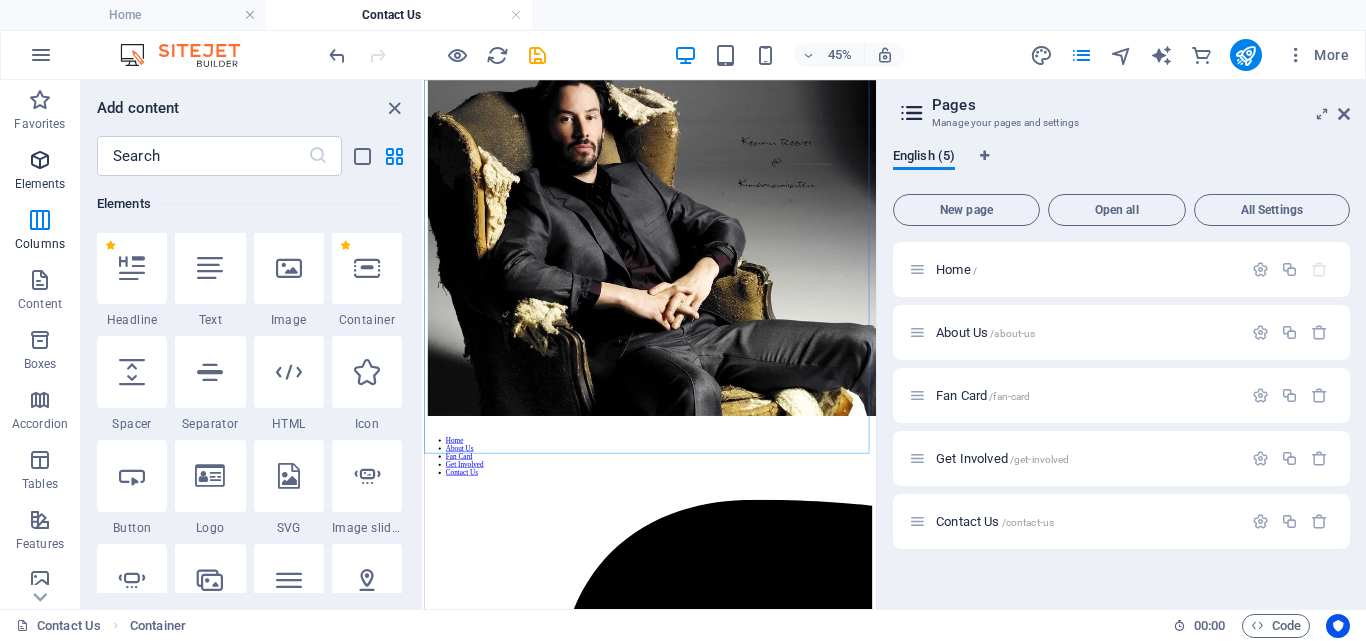 scroll, scrollTop: 213, scrollLeft: 0, axis: vertical 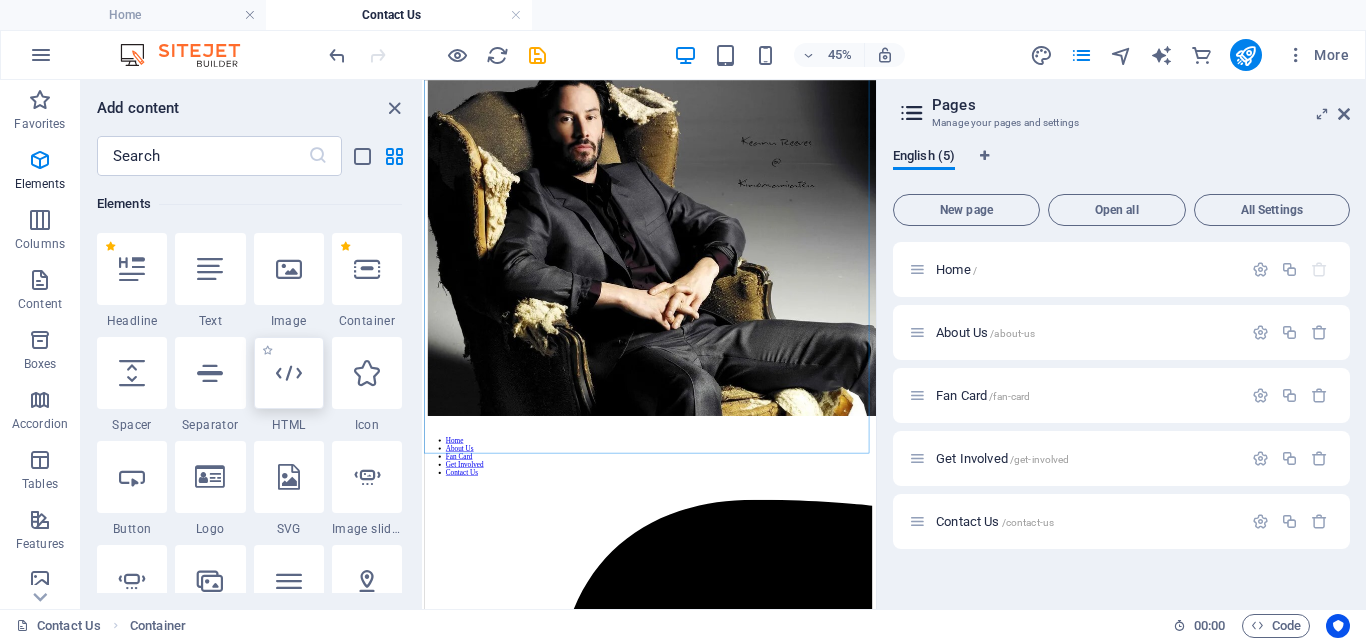 click at bounding box center (289, 373) 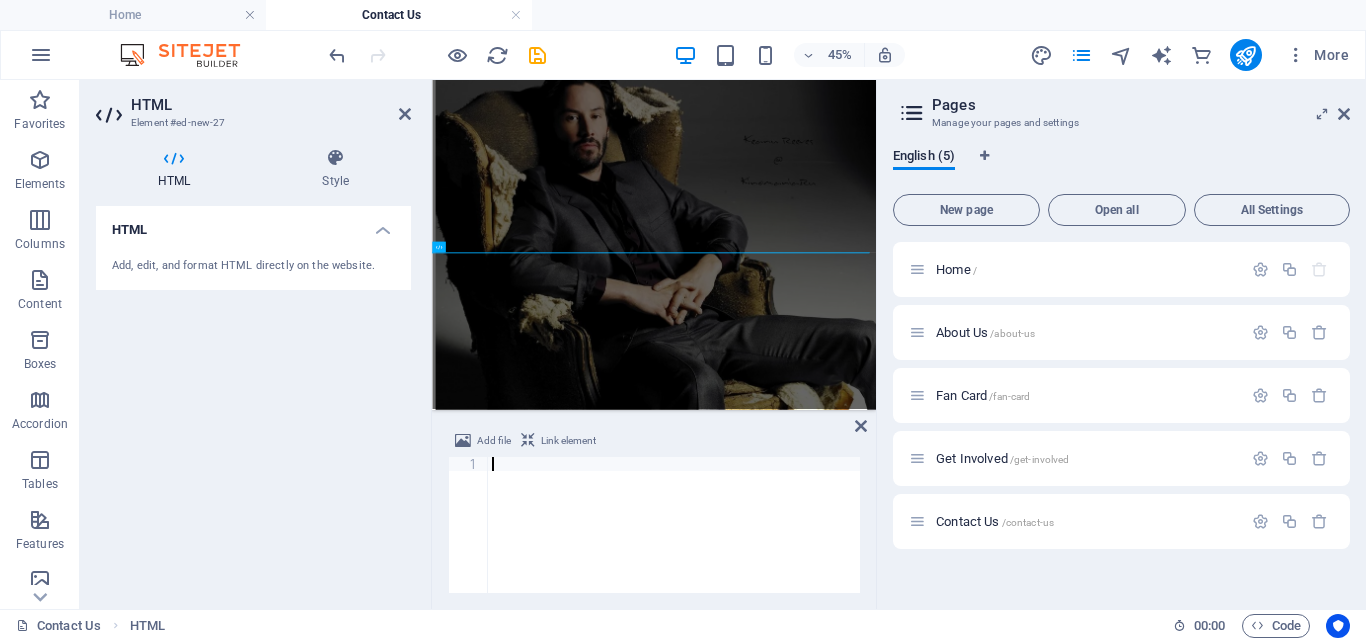 scroll, scrollTop: 644, scrollLeft: 0, axis: vertical 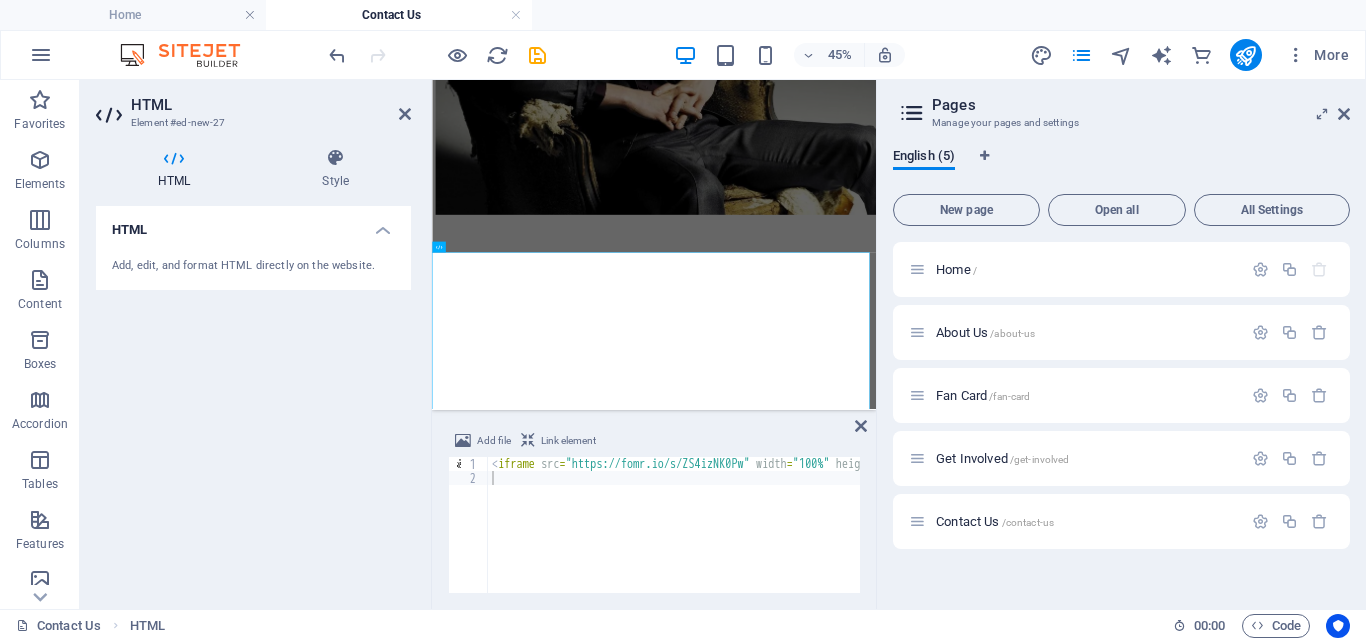 click on "English (5) New page Open all All Settings Home / About Us /about-us Fan Card /fan-card Get Involved /get-involved Contact Us /contact-us" at bounding box center (1121, 370) 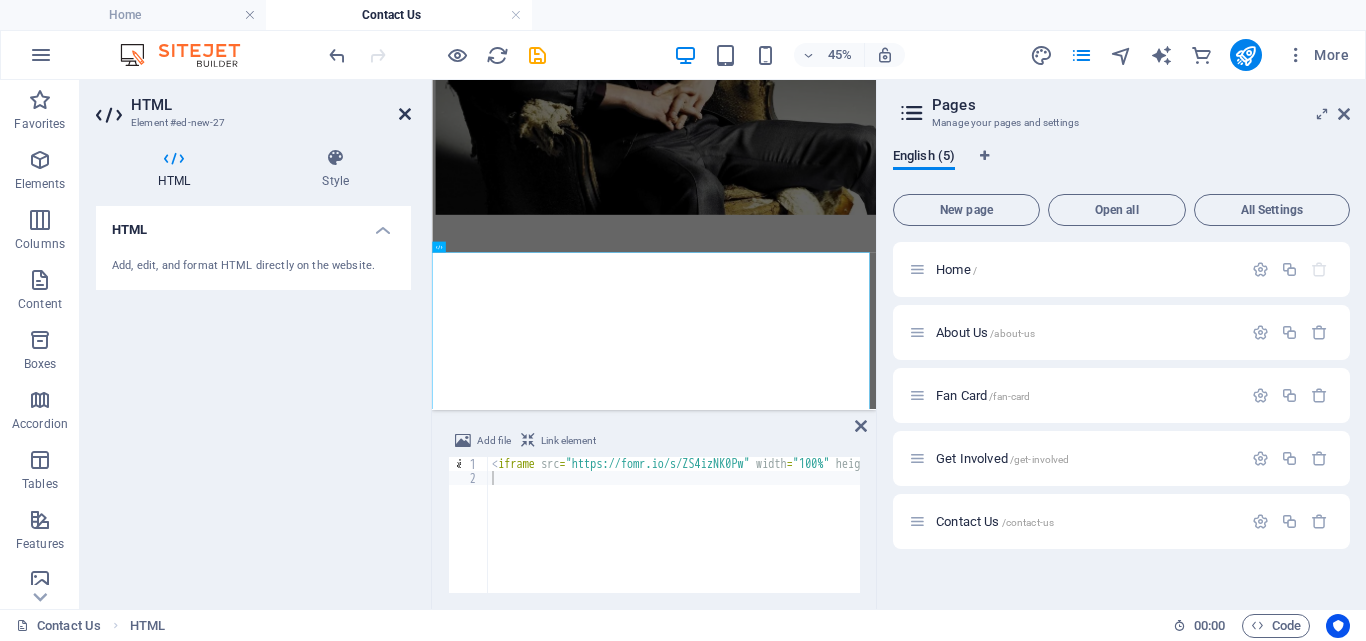 click at bounding box center (405, 114) 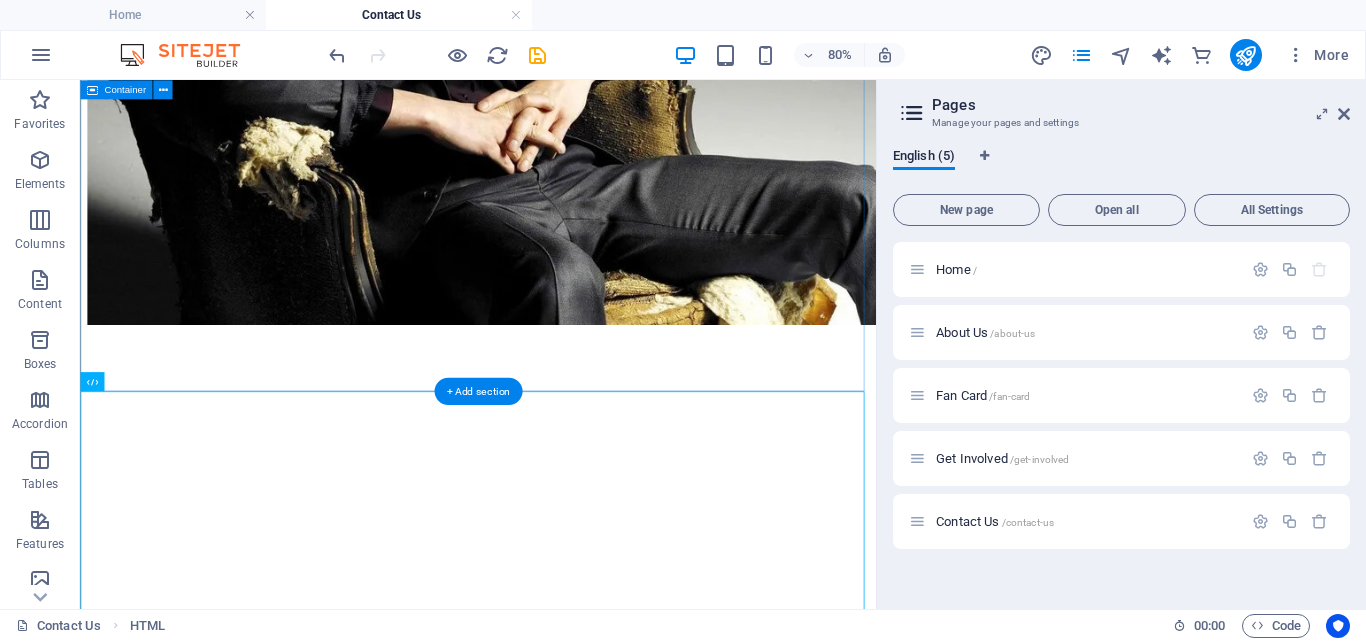 click at bounding box center [577, 5] 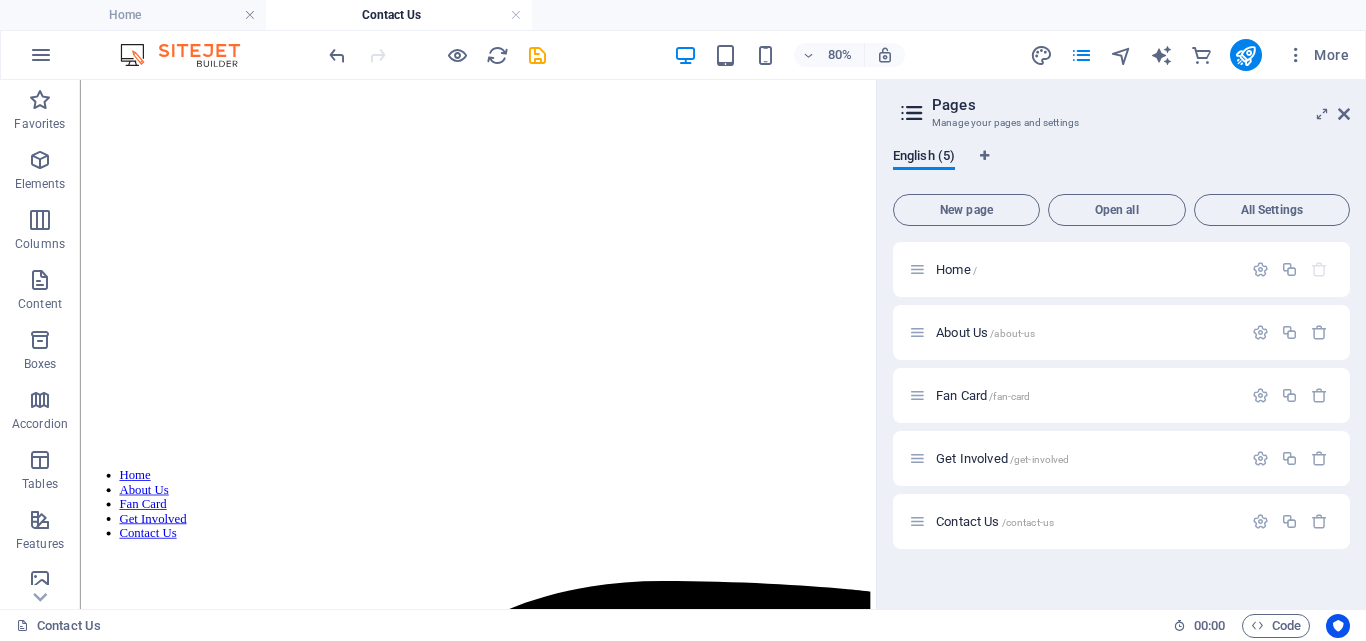 scroll, scrollTop: 1010, scrollLeft: 0, axis: vertical 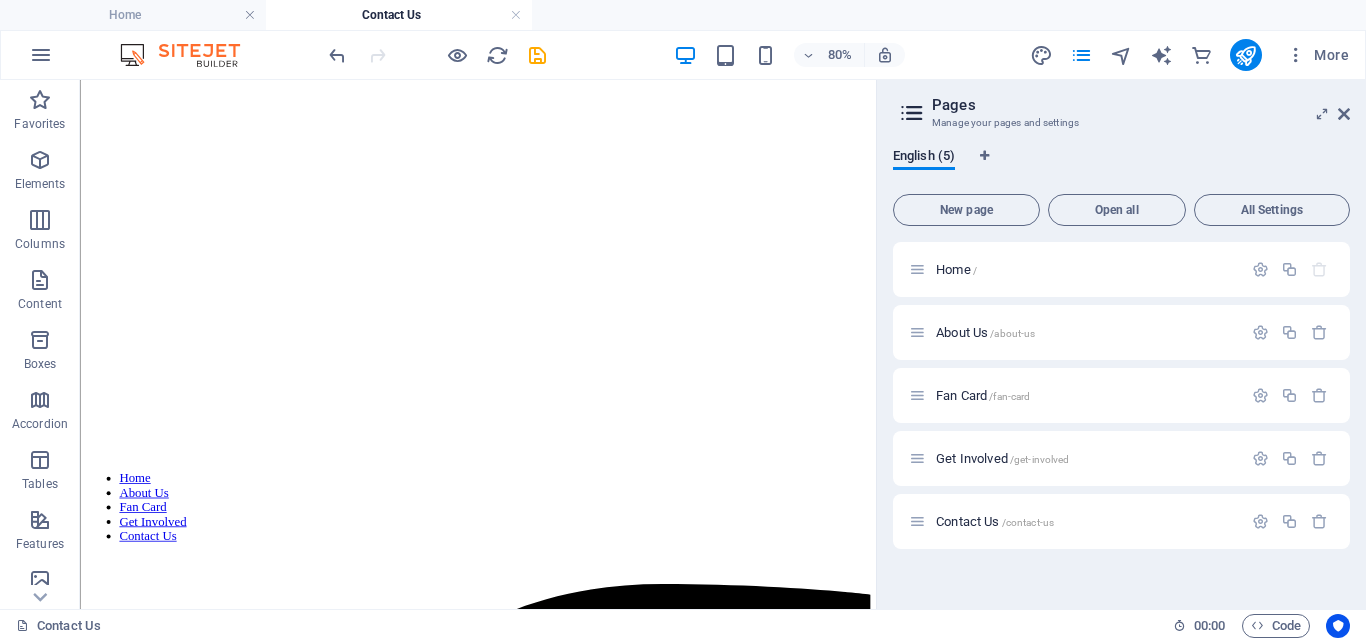 drag, startPoint x: 1063, startPoint y: 406, endPoint x: 959, endPoint y: 518, distance: 152.83978 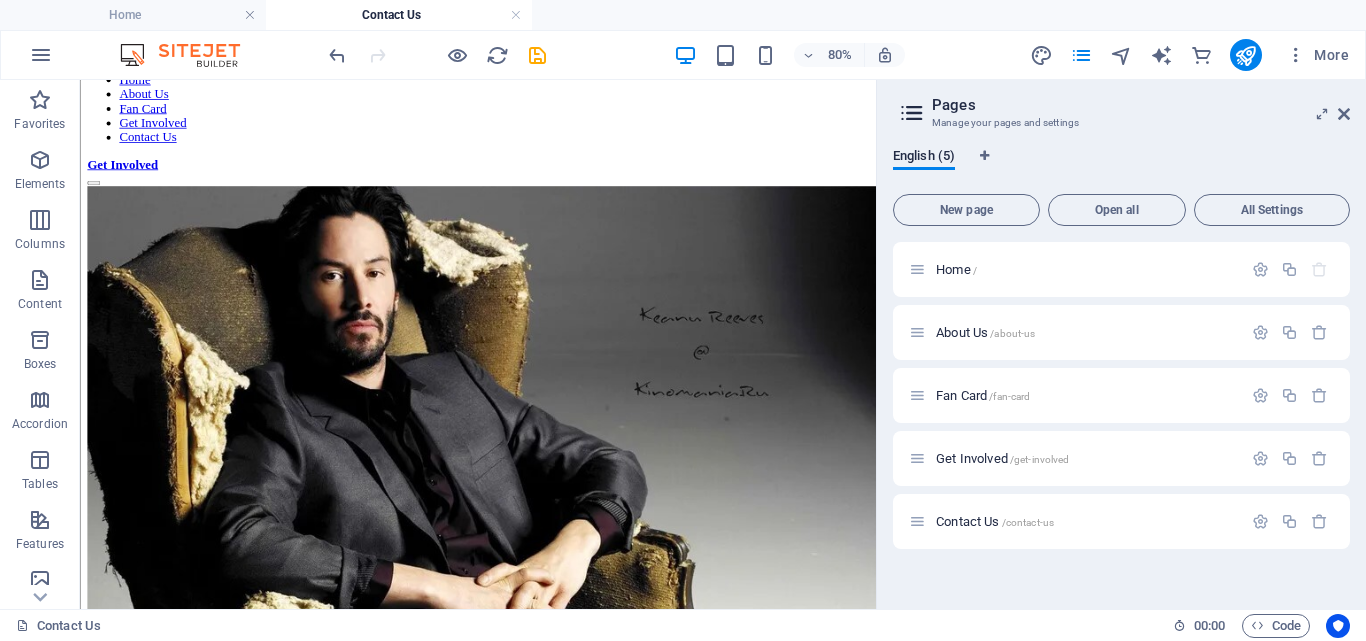 scroll, scrollTop: 0, scrollLeft: 0, axis: both 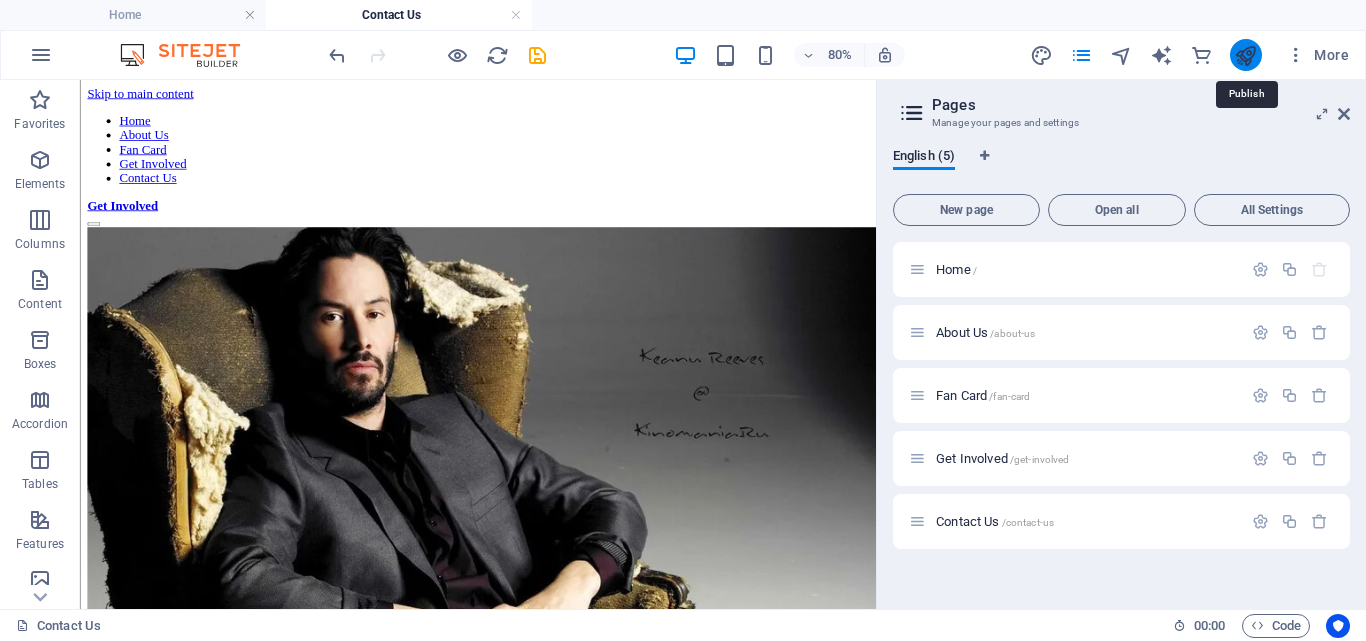 click at bounding box center [1245, 55] 